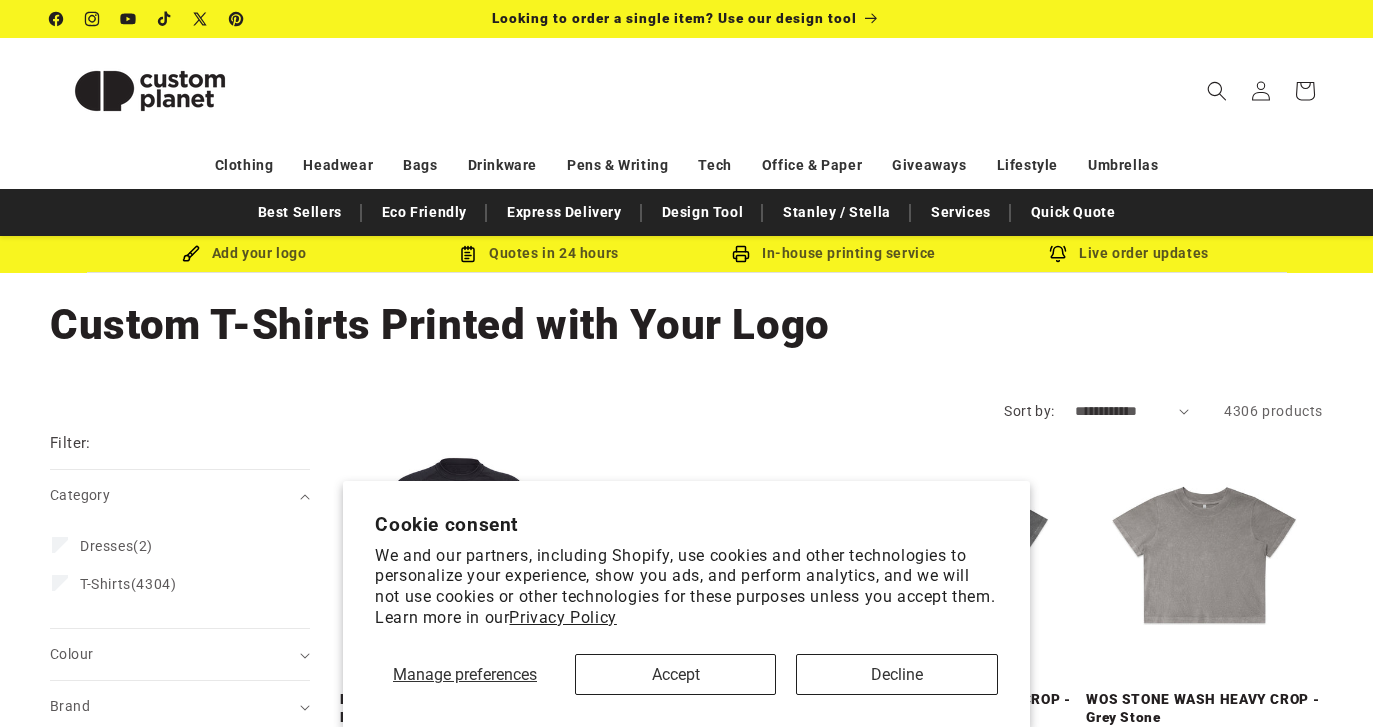 scroll, scrollTop: 191, scrollLeft: 0, axis: vertical 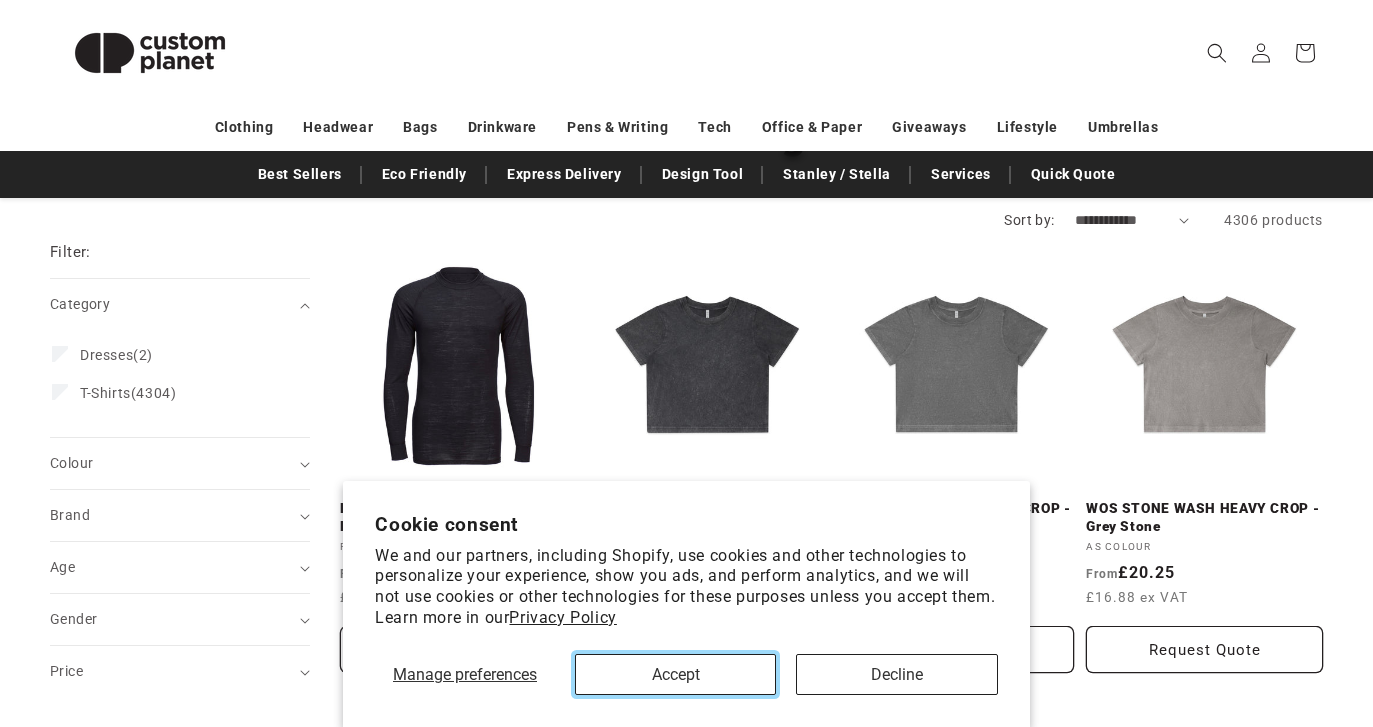 click on "Accept" at bounding box center [676, 674] 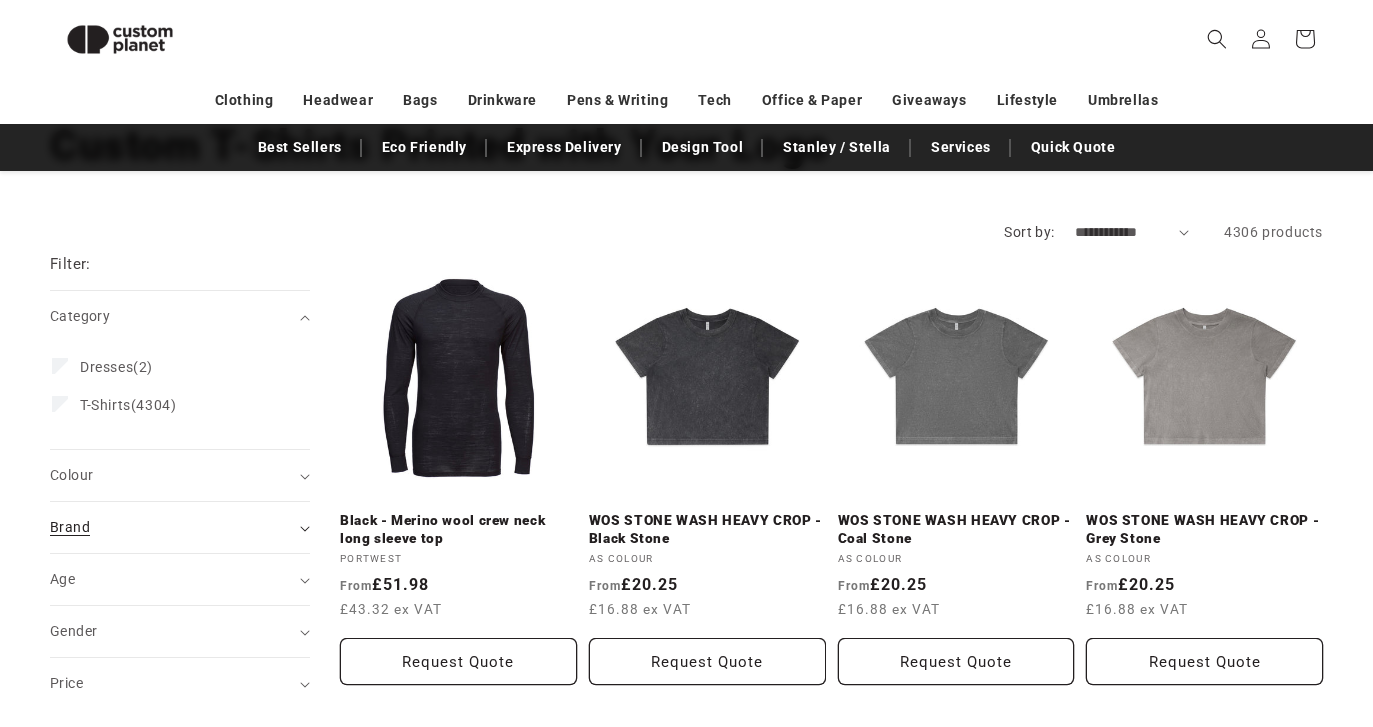 scroll, scrollTop: 132, scrollLeft: 0, axis: vertical 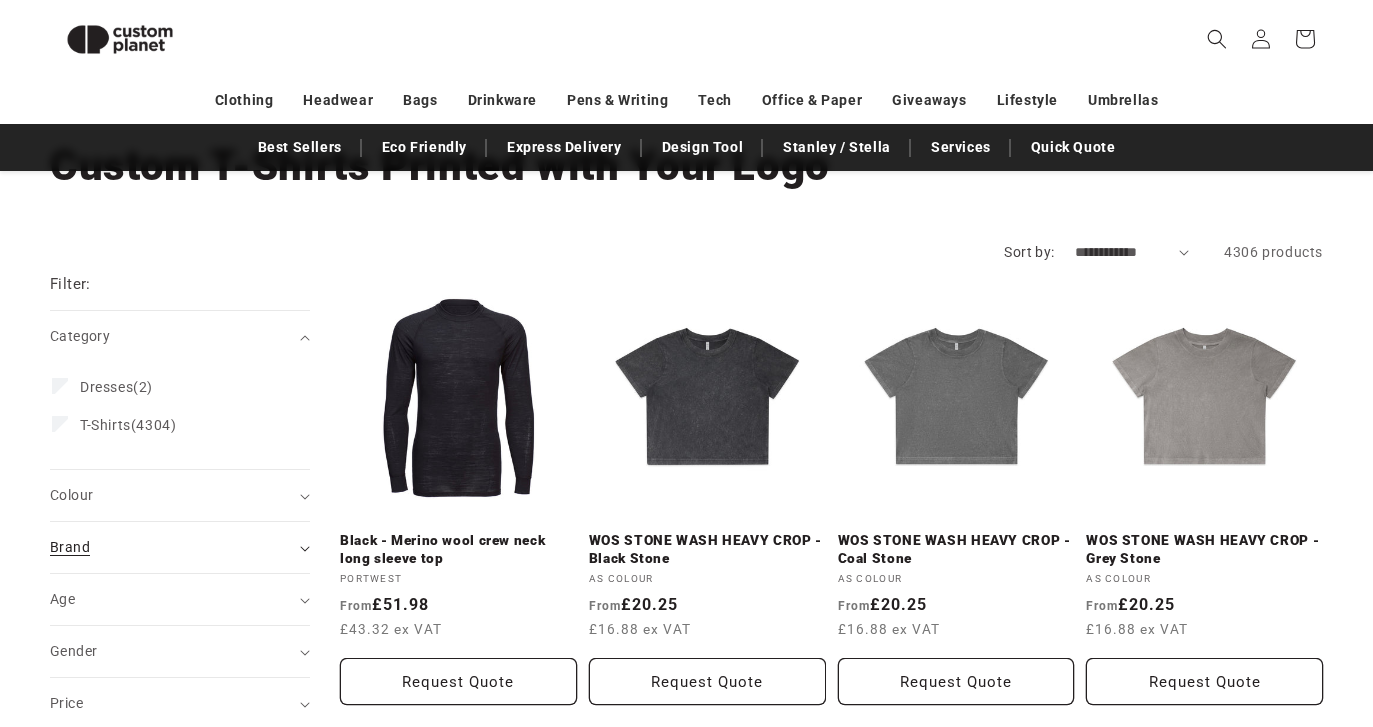 click on "Brand
(0)" at bounding box center (70, 547) 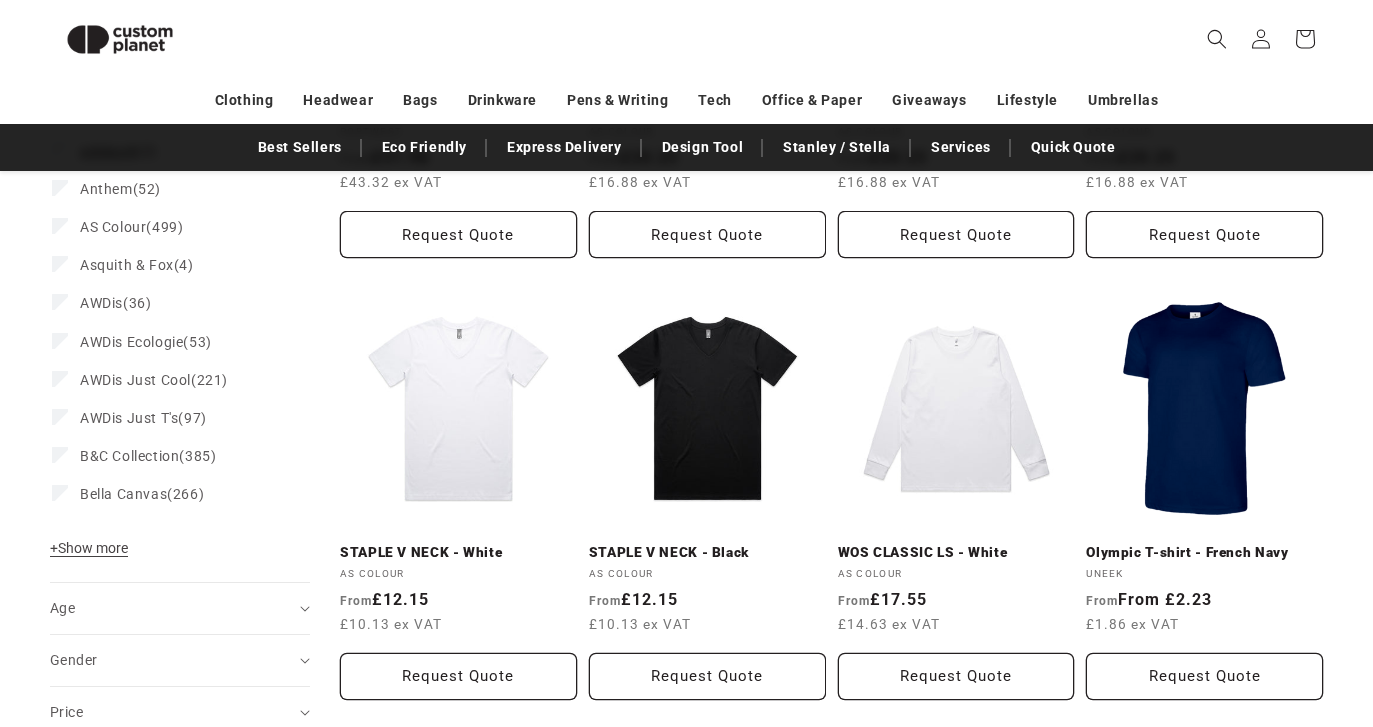 scroll, scrollTop: 606, scrollLeft: 0, axis: vertical 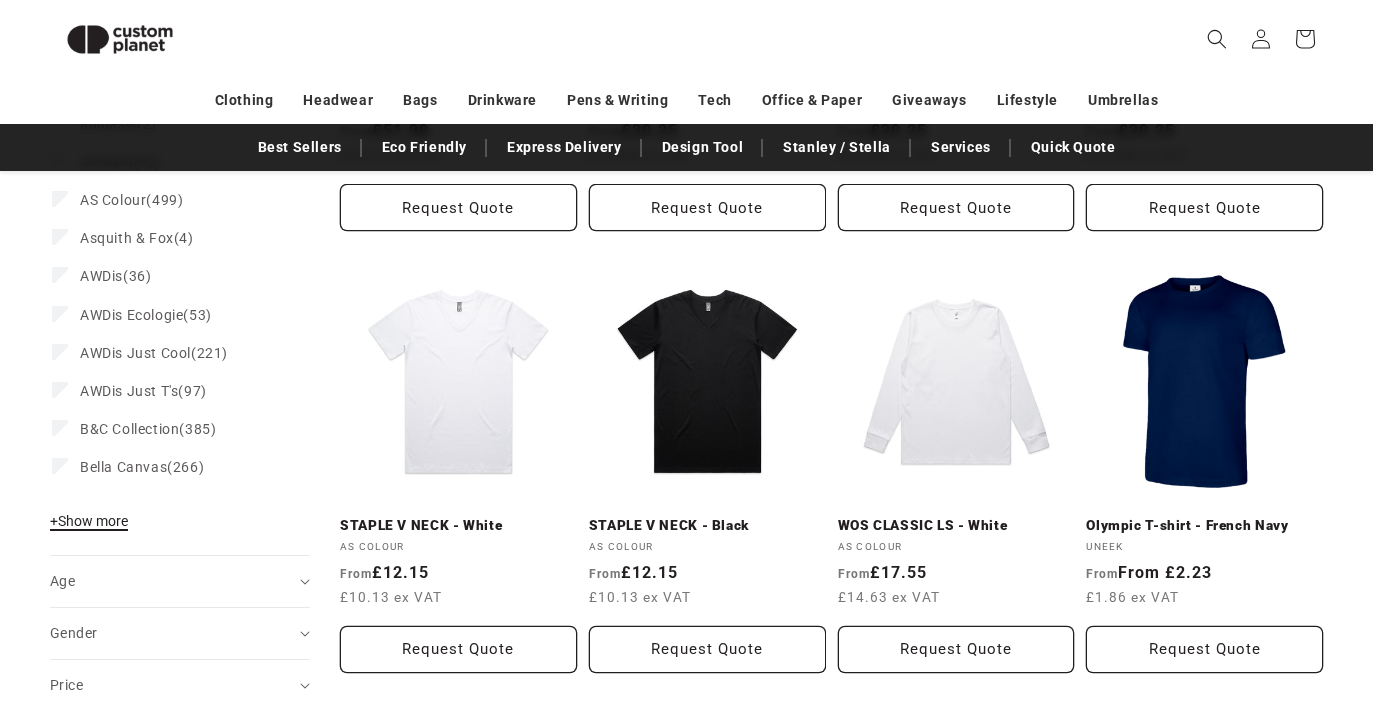click on "+  Show more" at bounding box center (89, 521) 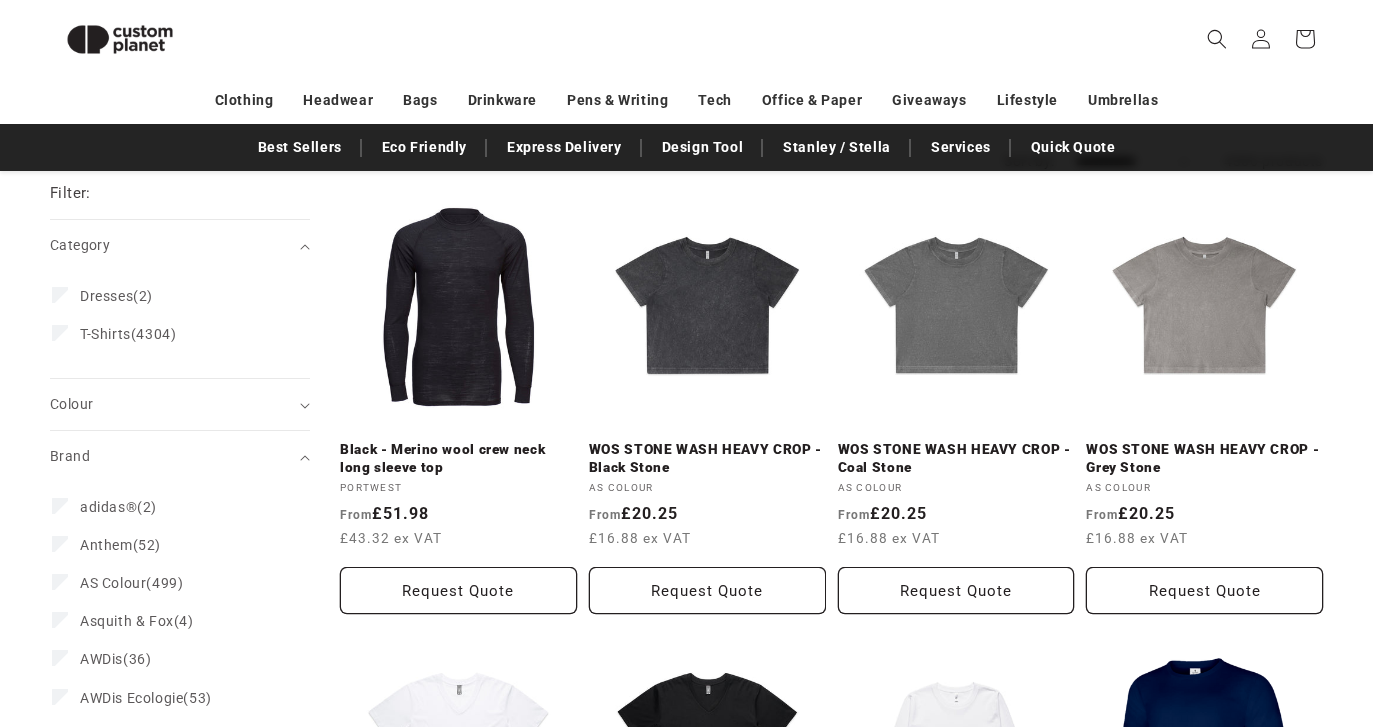 scroll, scrollTop: 248, scrollLeft: 0, axis: vertical 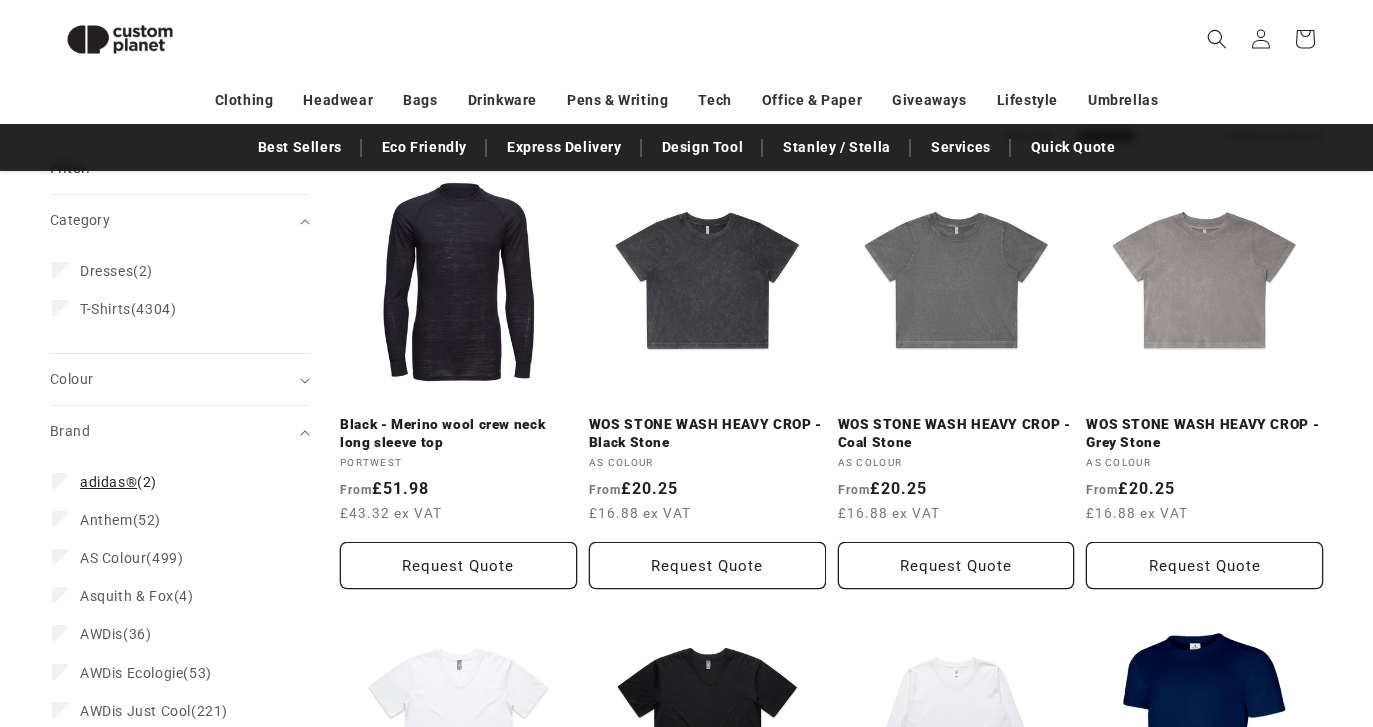 click on "adidas®" at bounding box center [108, 482] 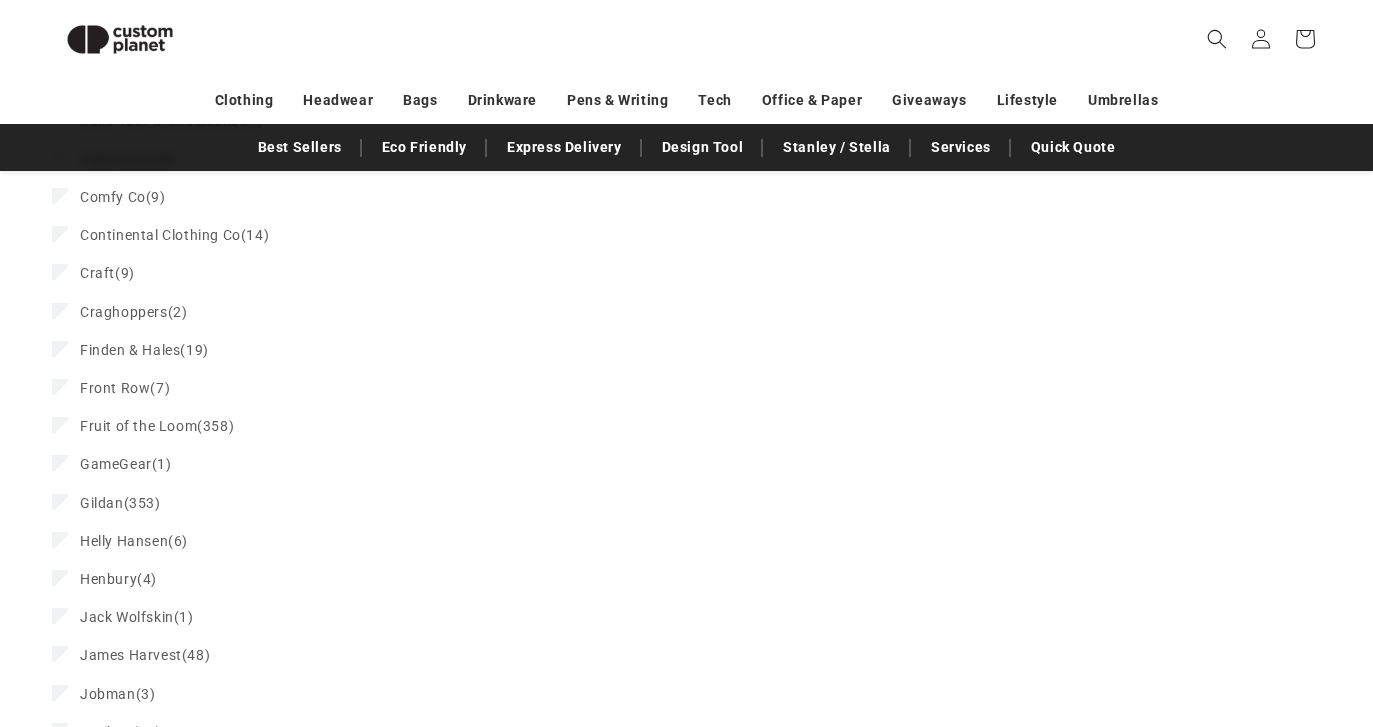 scroll, scrollTop: 1099, scrollLeft: 0, axis: vertical 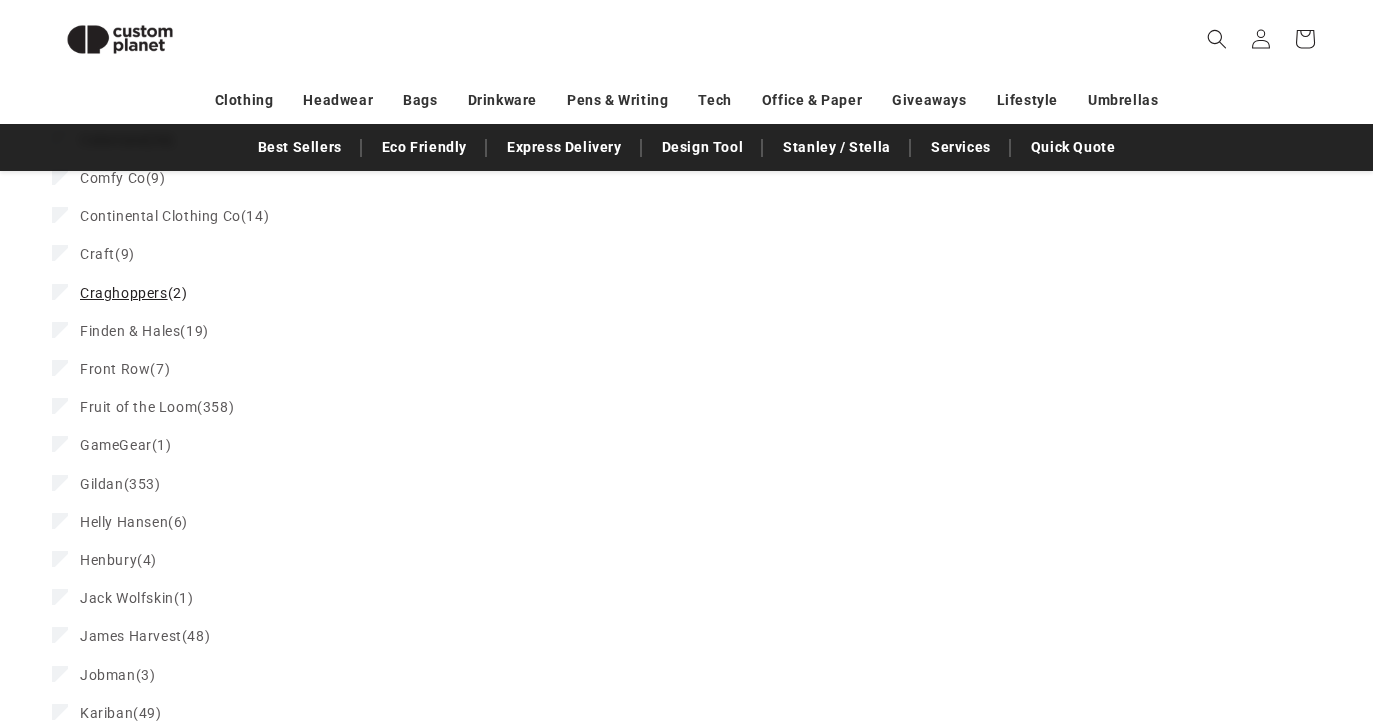 click on "Craghoppers" at bounding box center (124, 293) 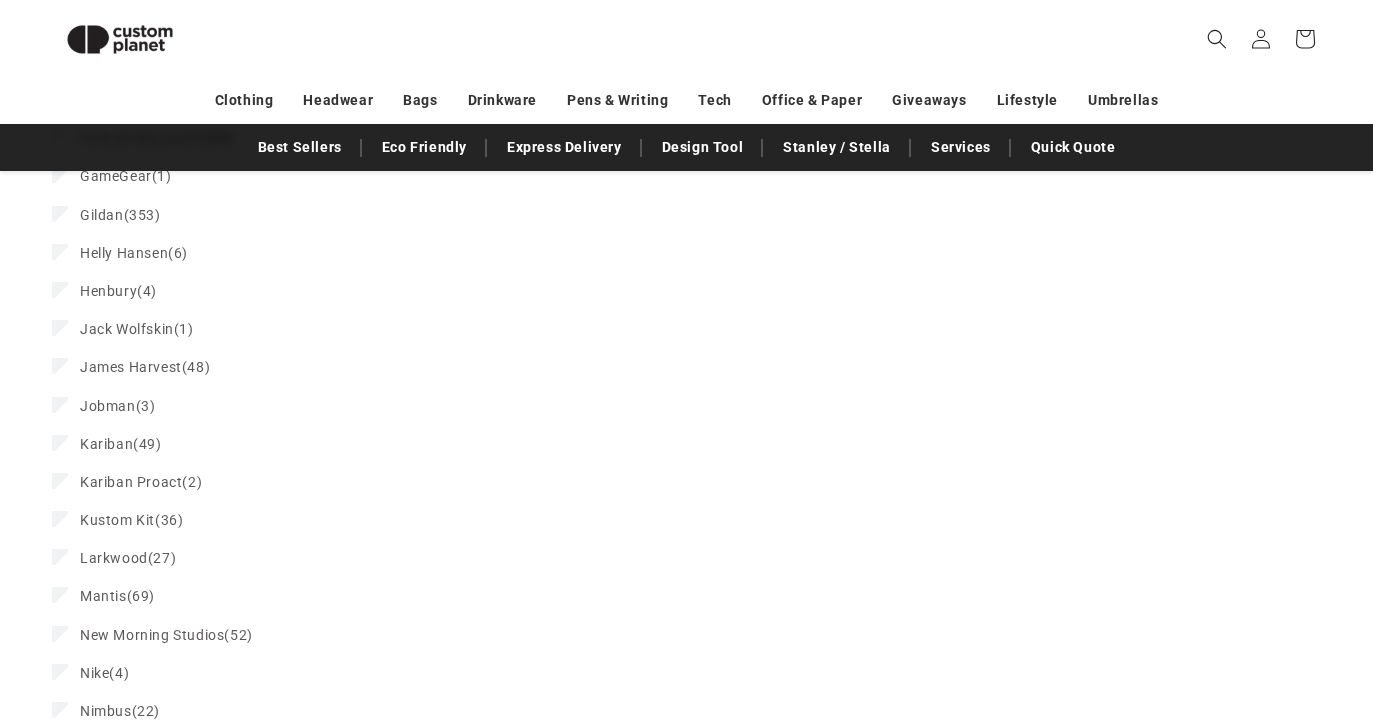 scroll, scrollTop: 1402, scrollLeft: 0, axis: vertical 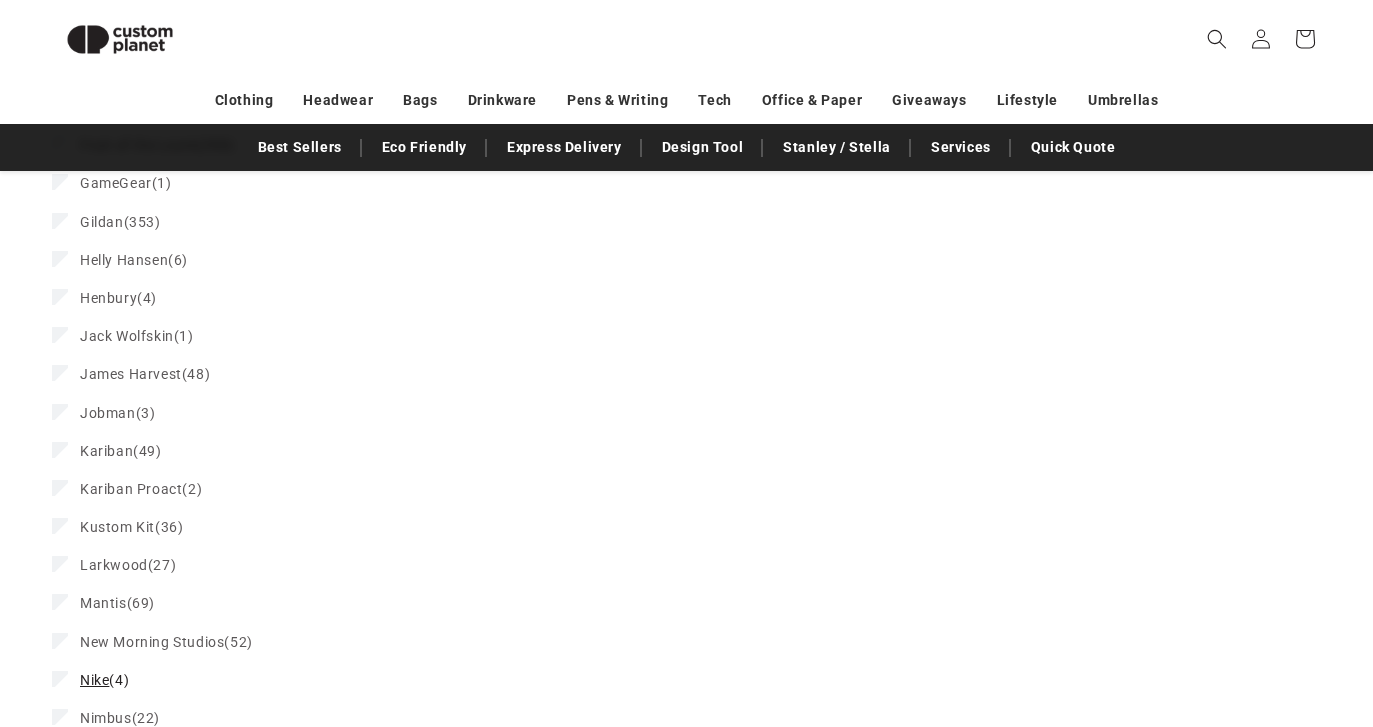 click on "Nike  (4)
Nike (4 products)" at bounding box center [174, 680] 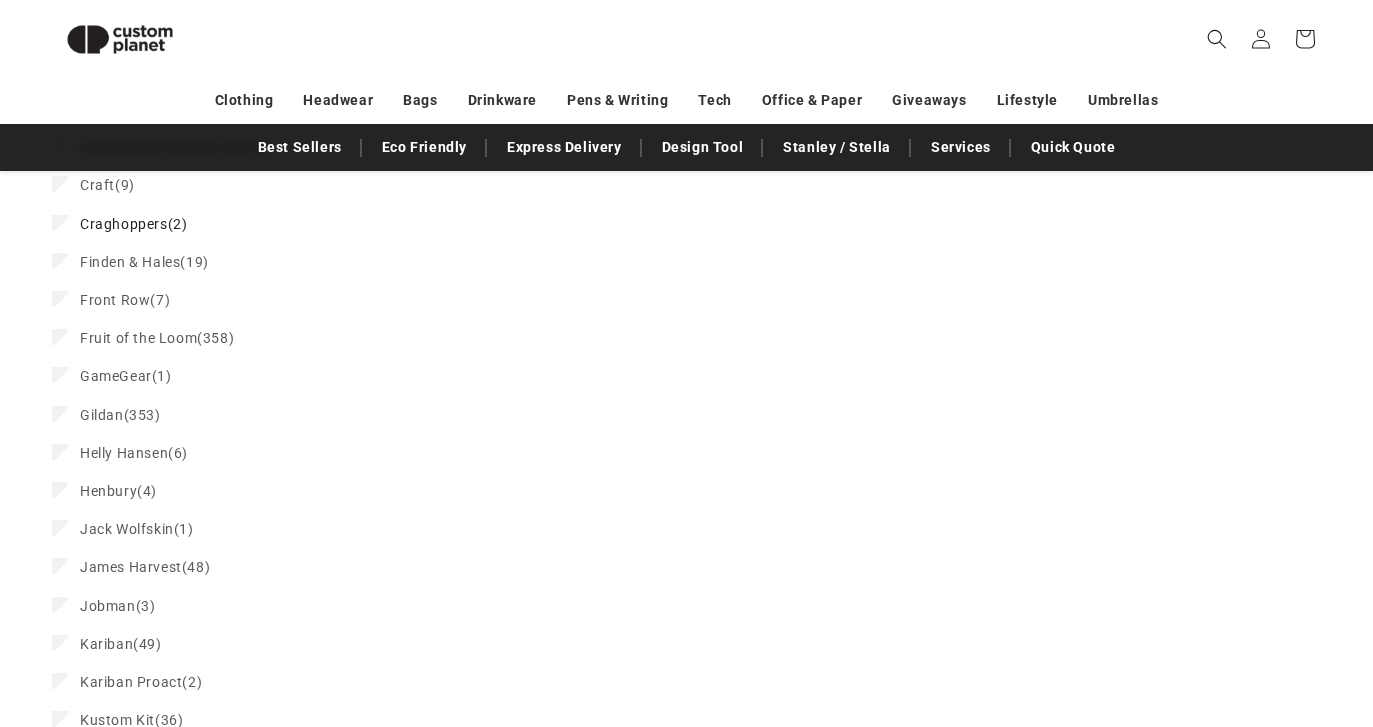 scroll, scrollTop: 1252, scrollLeft: 0, axis: vertical 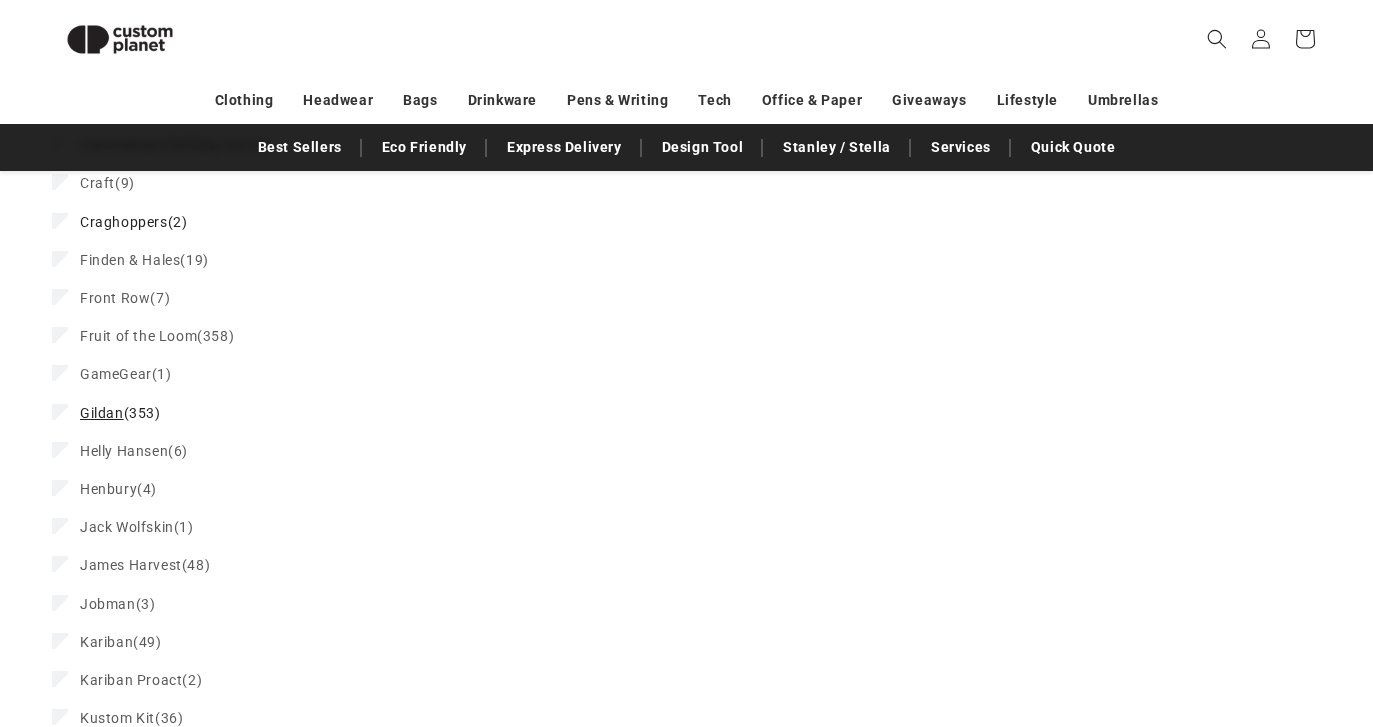 click on "Gildan" at bounding box center (102, 413) 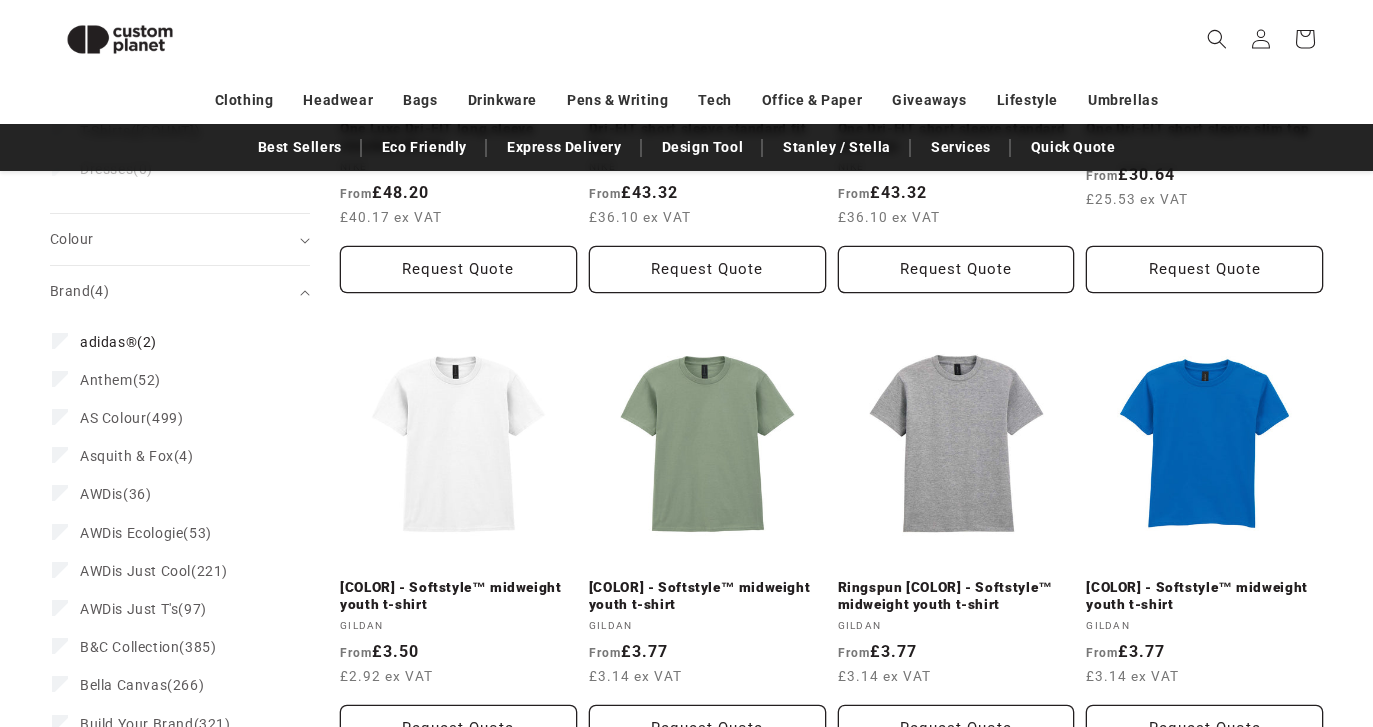 scroll, scrollTop: 0, scrollLeft: 0, axis: both 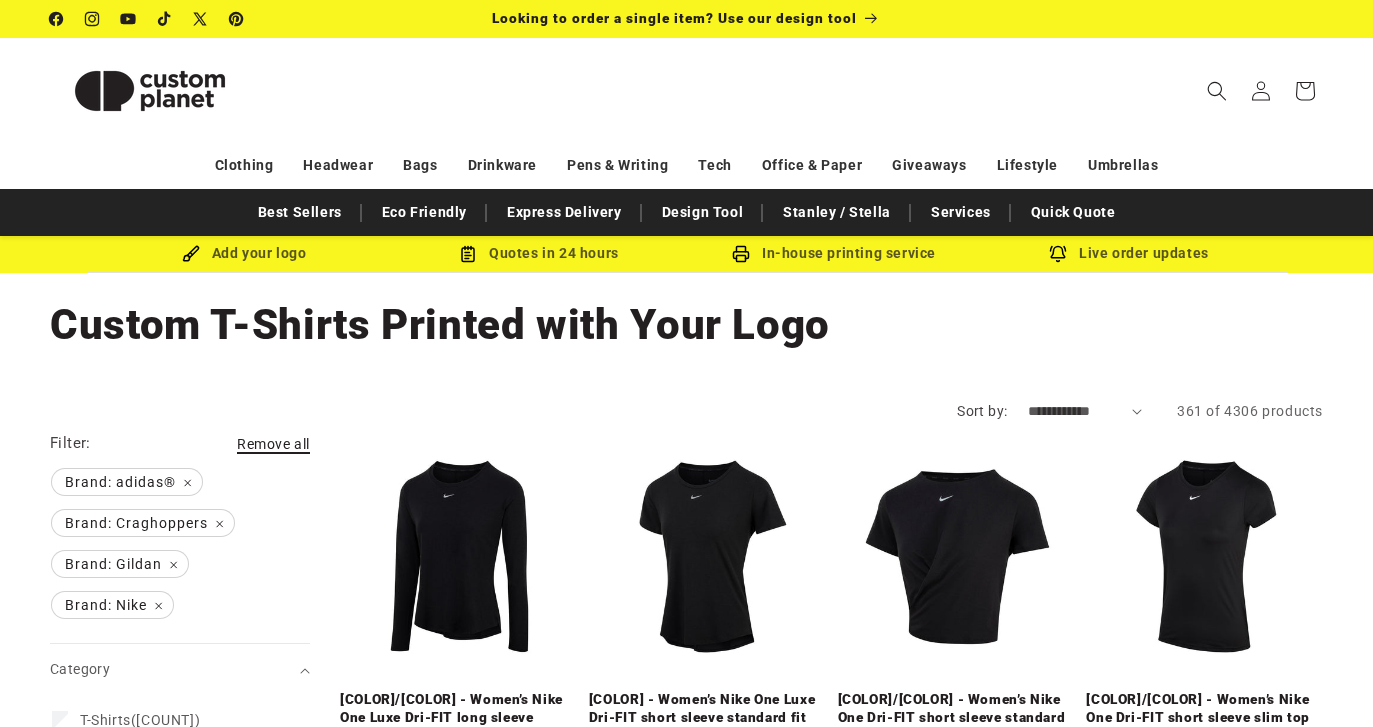 click on "Remove all" at bounding box center [273, 444] 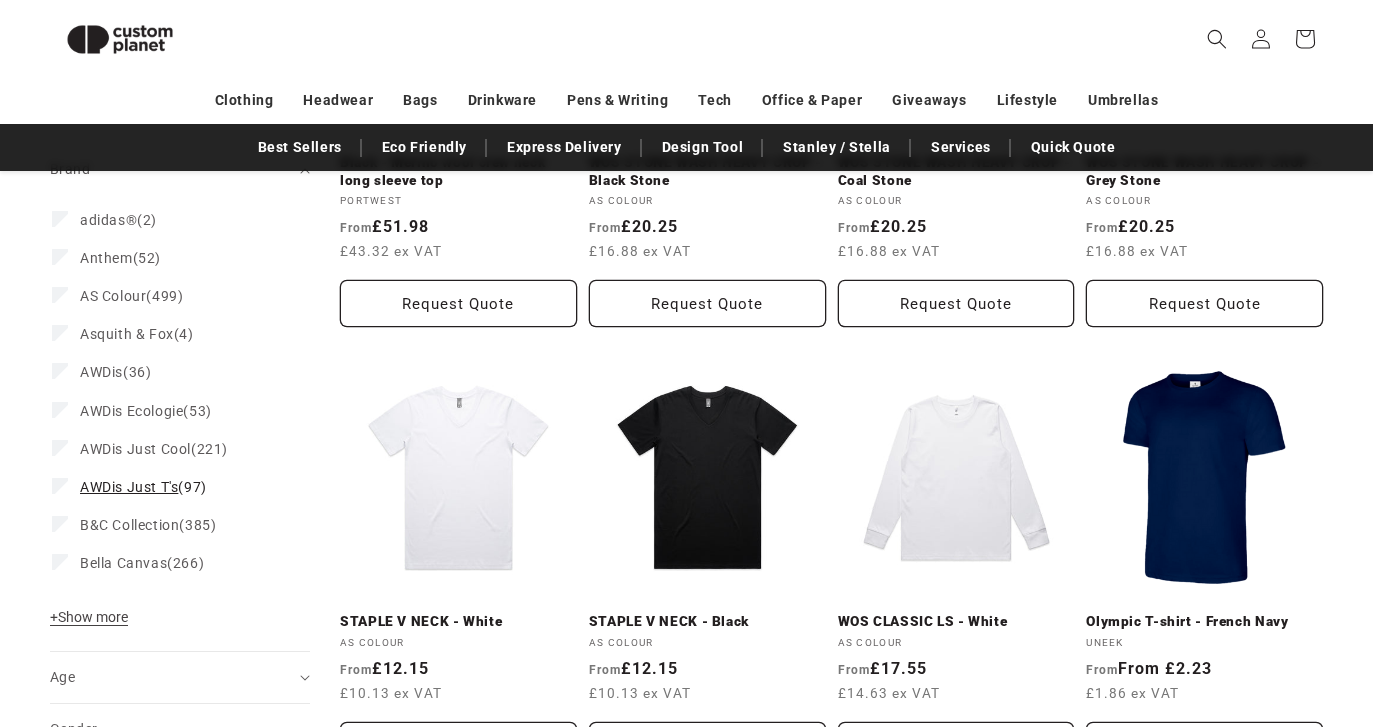 scroll, scrollTop: 527, scrollLeft: 0, axis: vertical 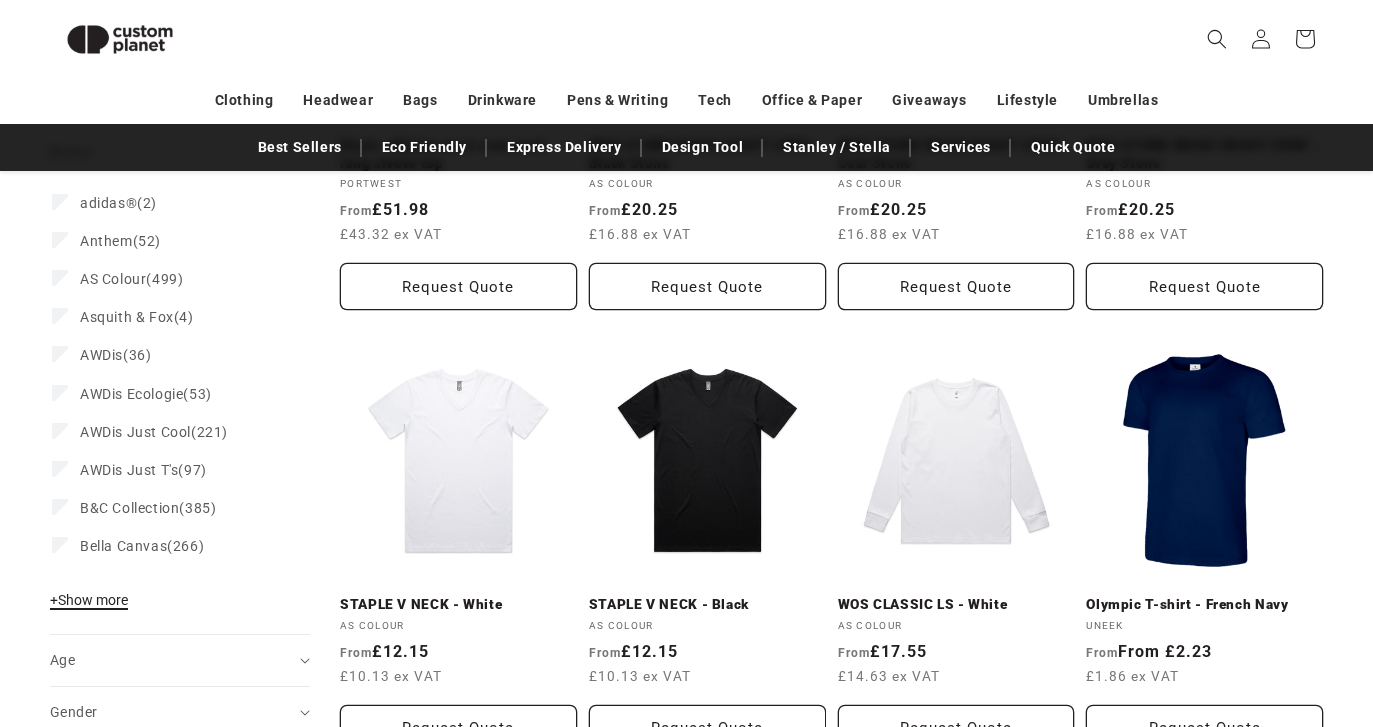 click on "+  Show more" at bounding box center [89, 600] 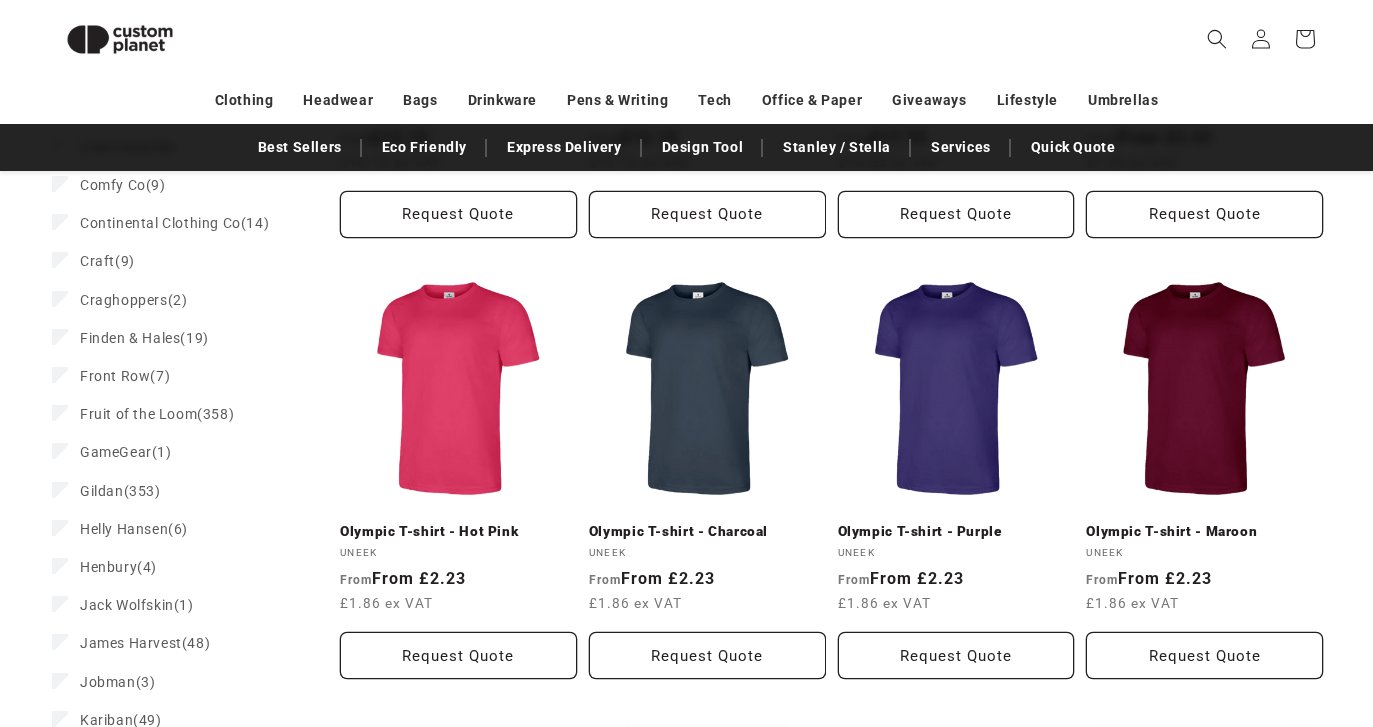 scroll, scrollTop: 1060, scrollLeft: 0, axis: vertical 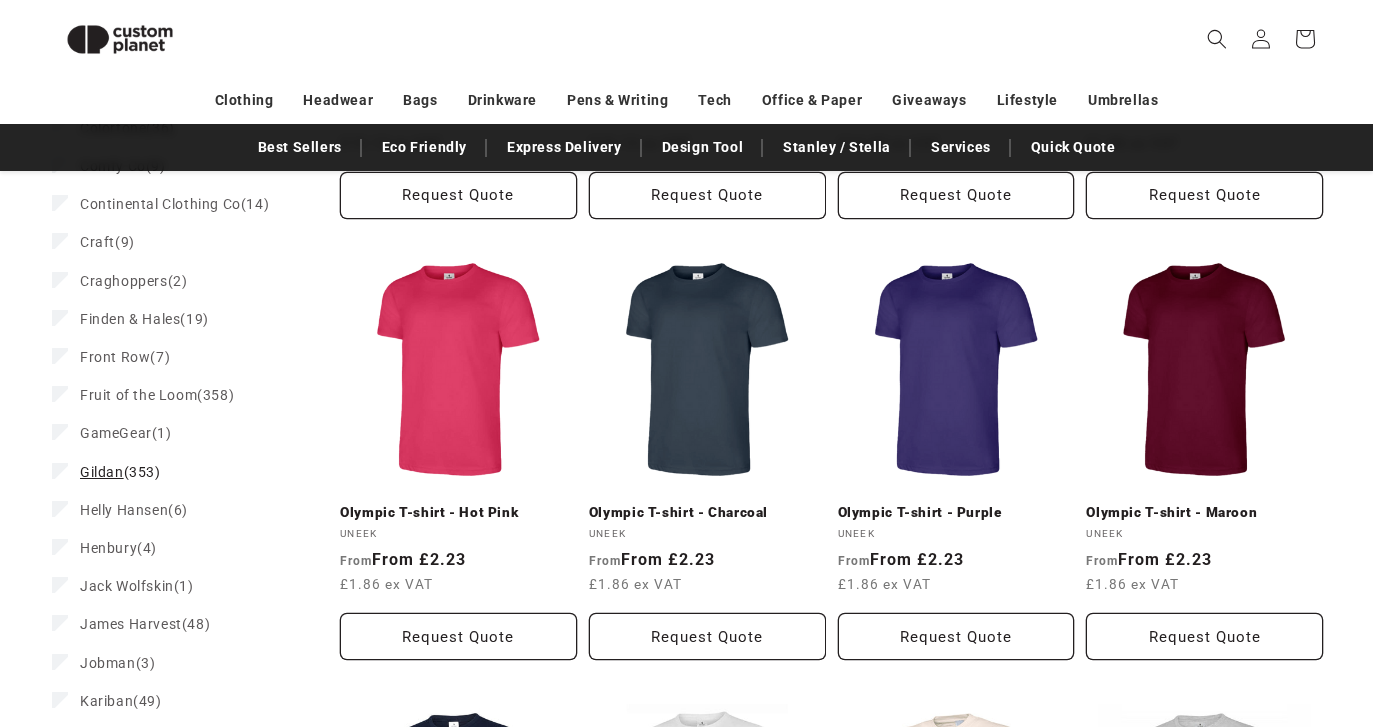 click on "Gildan" at bounding box center [102, 472] 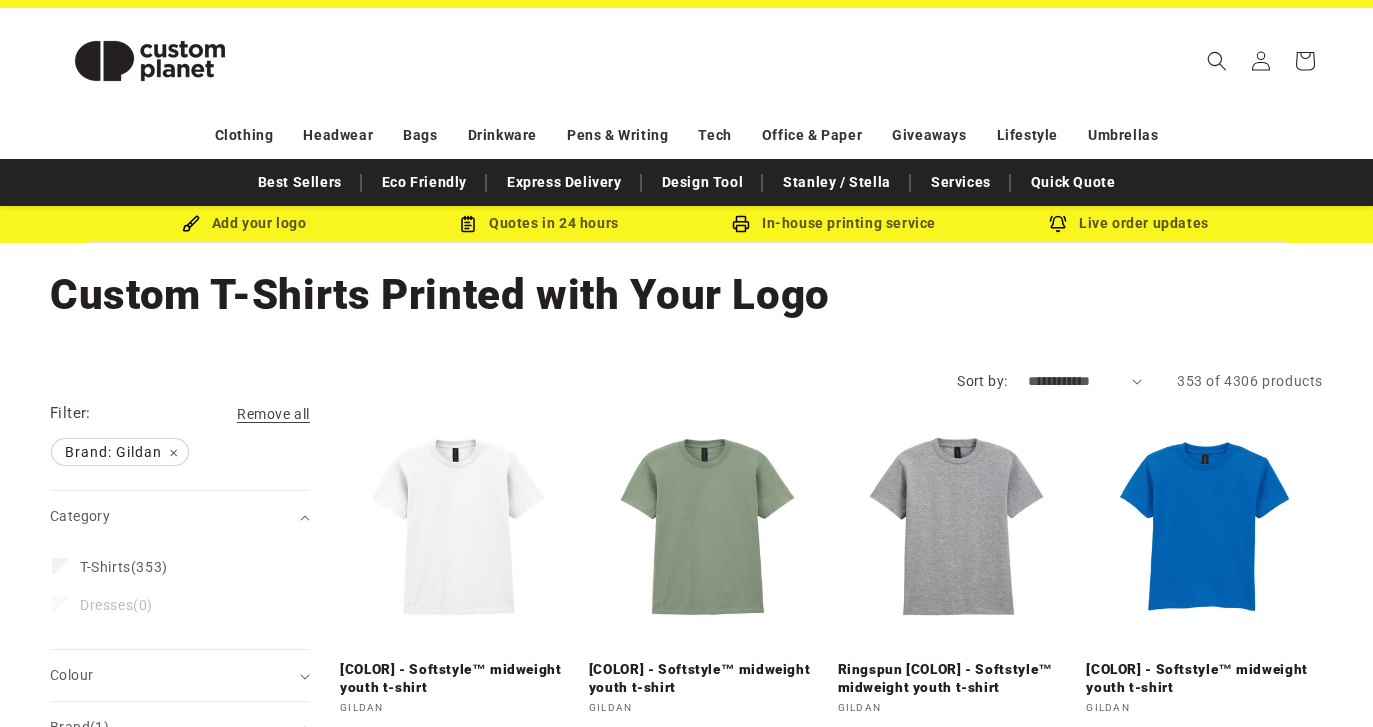 scroll, scrollTop: 0, scrollLeft: 0, axis: both 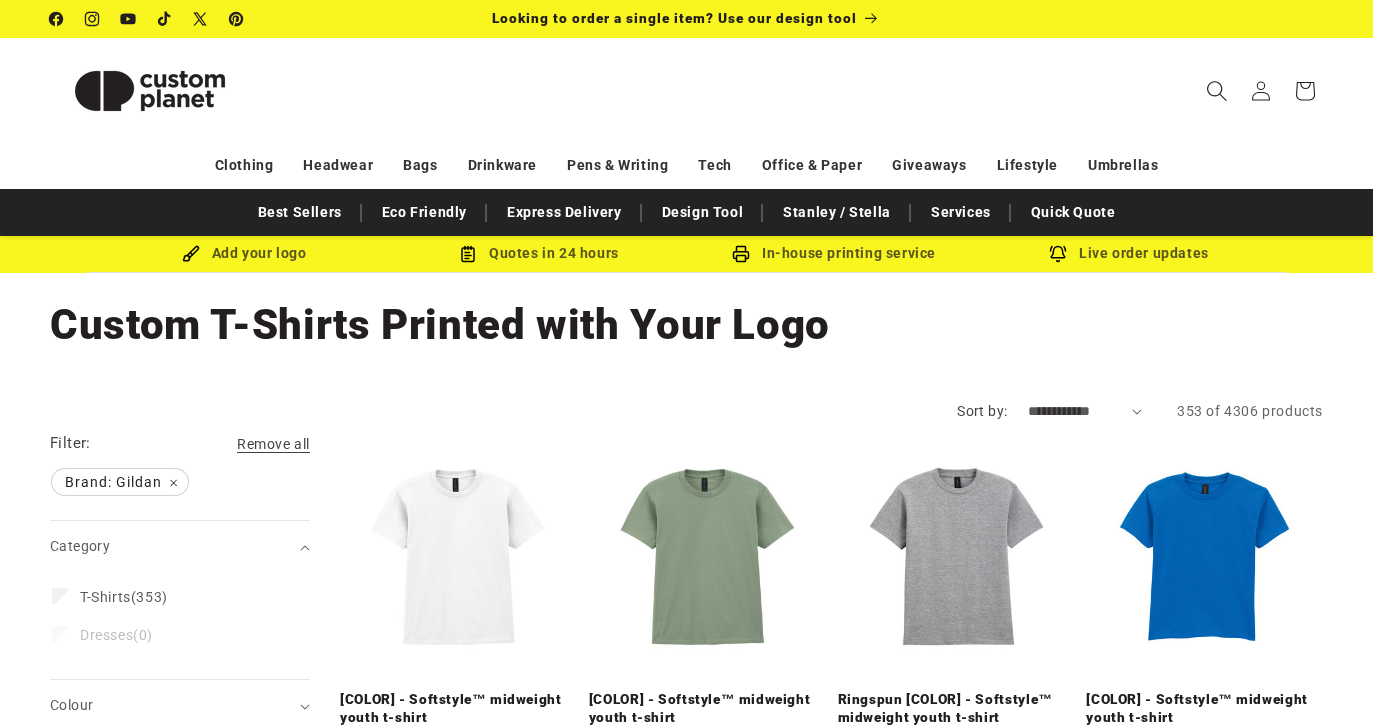 click 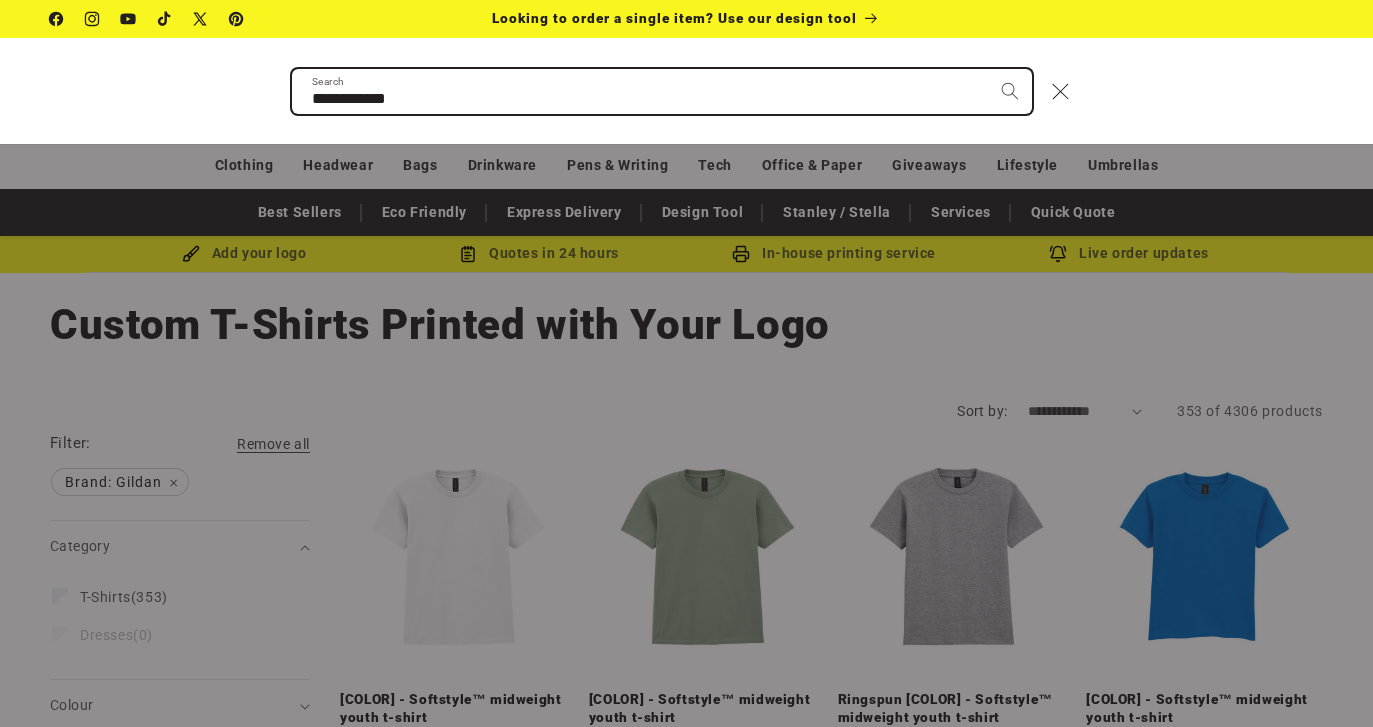 type on "**********" 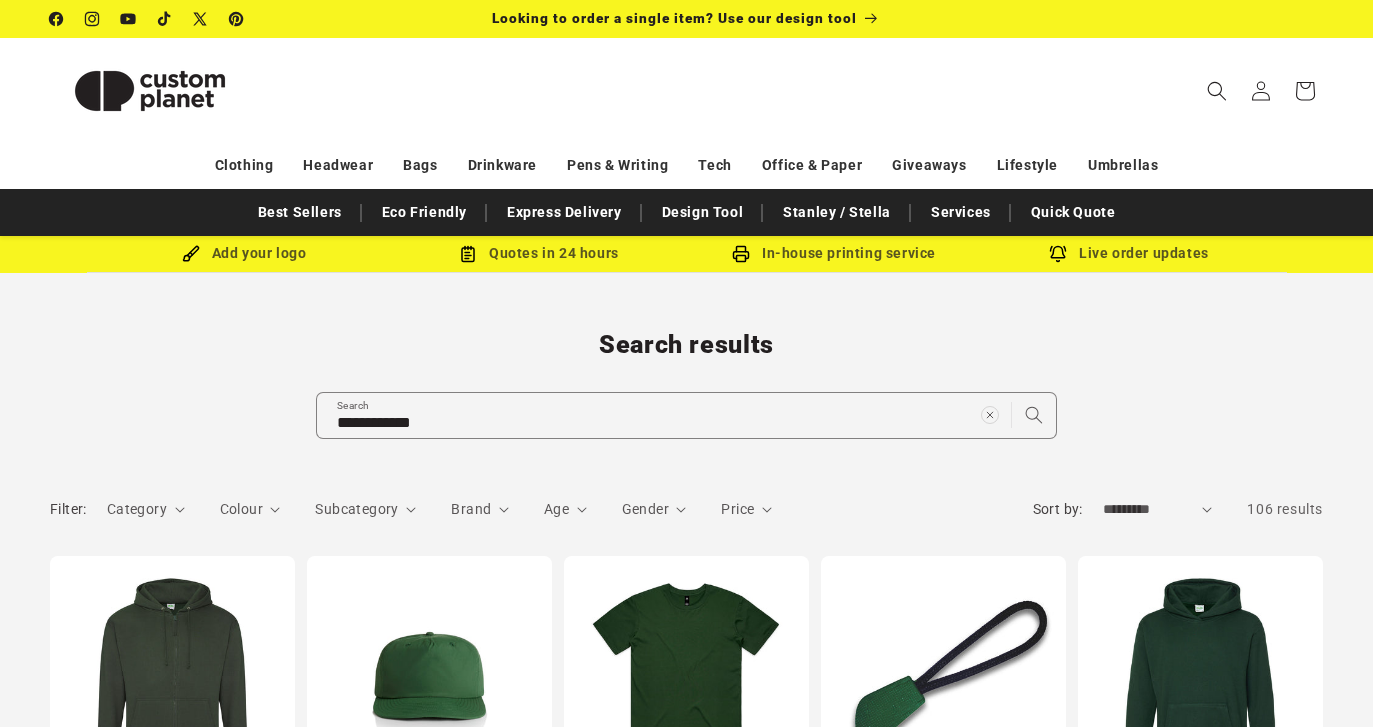 scroll, scrollTop: 0, scrollLeft: 0, axis: both 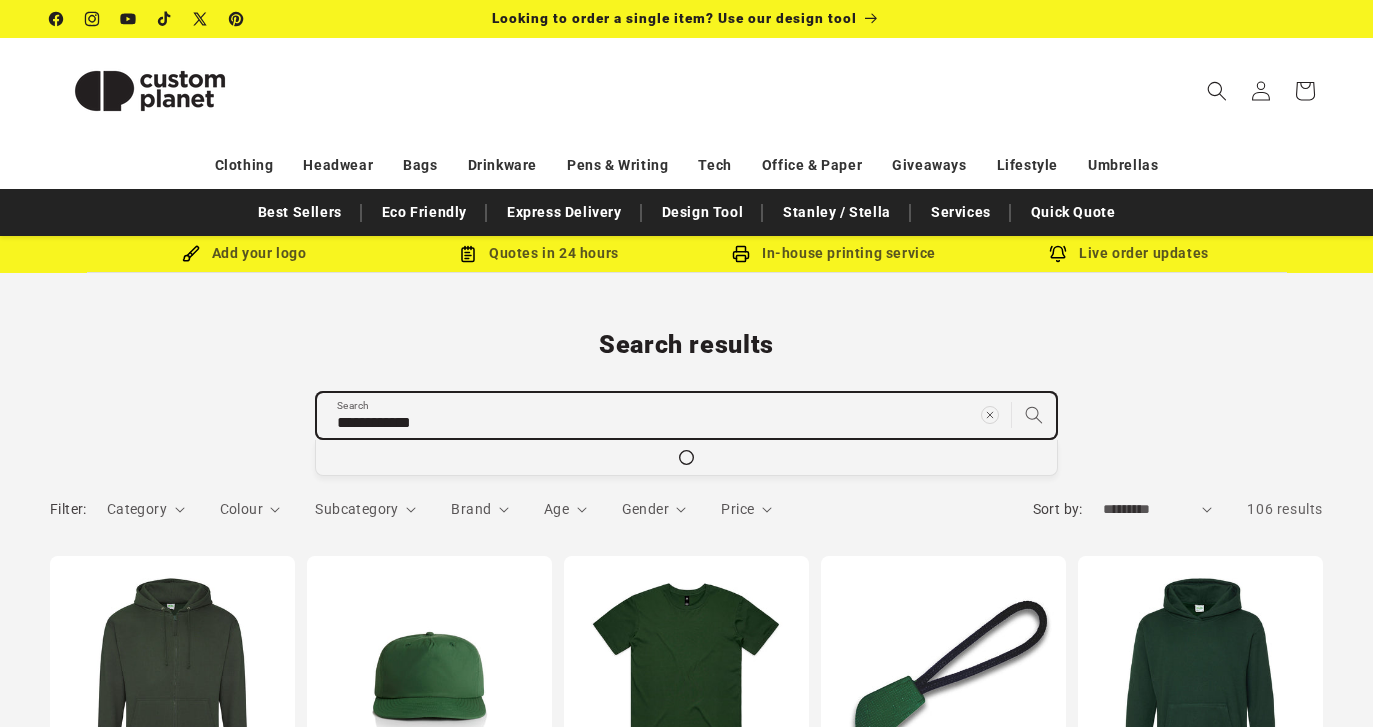 click on "**********" at bounding box center [686, 415] 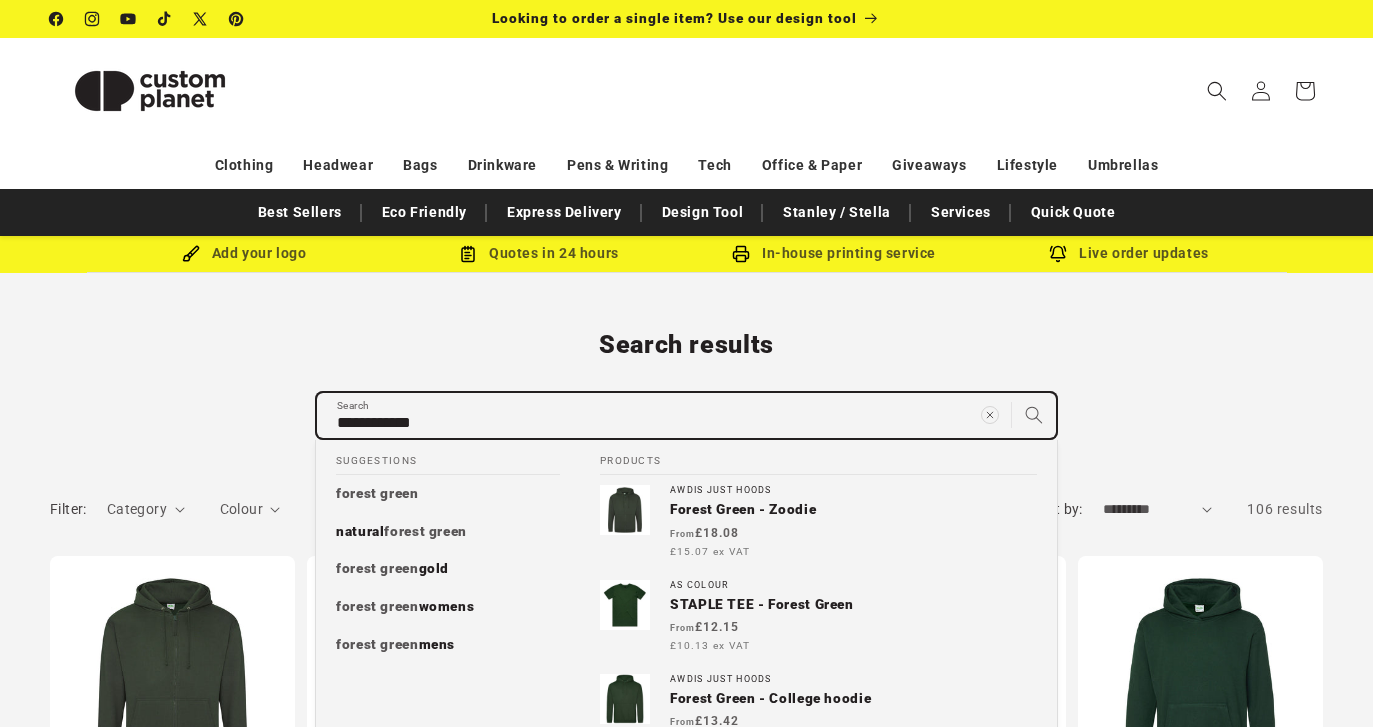 type on "**********" 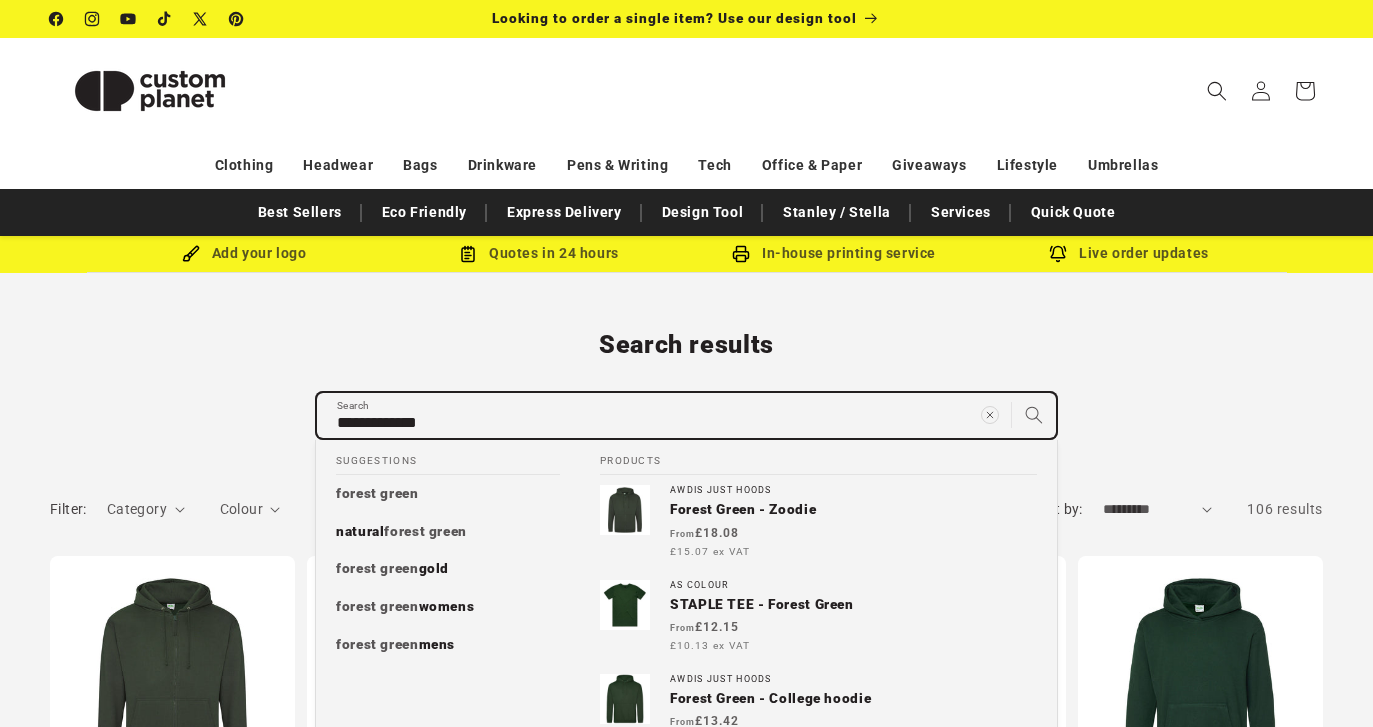 type on "**********" 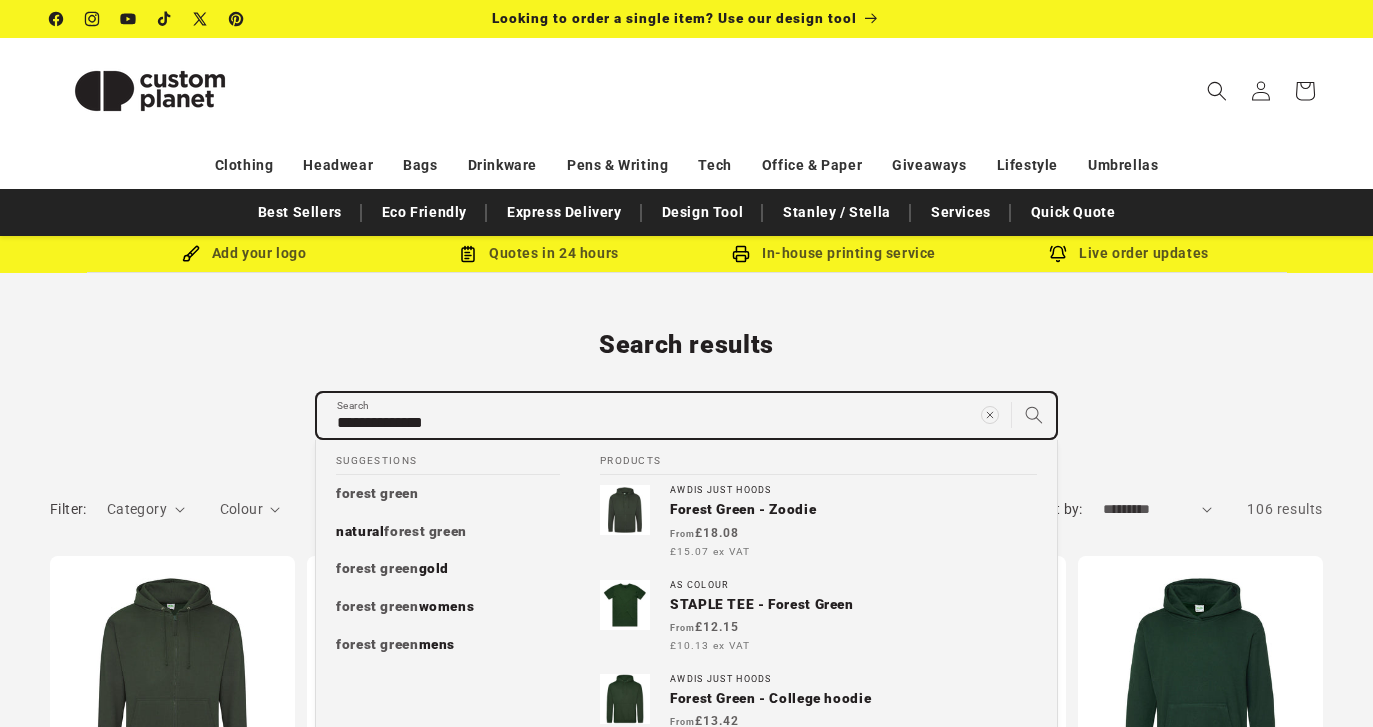 type on "**********" 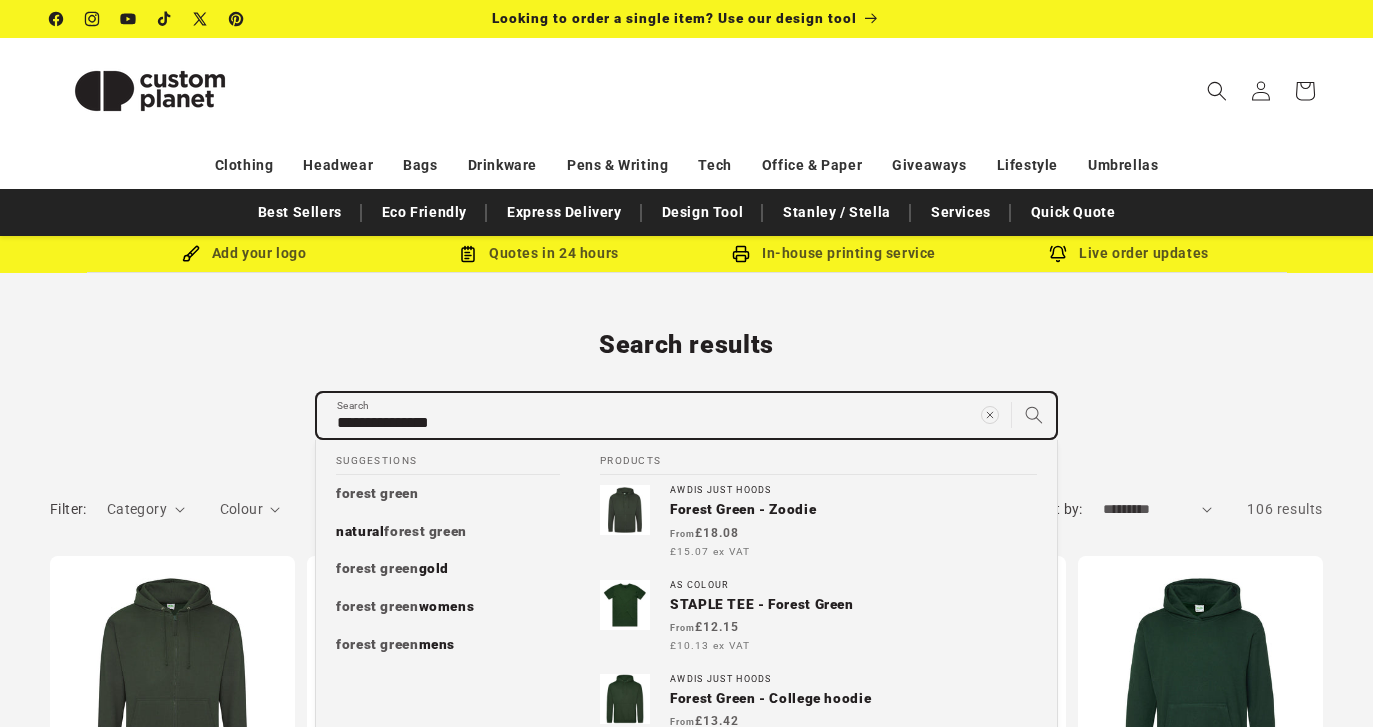 type on "**********" 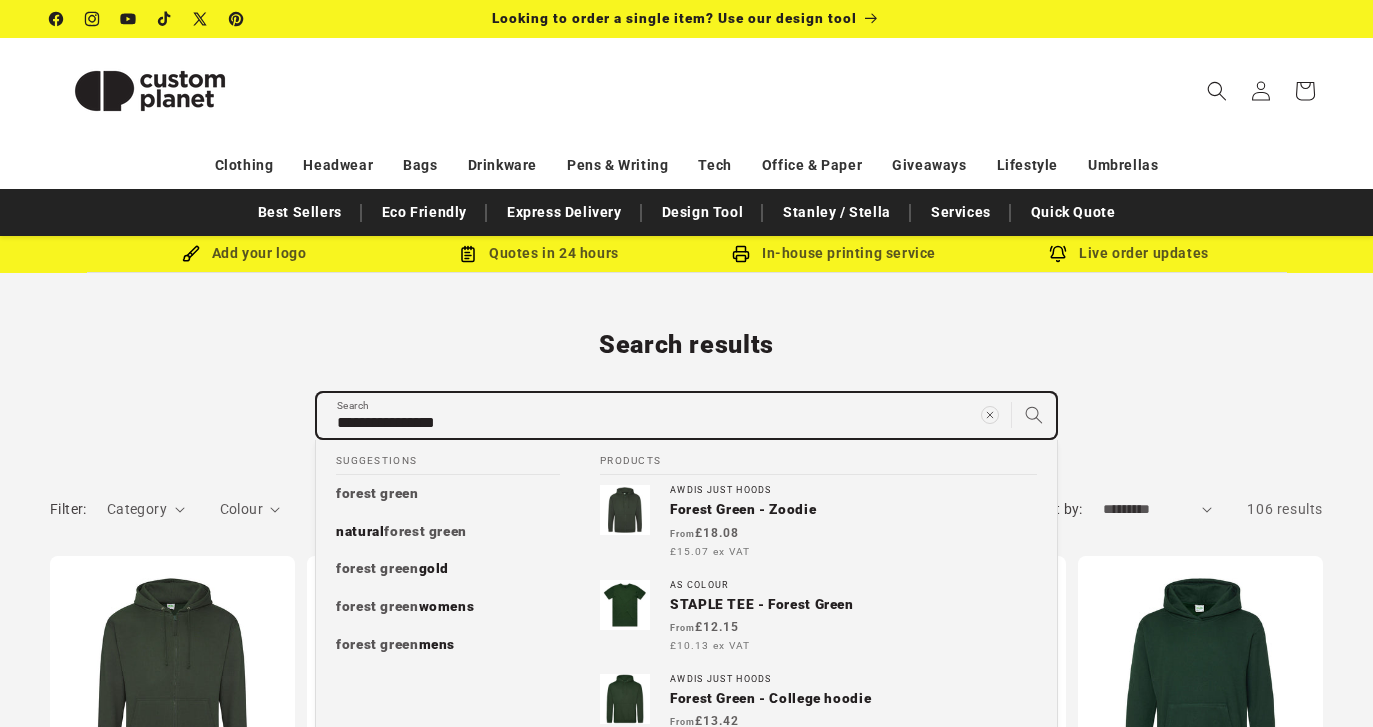 type on "**********" 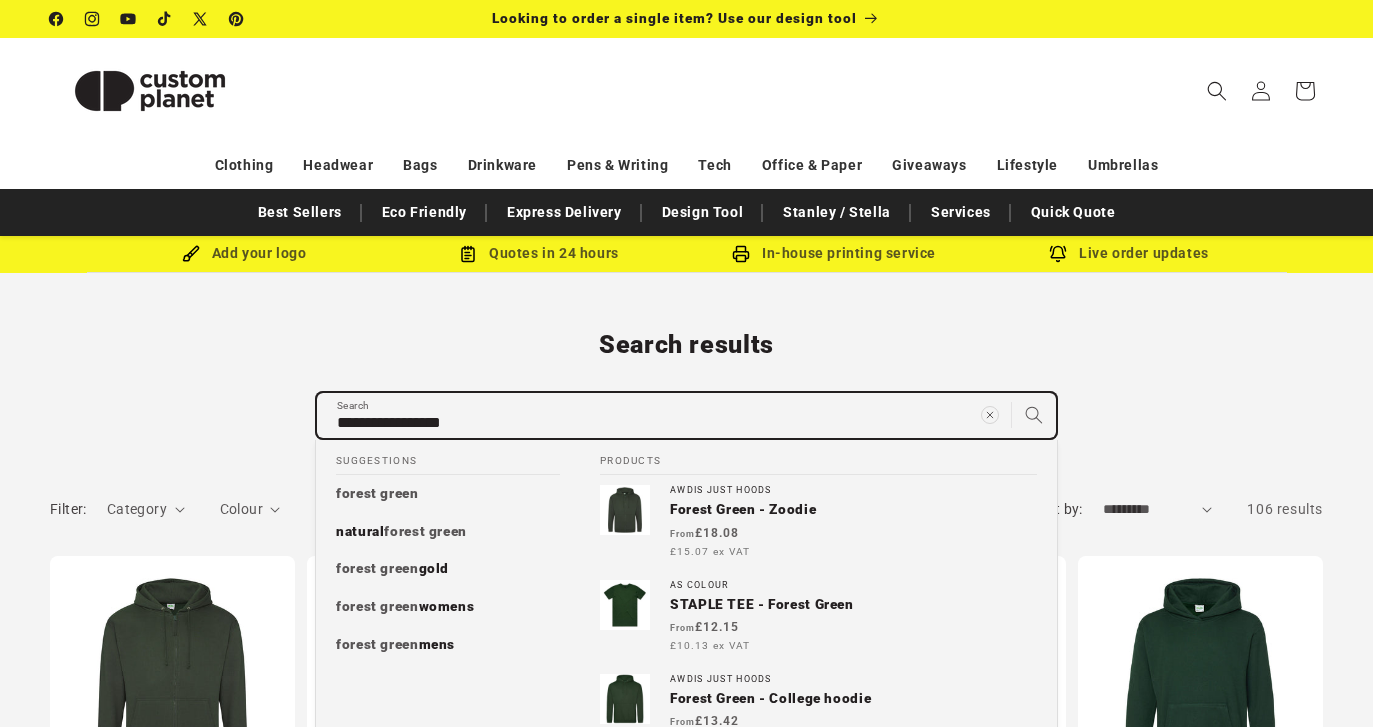 type on "**********" 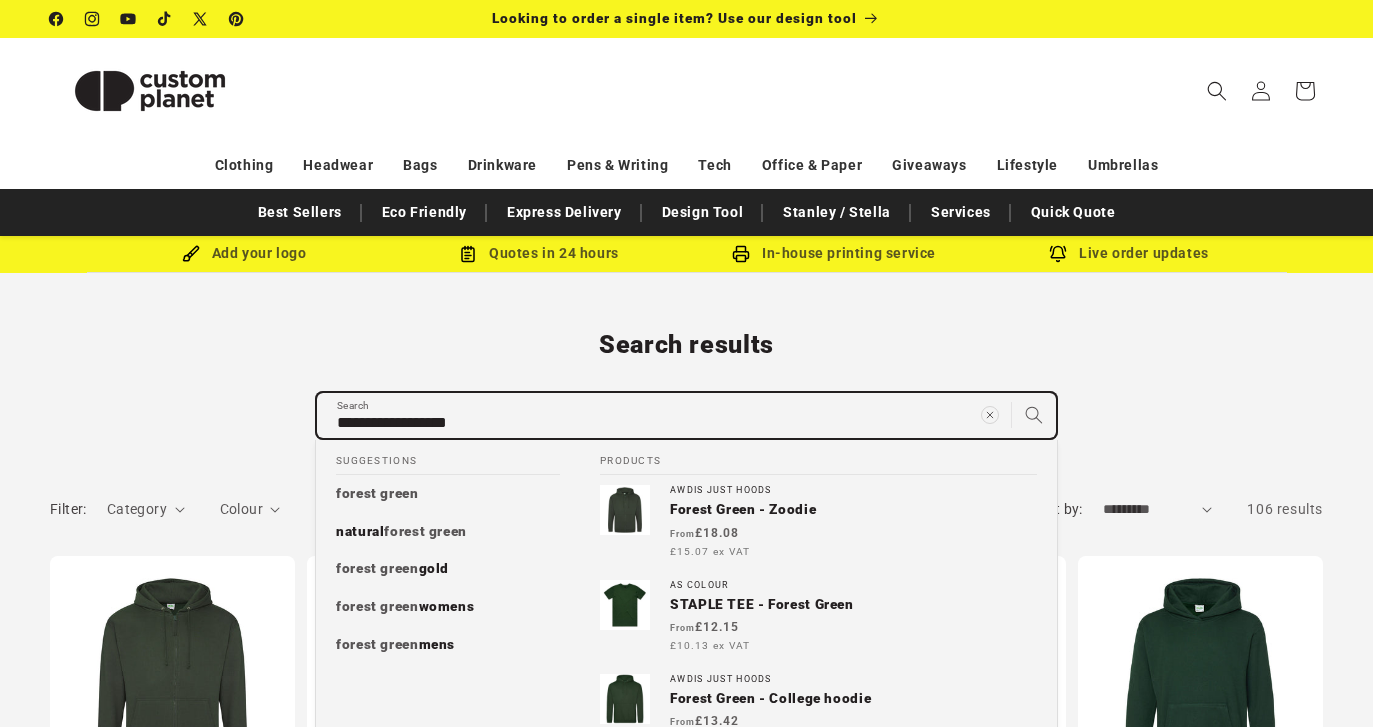 type on "**********" 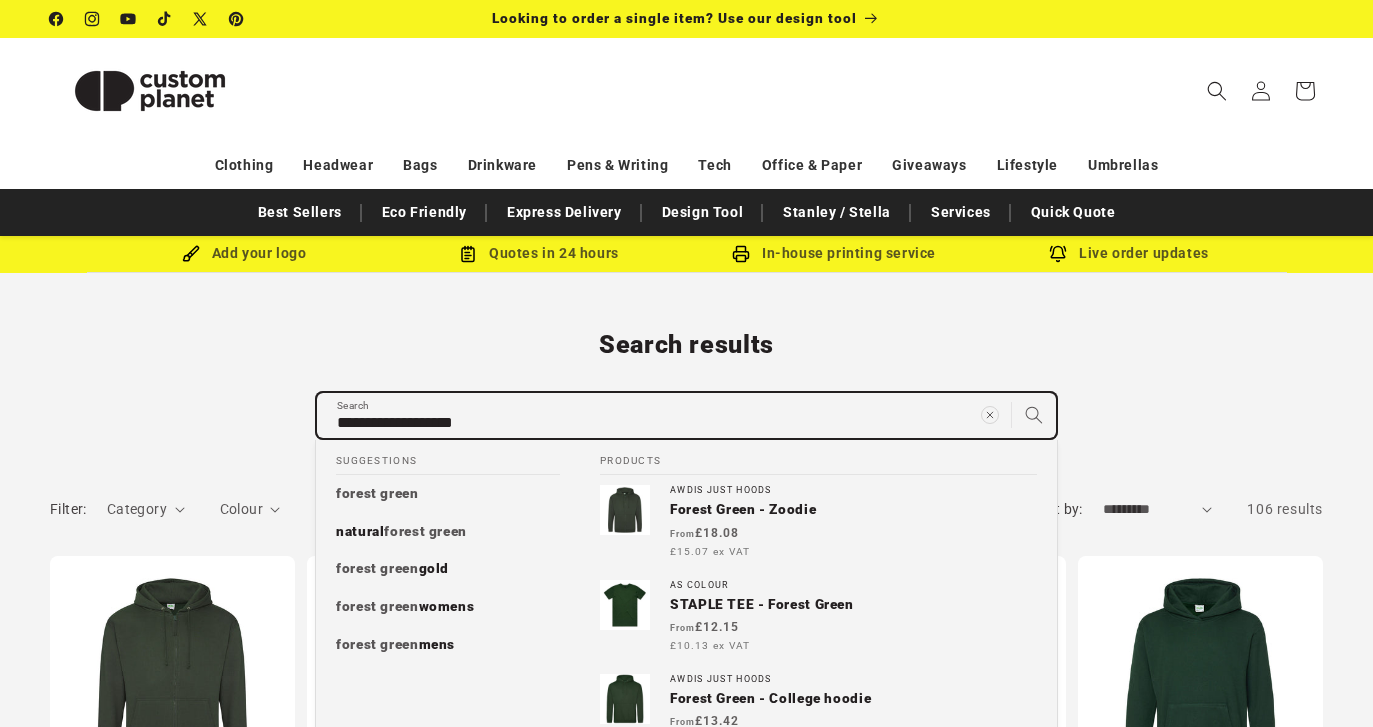 type on "**********" 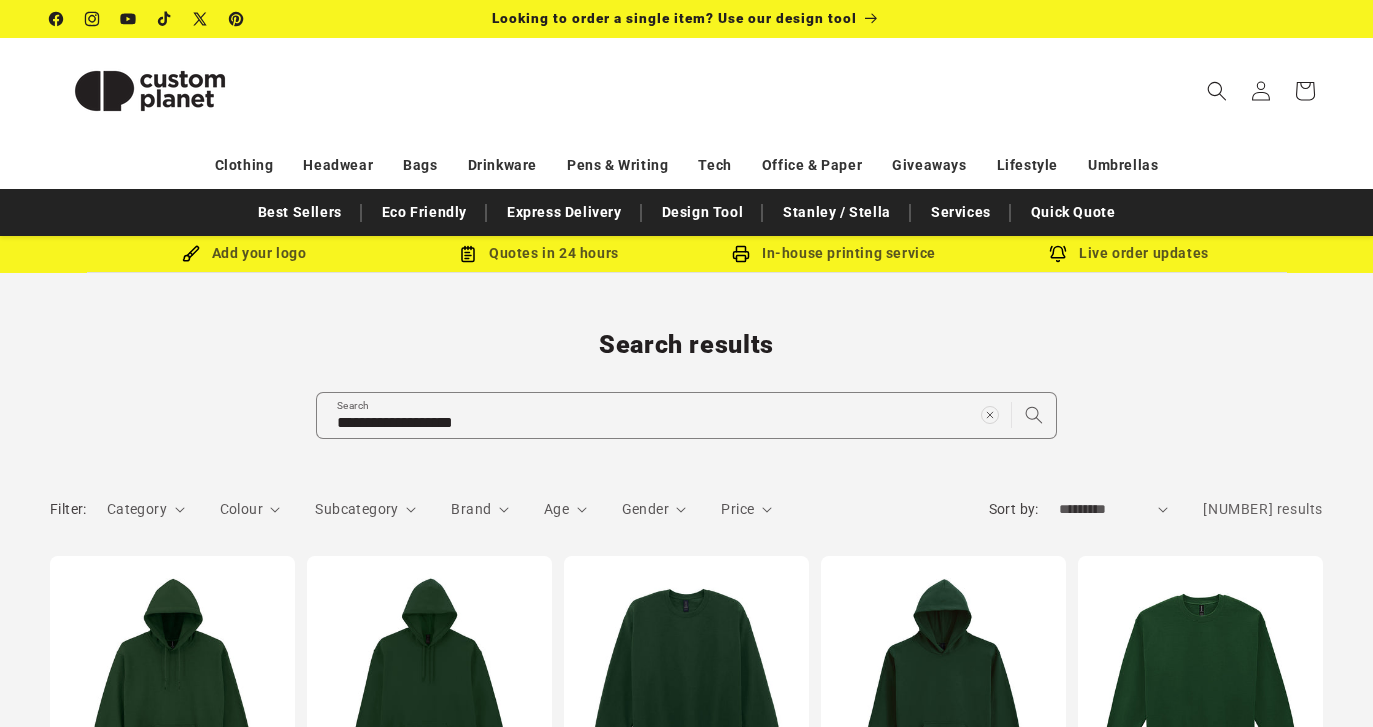 scroll, scrollTop: 0, scrollLeft: 0, axis: both 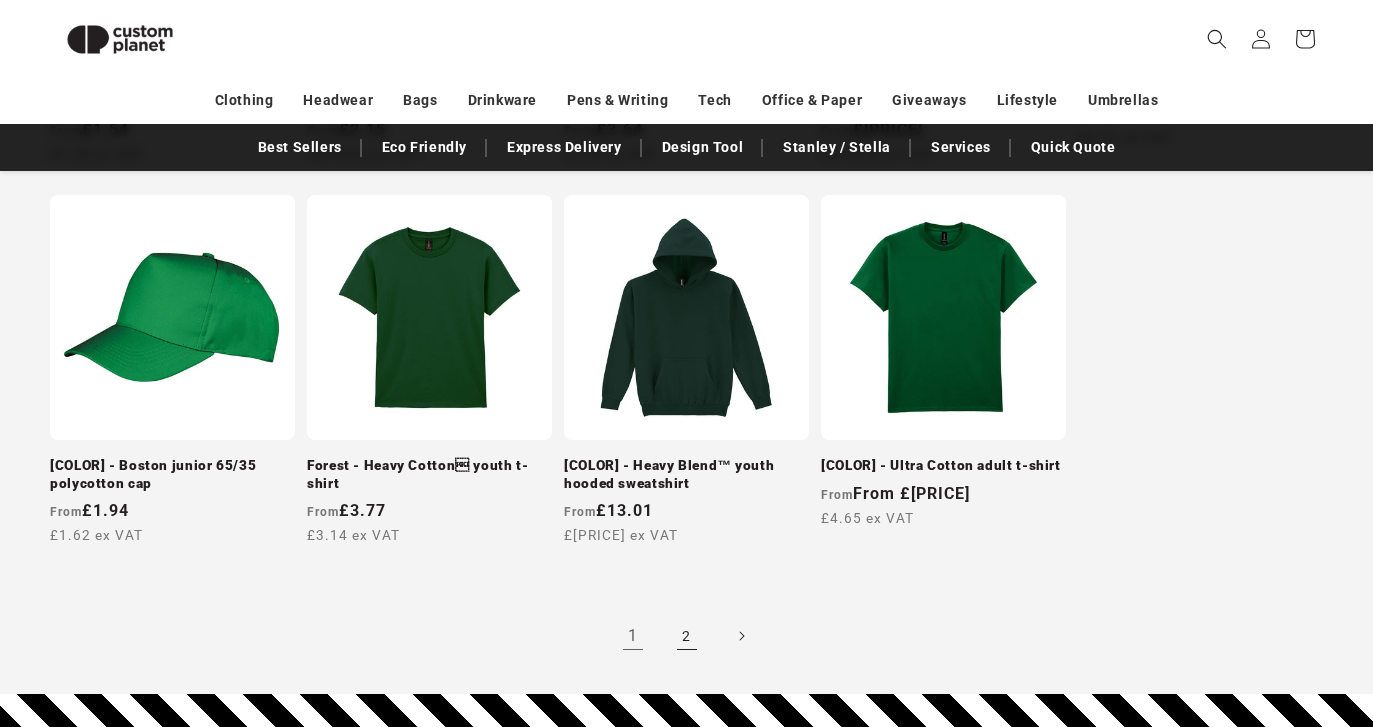 click on "2" at bounding box center (687, 636) 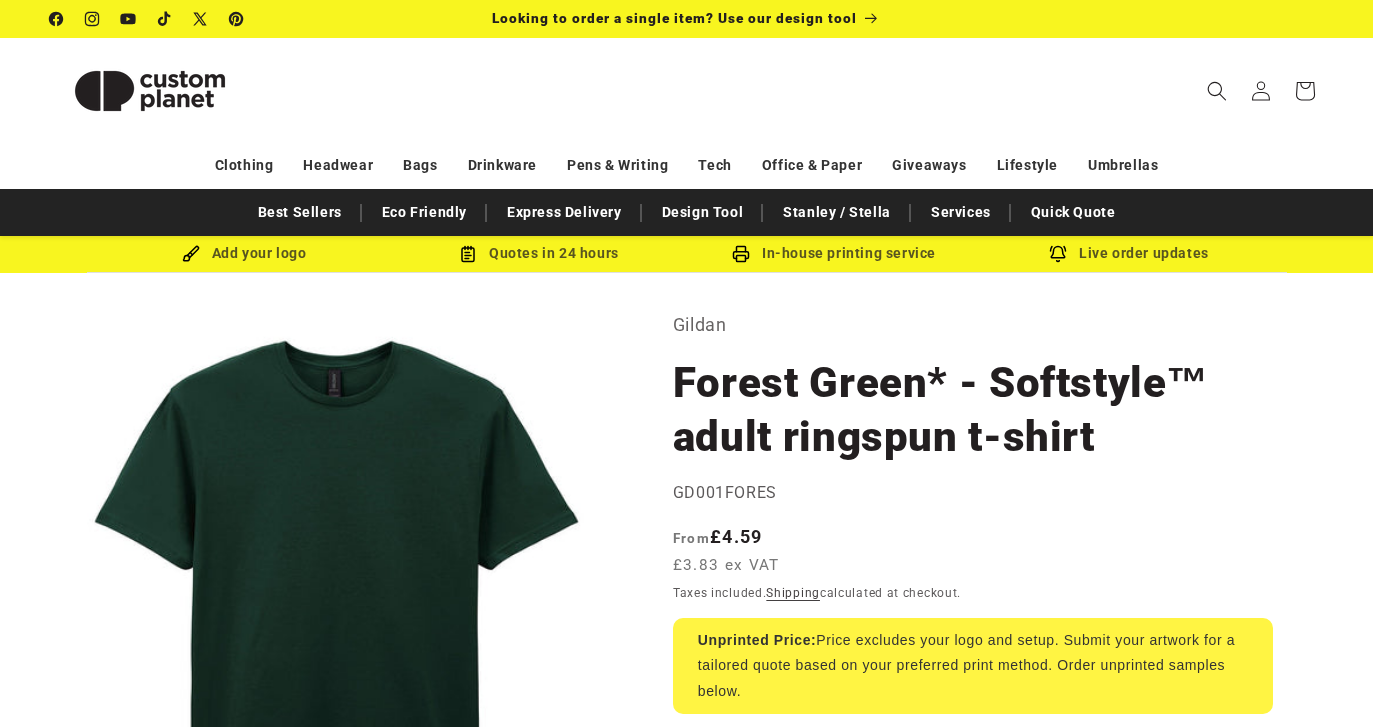 scroll, scrollTop: 0, scrollLeft: 0, axis: both 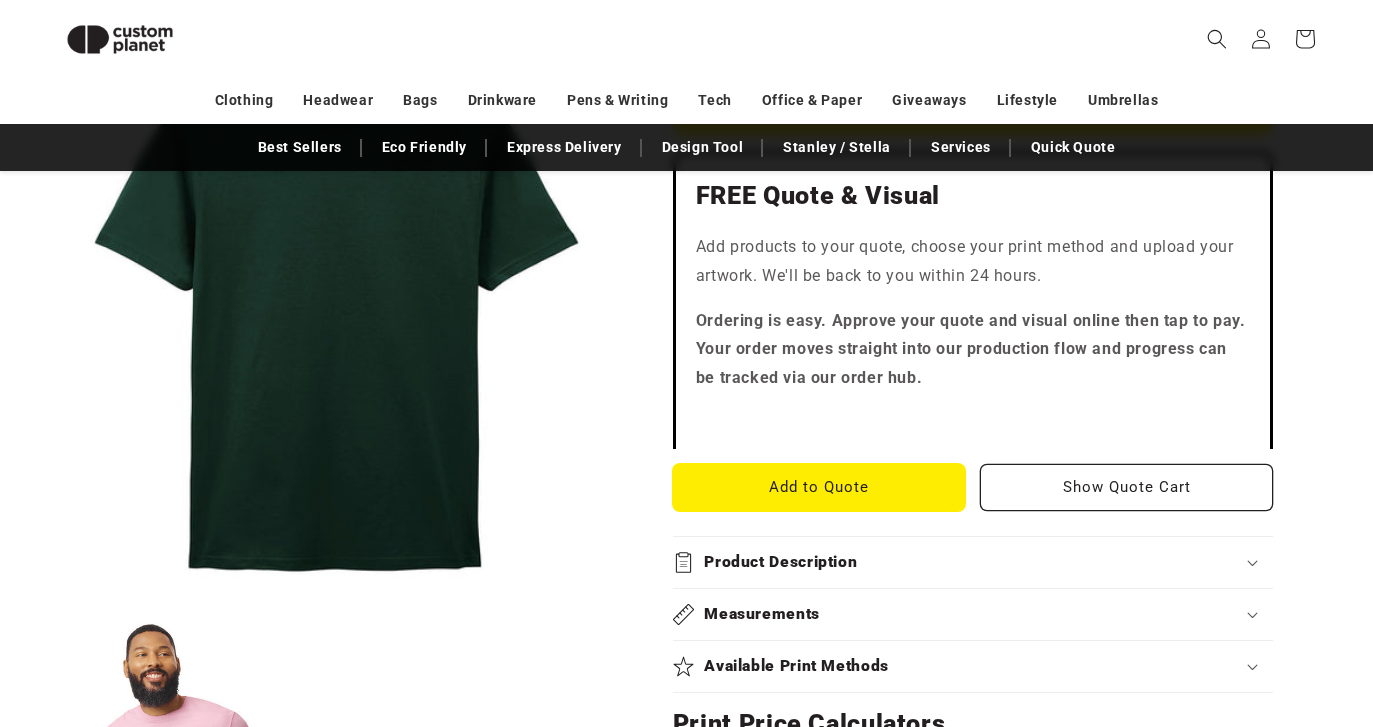 click on "Add to Quote" at bounding box center (819, 487) 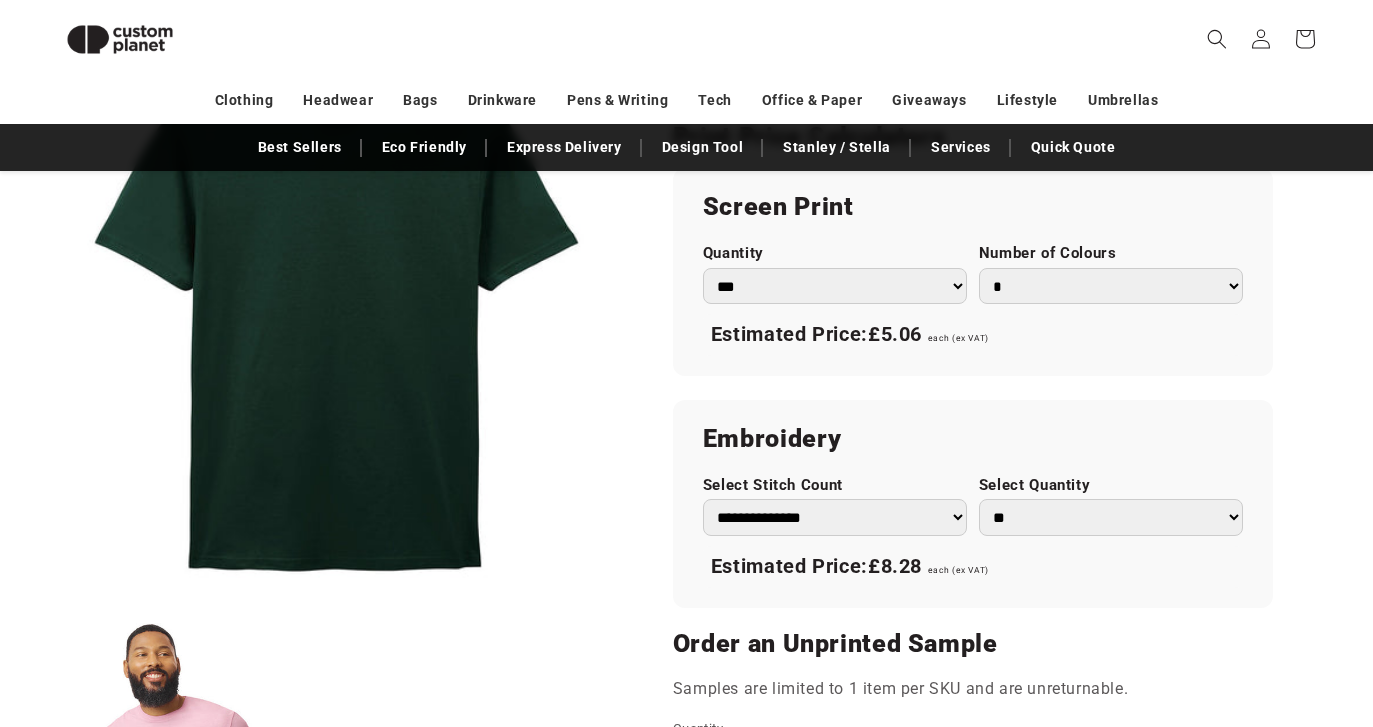 scroll, scrollTop: 1175, scrollLeft: 0, axis: vertical 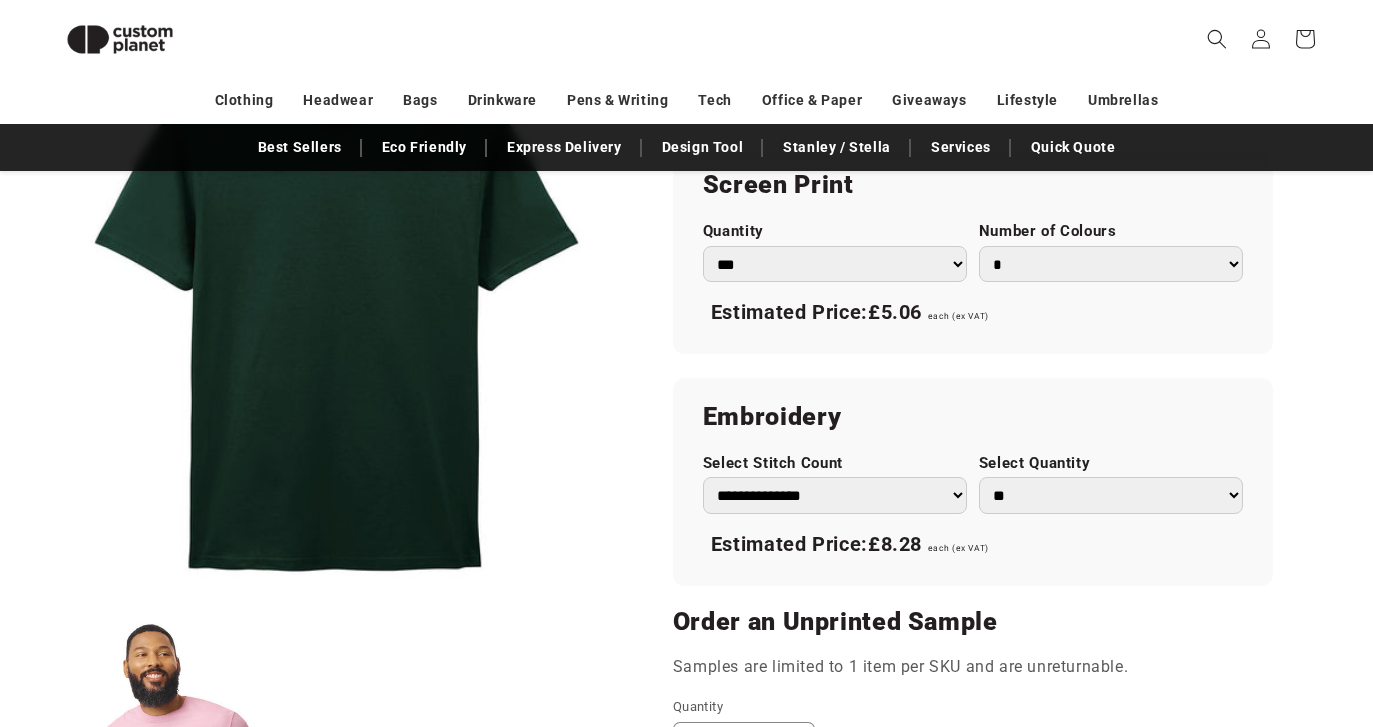 click on "**********" at bounding box center (835, 495) 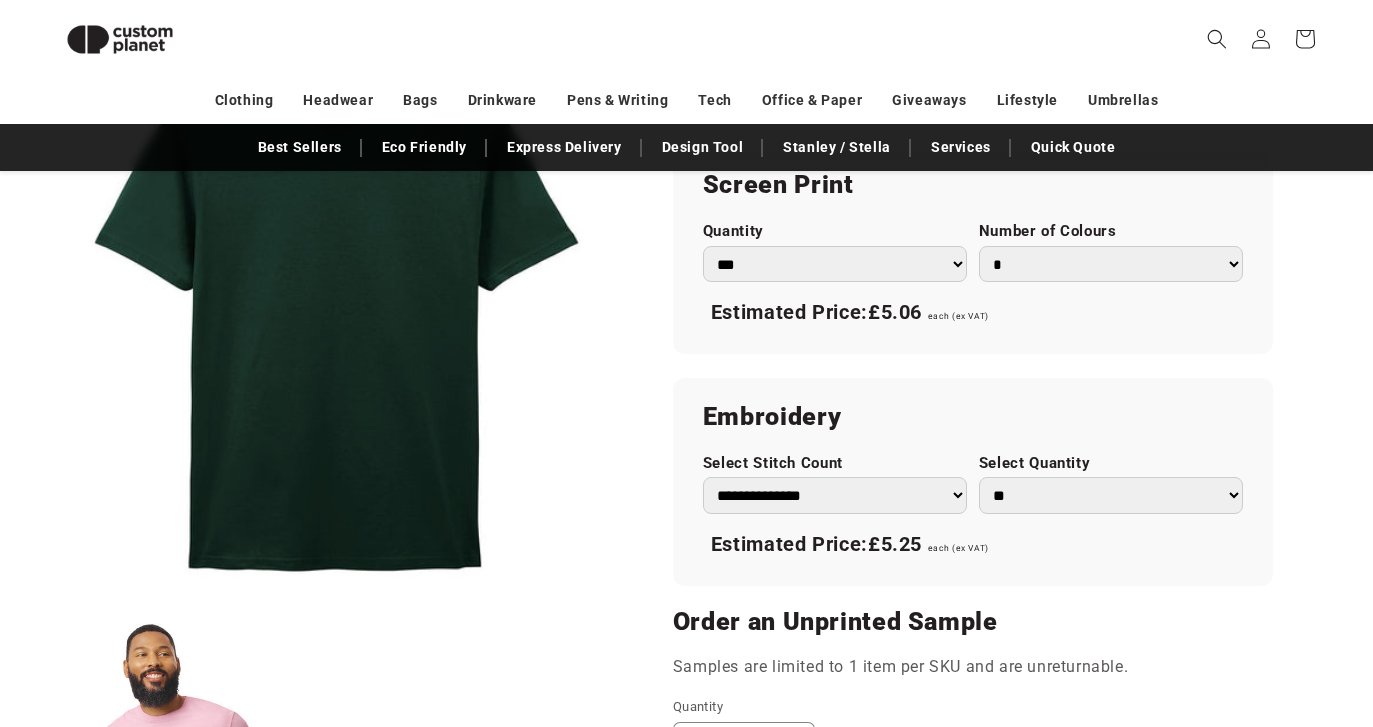 scroll, scrollTop: 1452, scrollLeft: 0, axis: vertical 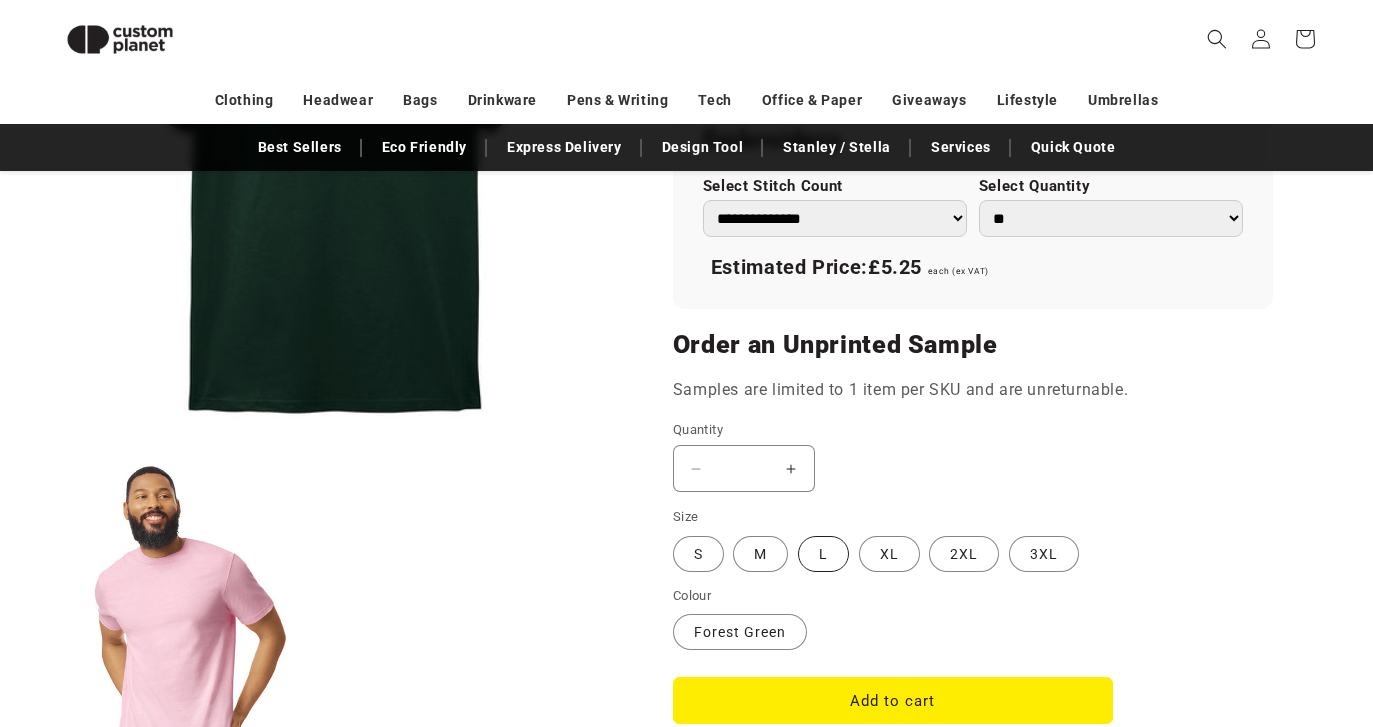 click on "L Variant sold out or unavailable" at bounding box center [823, 554] 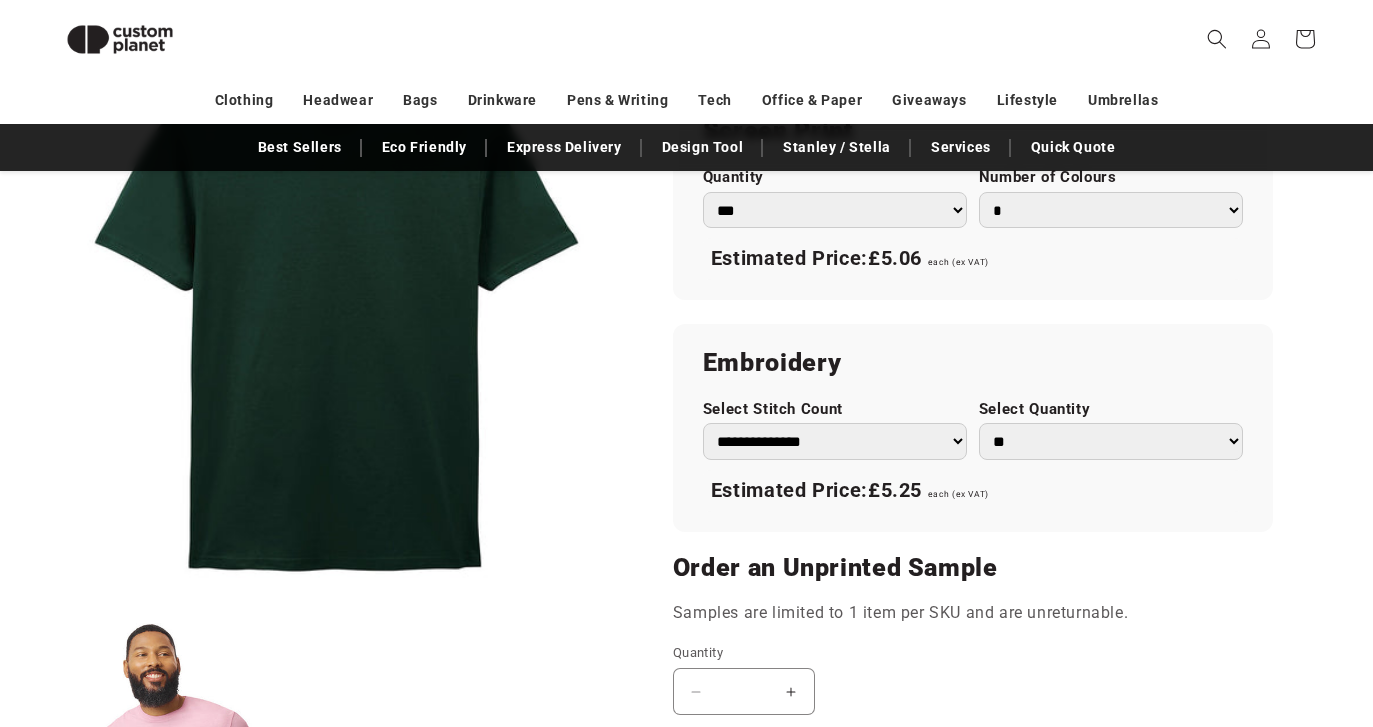 scroll, scrollTop: 1611, scrollLeft: 0, axis: vertical 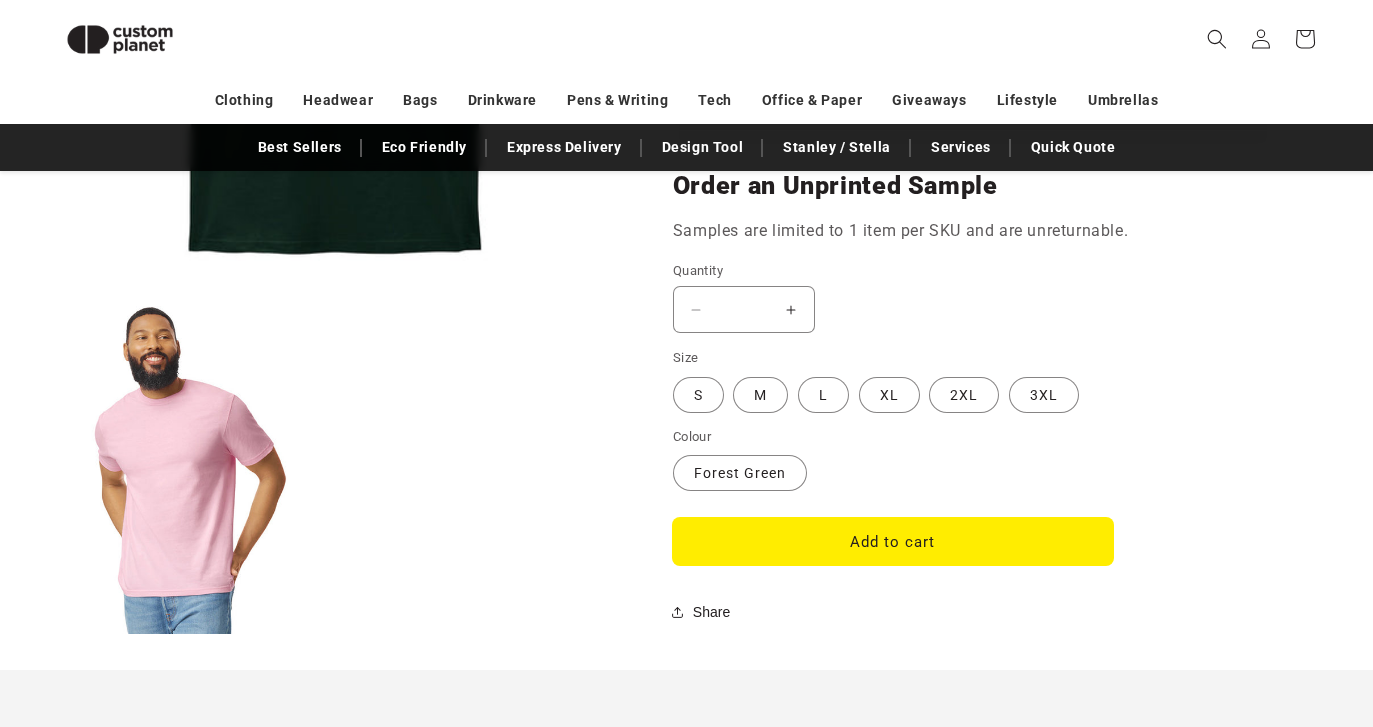 click on "Add to cart" at bounding box center (893, 541) 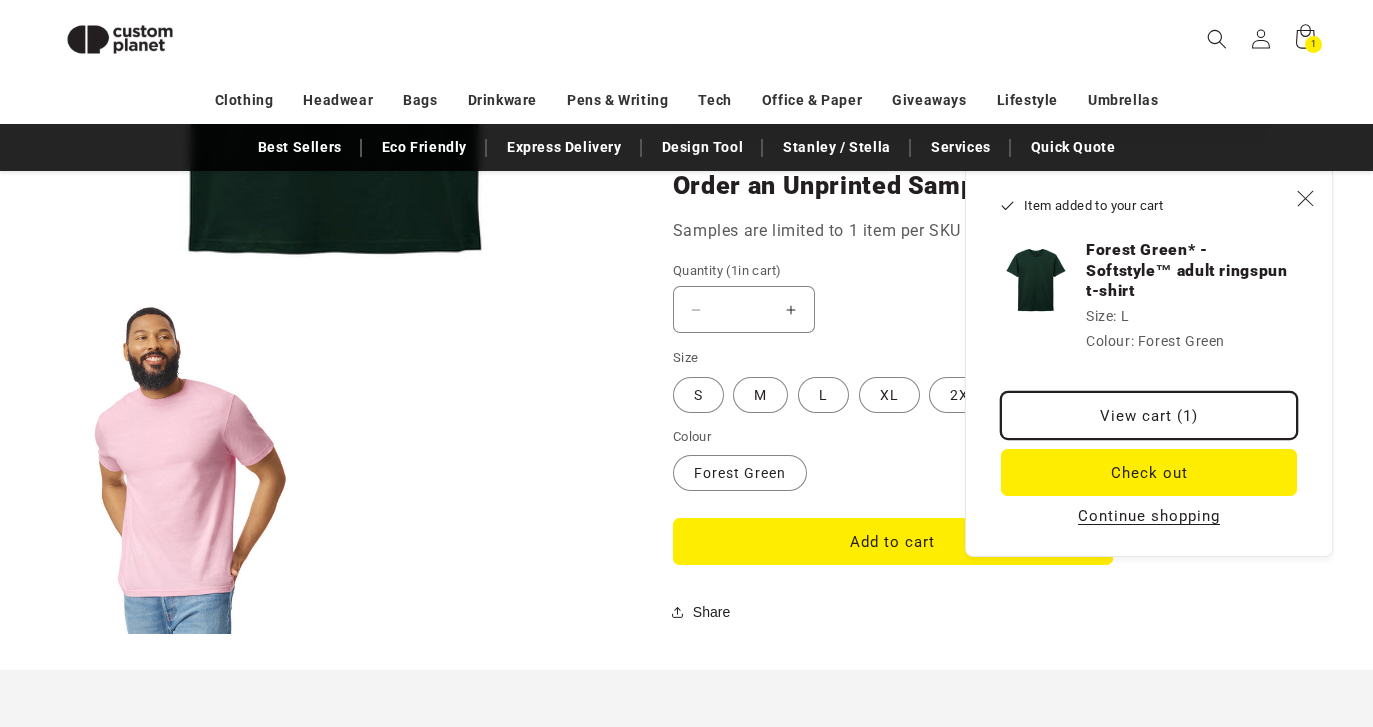 click on "View cart (1)" at bounding box center [1149, 415] 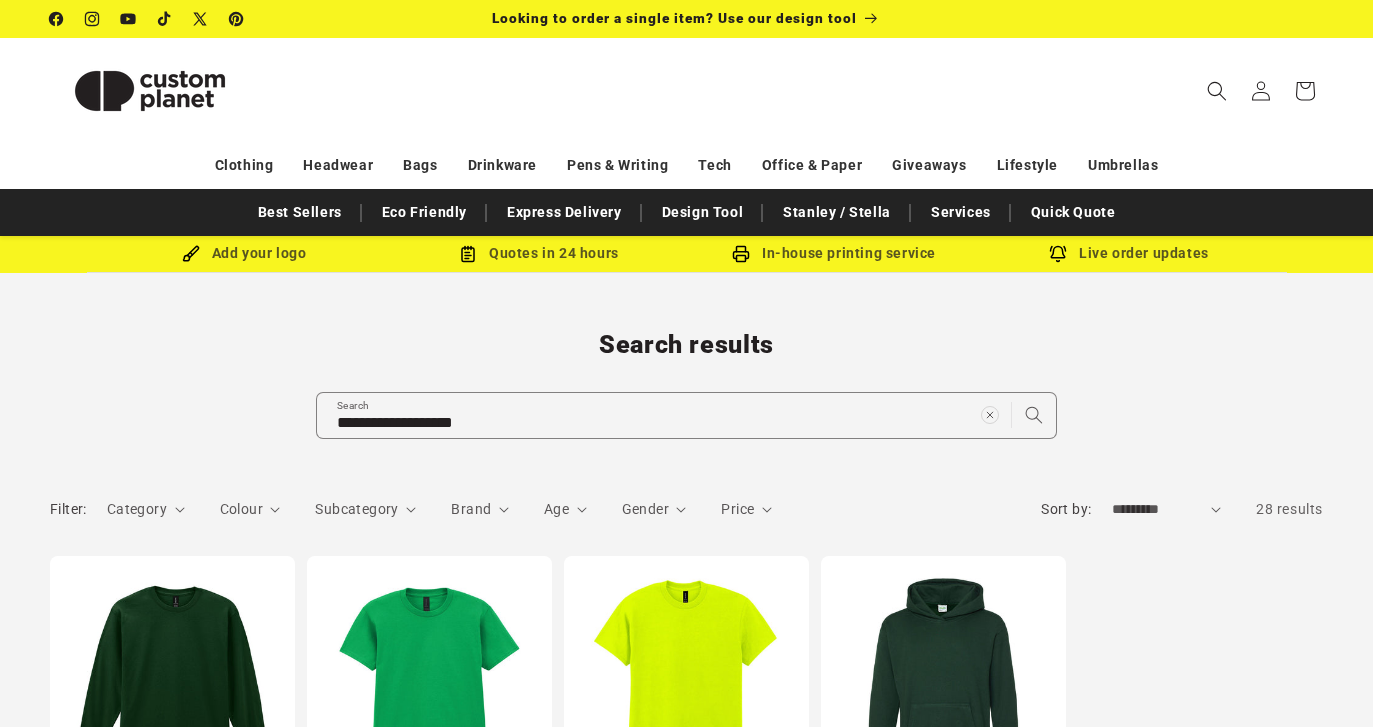 scroll, scrollTop: 0, scrollLeft: 0, axis: both 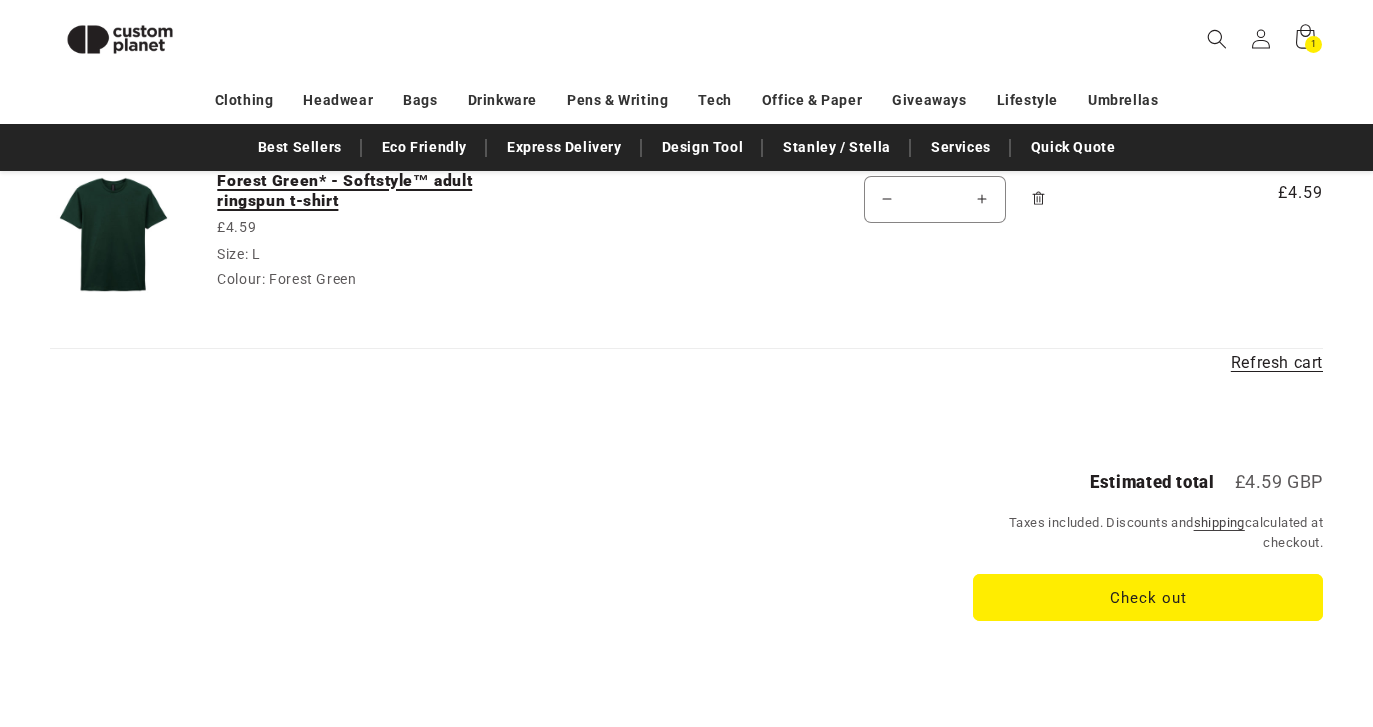 click on "Forest Green* - Softstyle™ adult ringspun t-shirt" at bounding box center [367, 191] 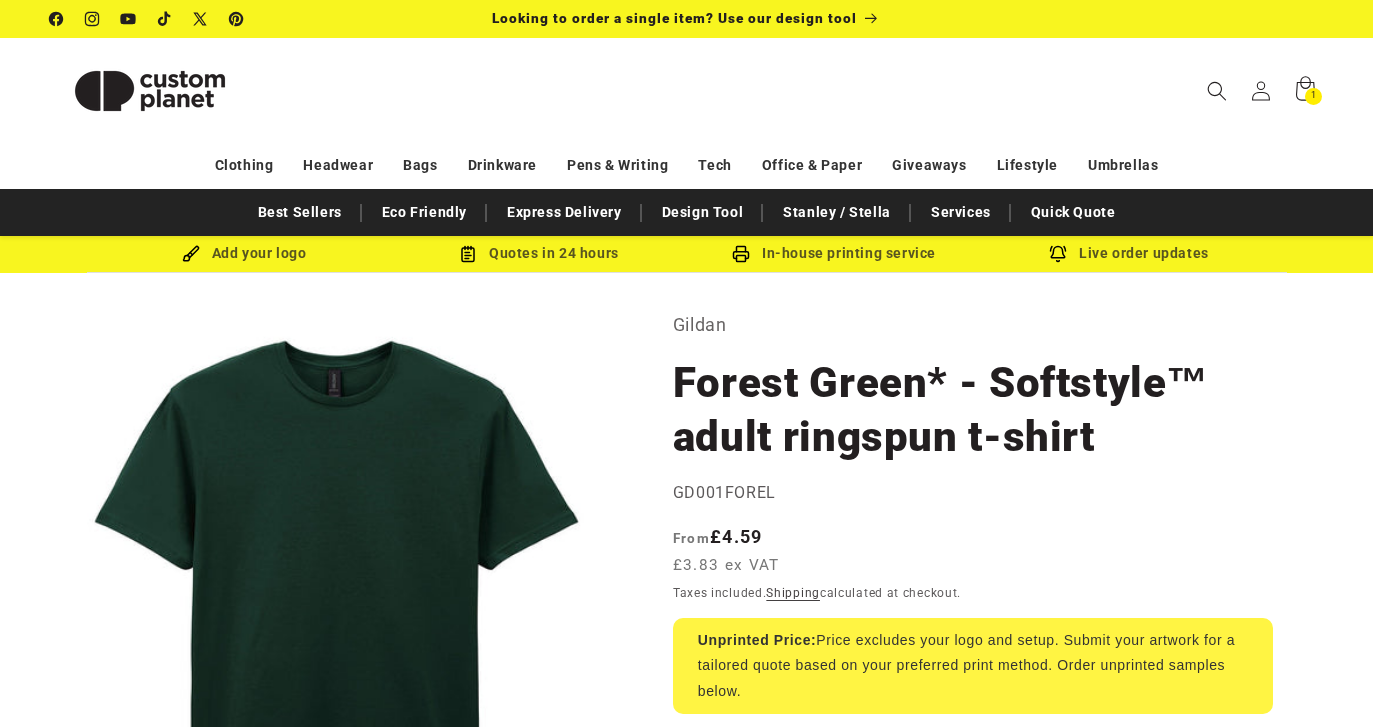scroll, scrollTop: 0, scrollLeft: 0, axis: both 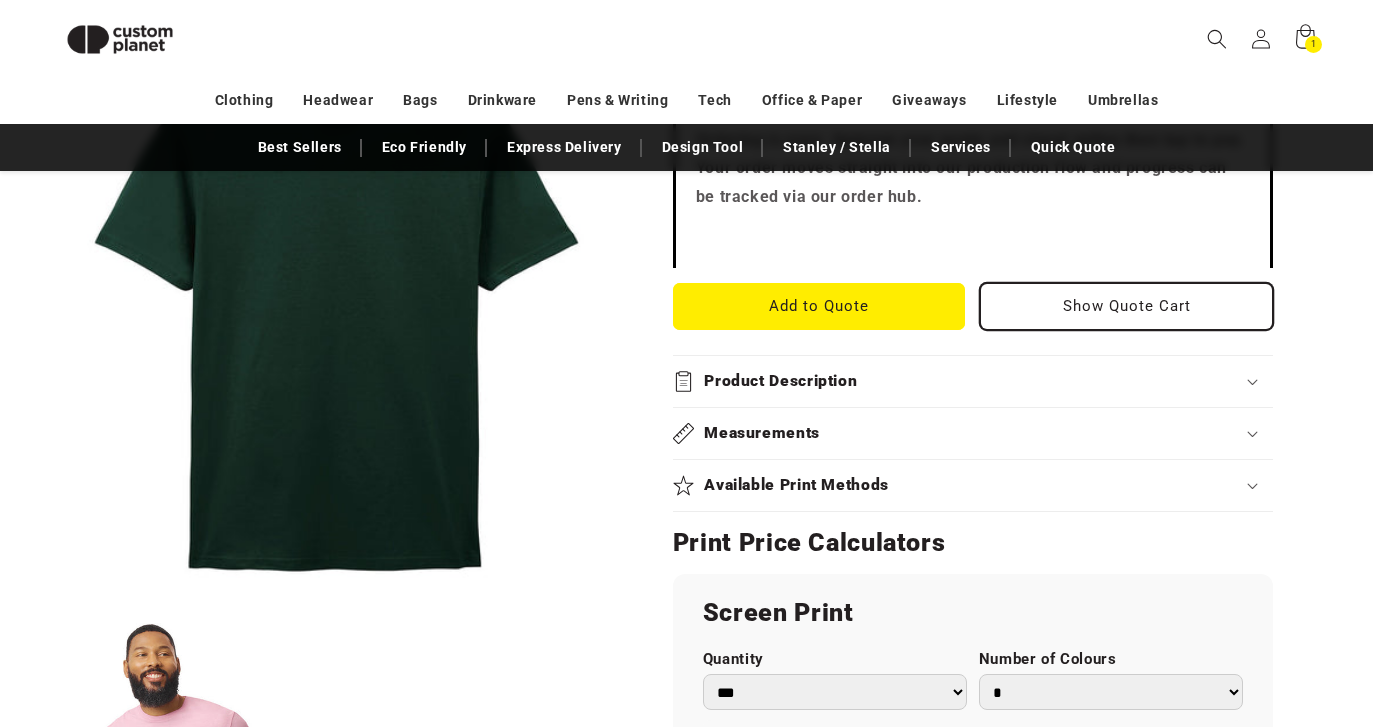 click on "Show Quote Cart" at bounding box center (1126, 306) 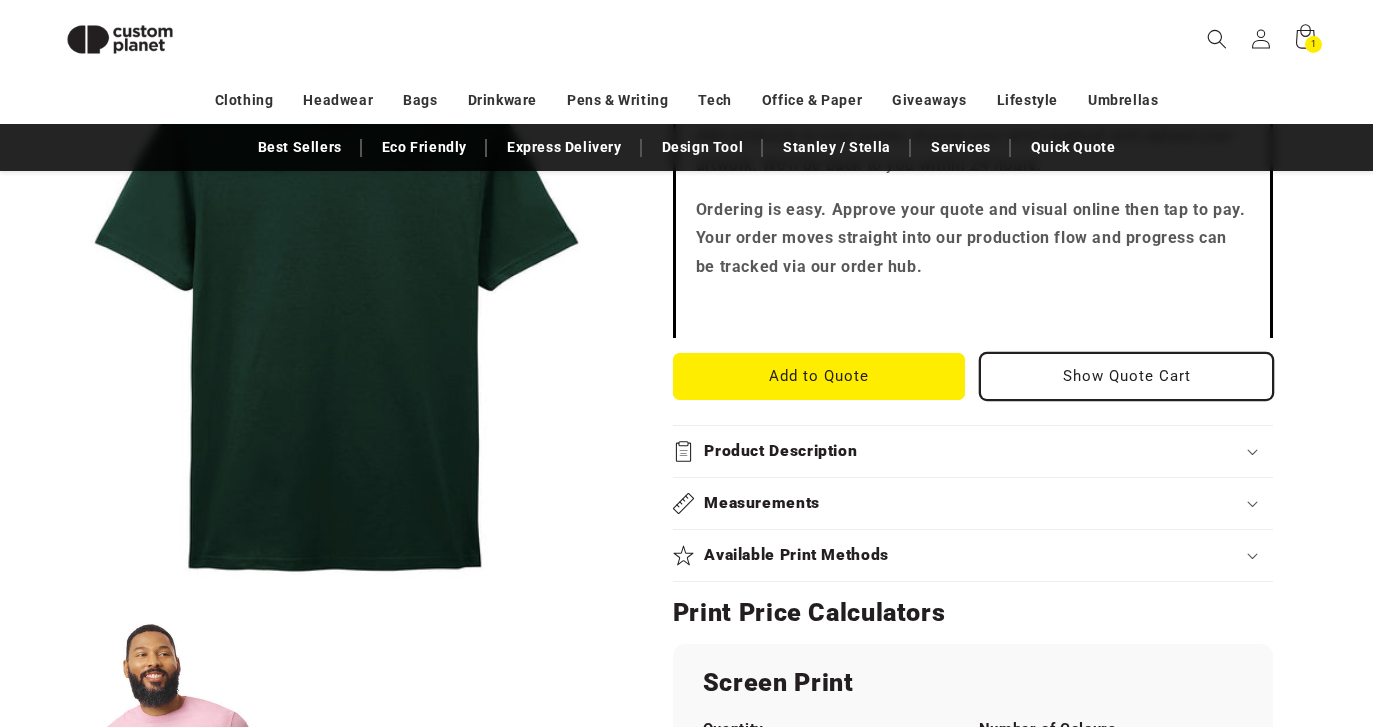 scroll, scrollTop: 678, scrollLeft: 0, axis: vertical 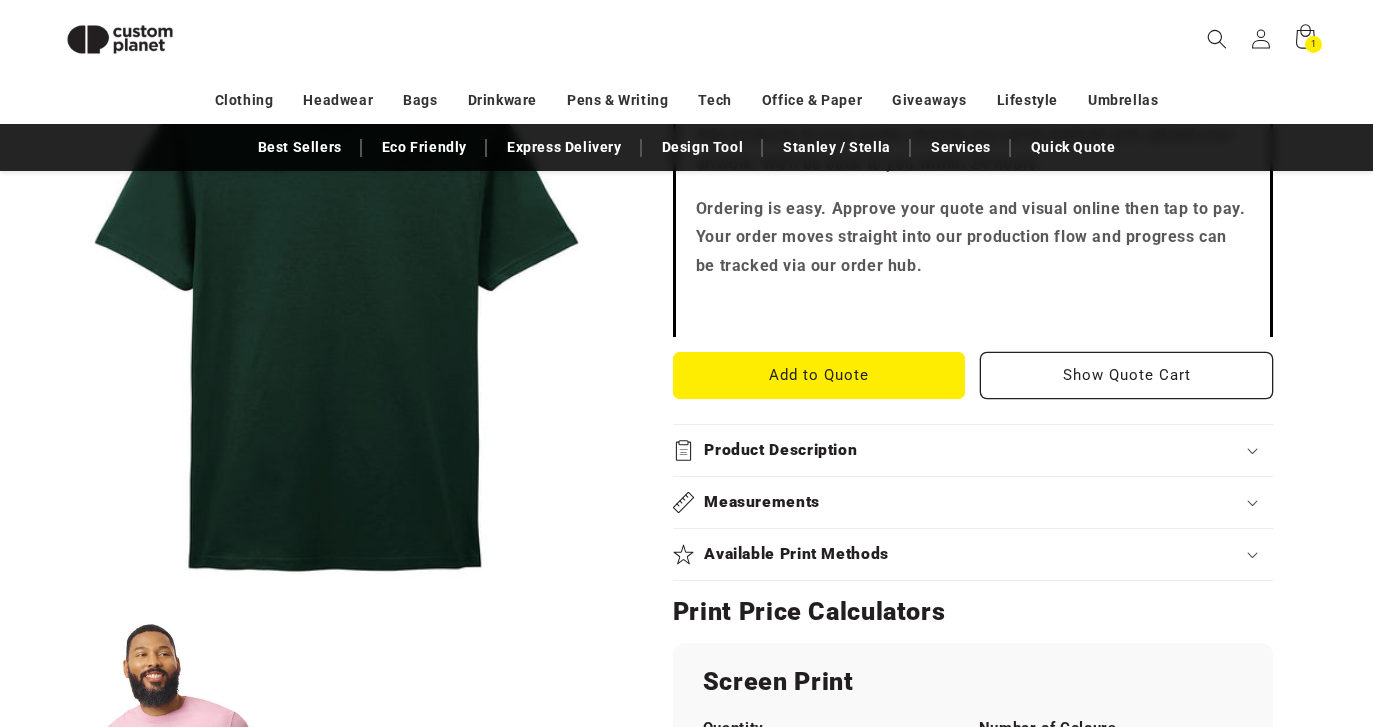 click on "Product Description" at bounding box center (973, 450) 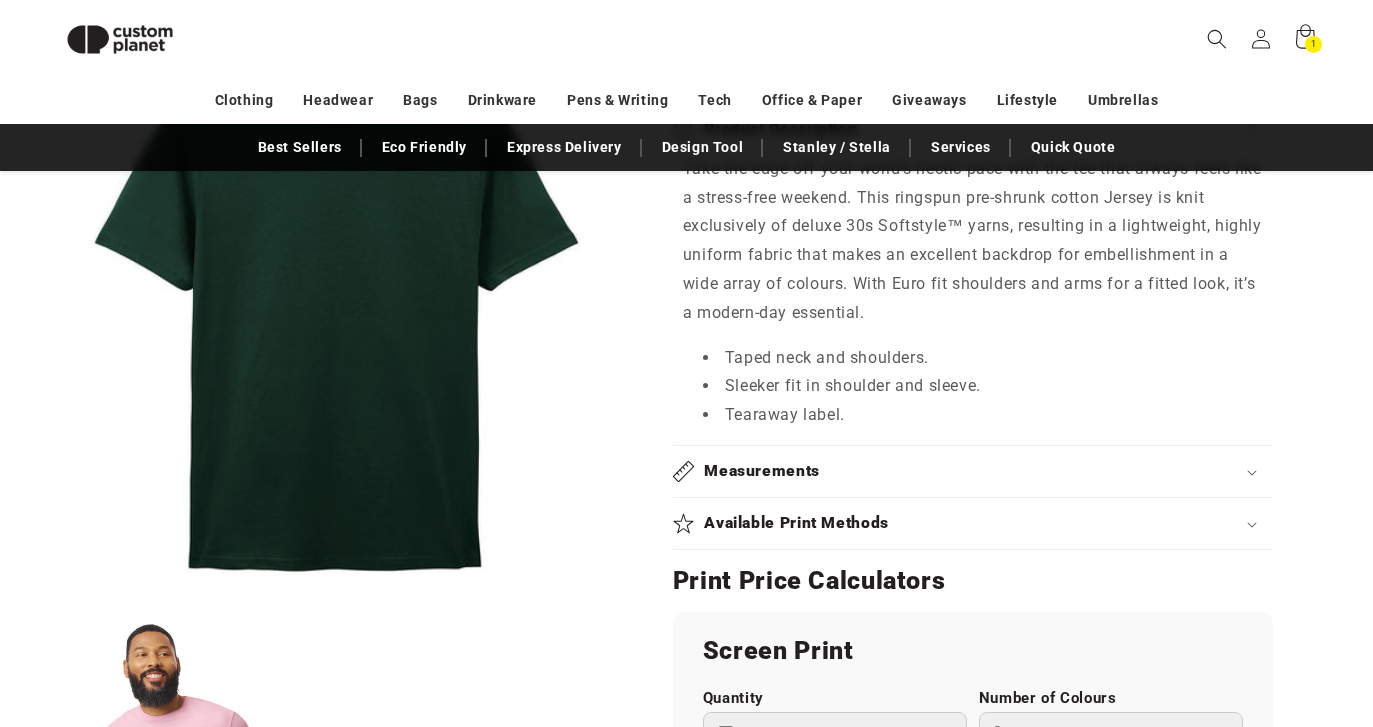 click on "Measurements" at bounding box center [973, 471] 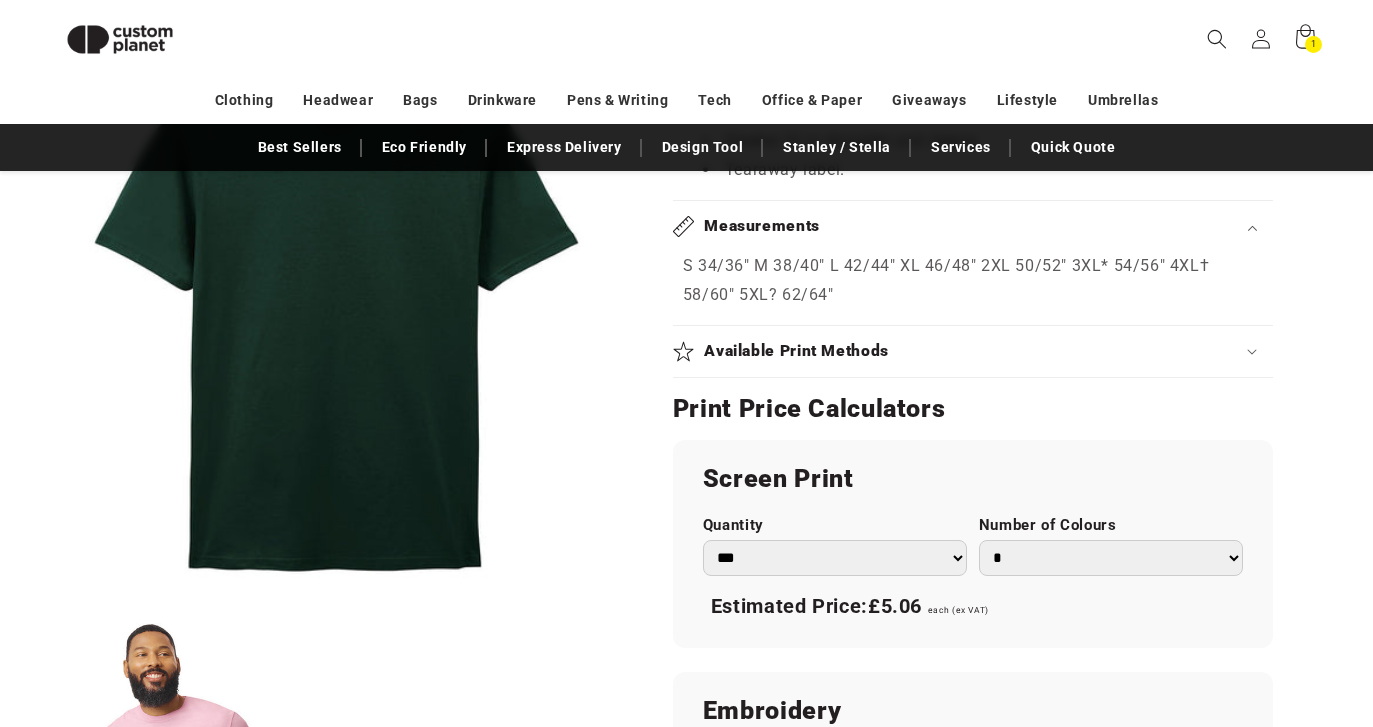 scroll, scrollTop: 1245, scrollLeft: 0, axis: vertical 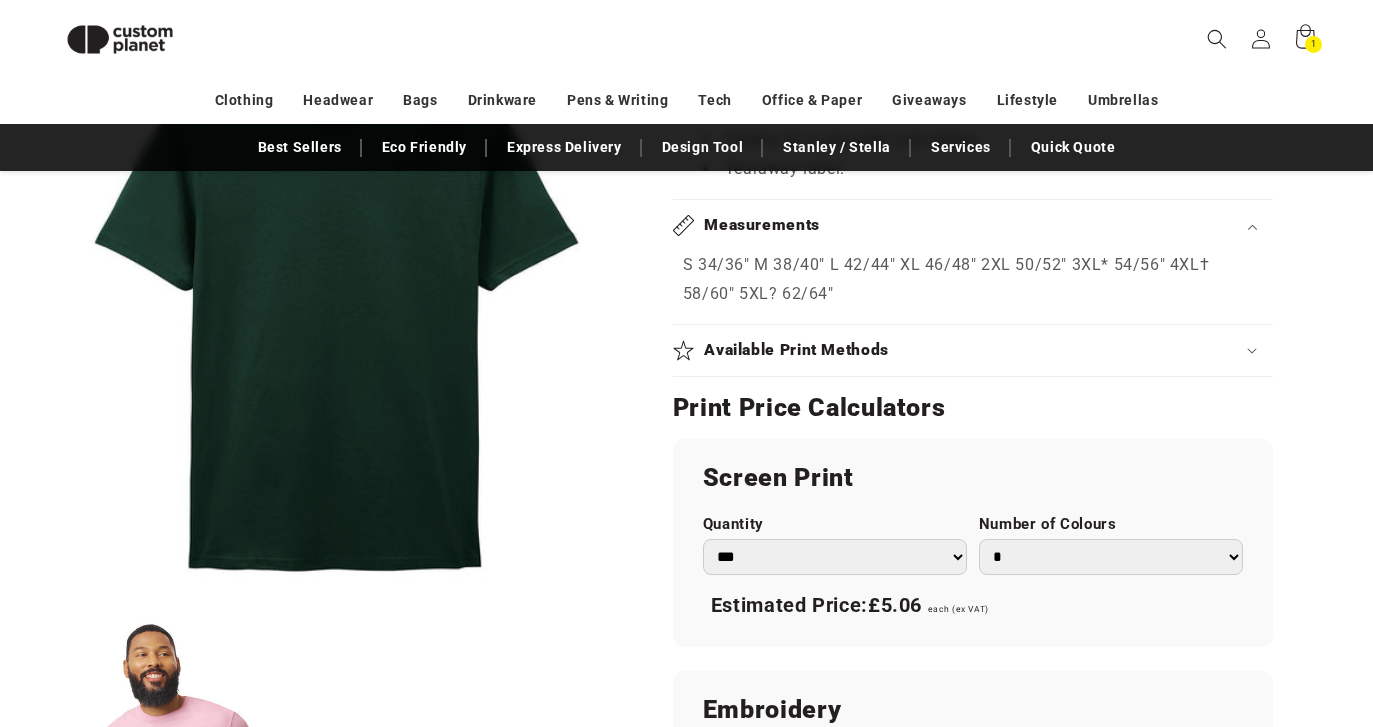 click on "Available Print Methods" at bounding box center (973, 350) 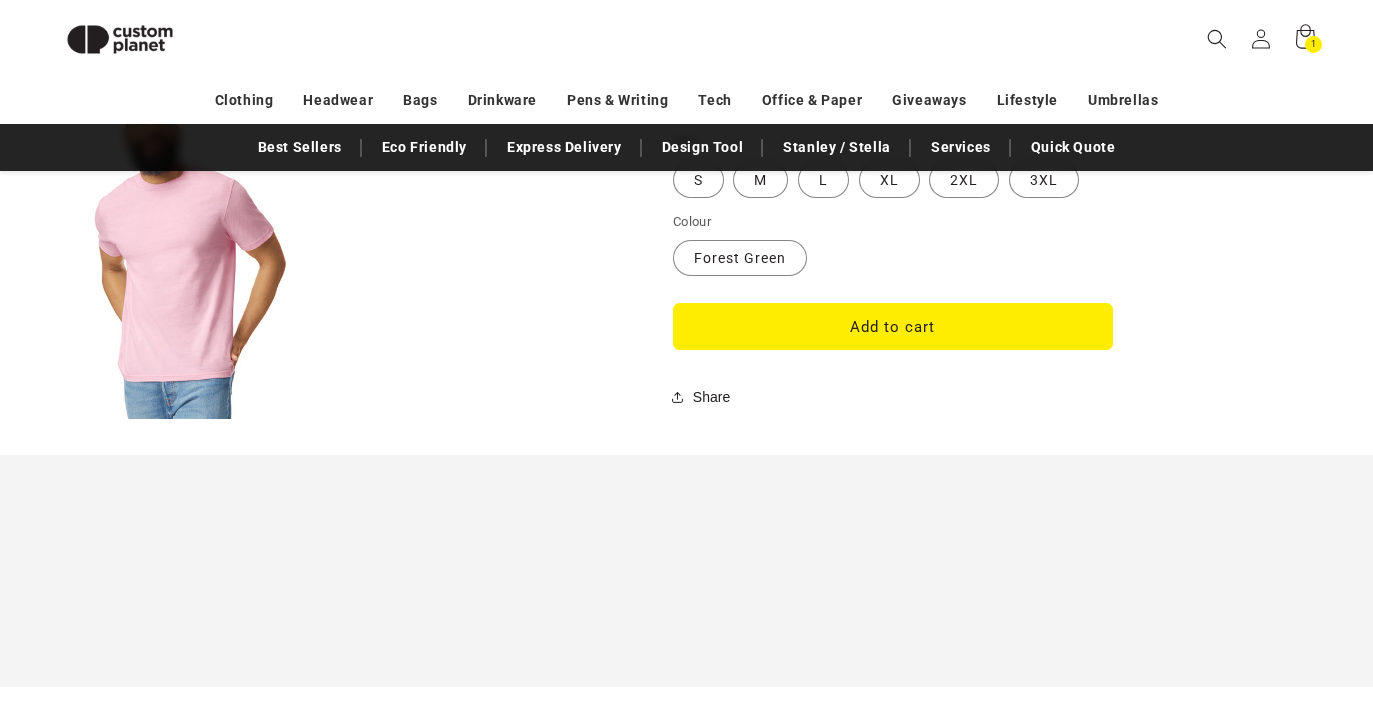 scroll, scrollTop: 2187, scrollLeft: 0, axis: vertical 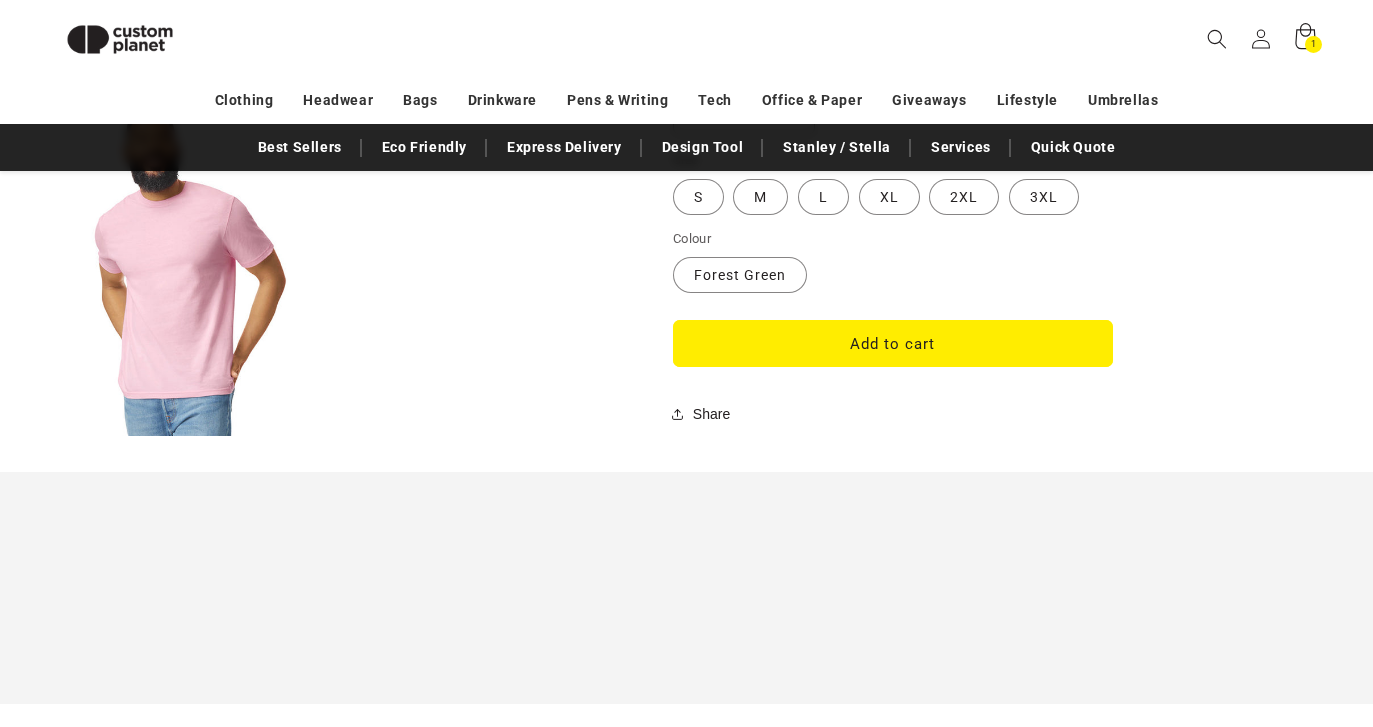 click 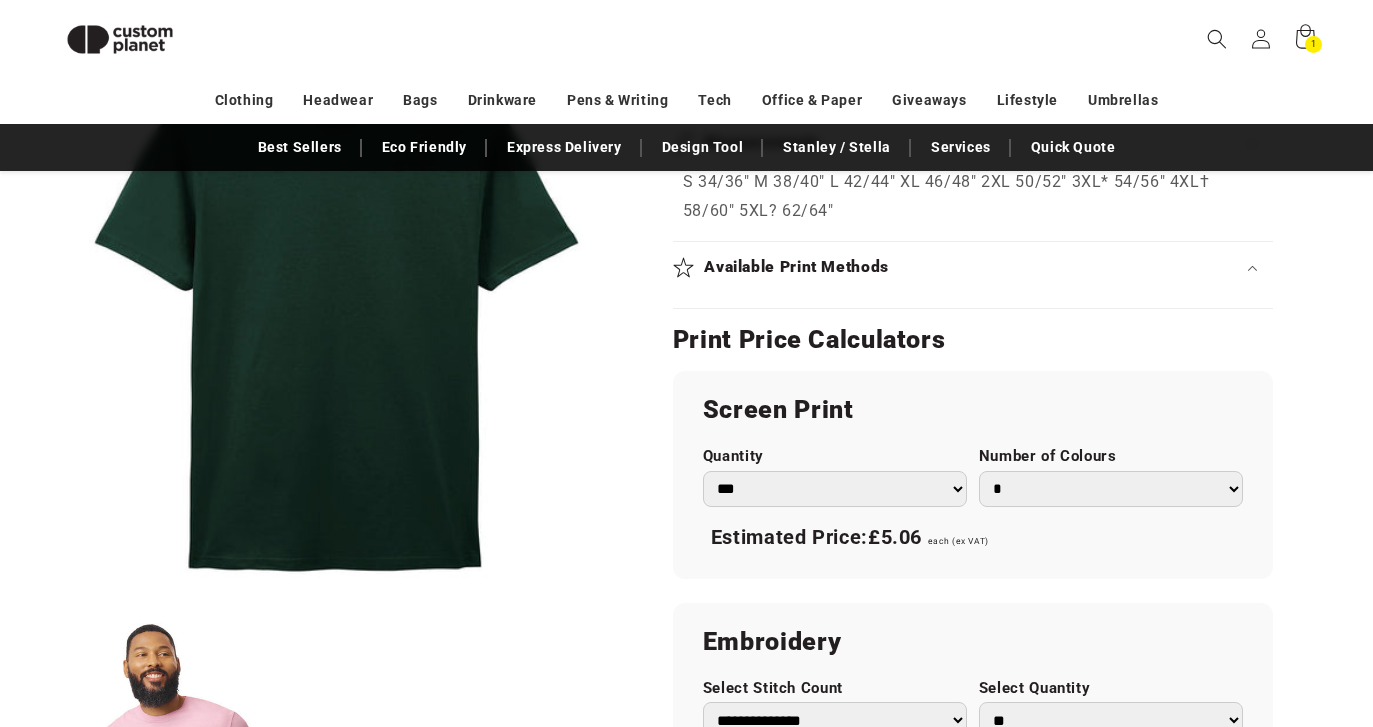 scroll, scrollTop: 1345, scrollLeft: 0, axis: vertical 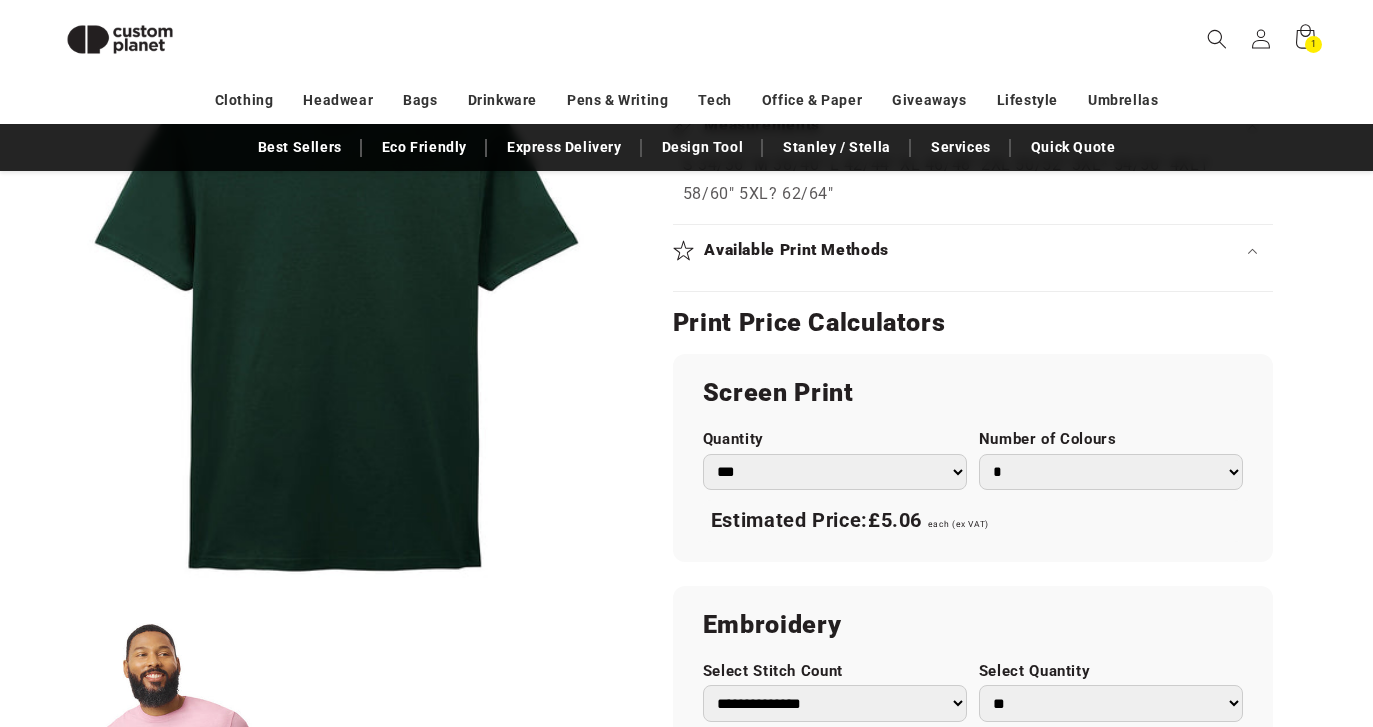 click on "*
*
*
*
*
*
*" at bounding box center [1111, 472] 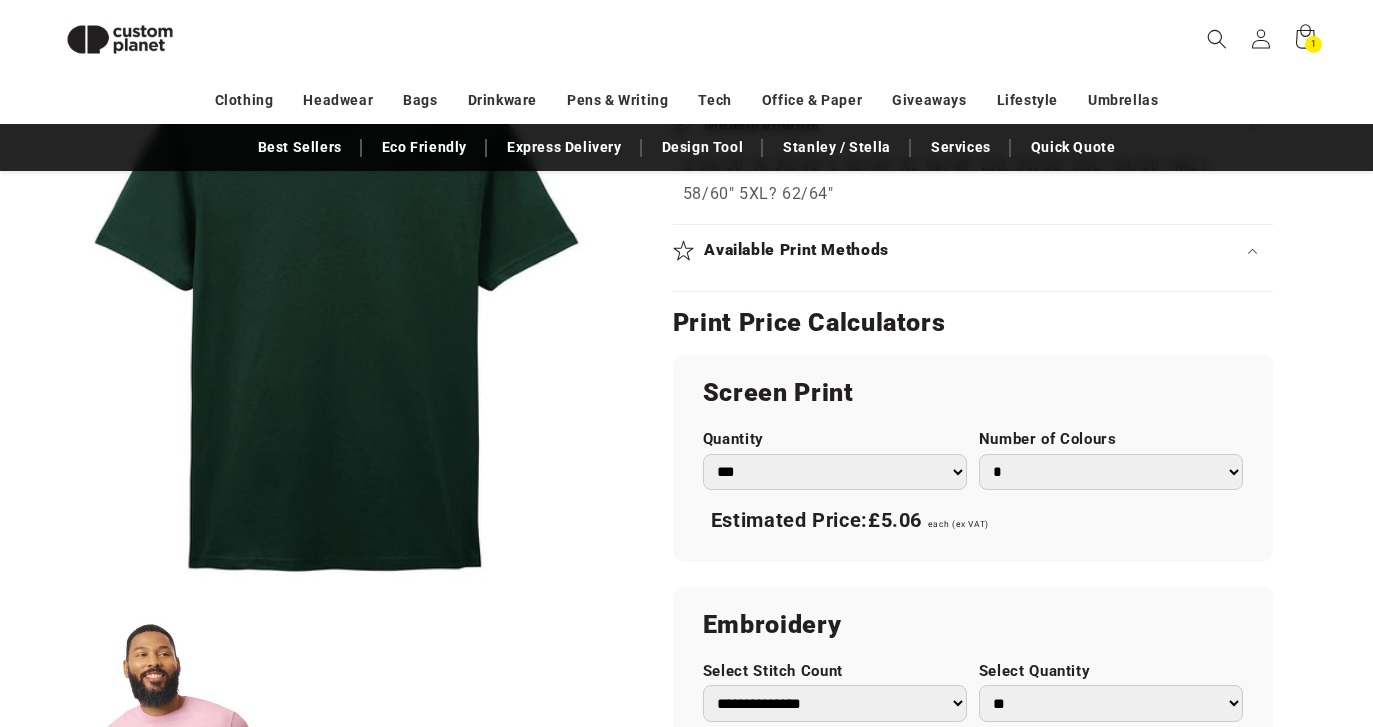 click on "***
***
***
****
****
****
*****
*****" at bounding box center [835, 472] 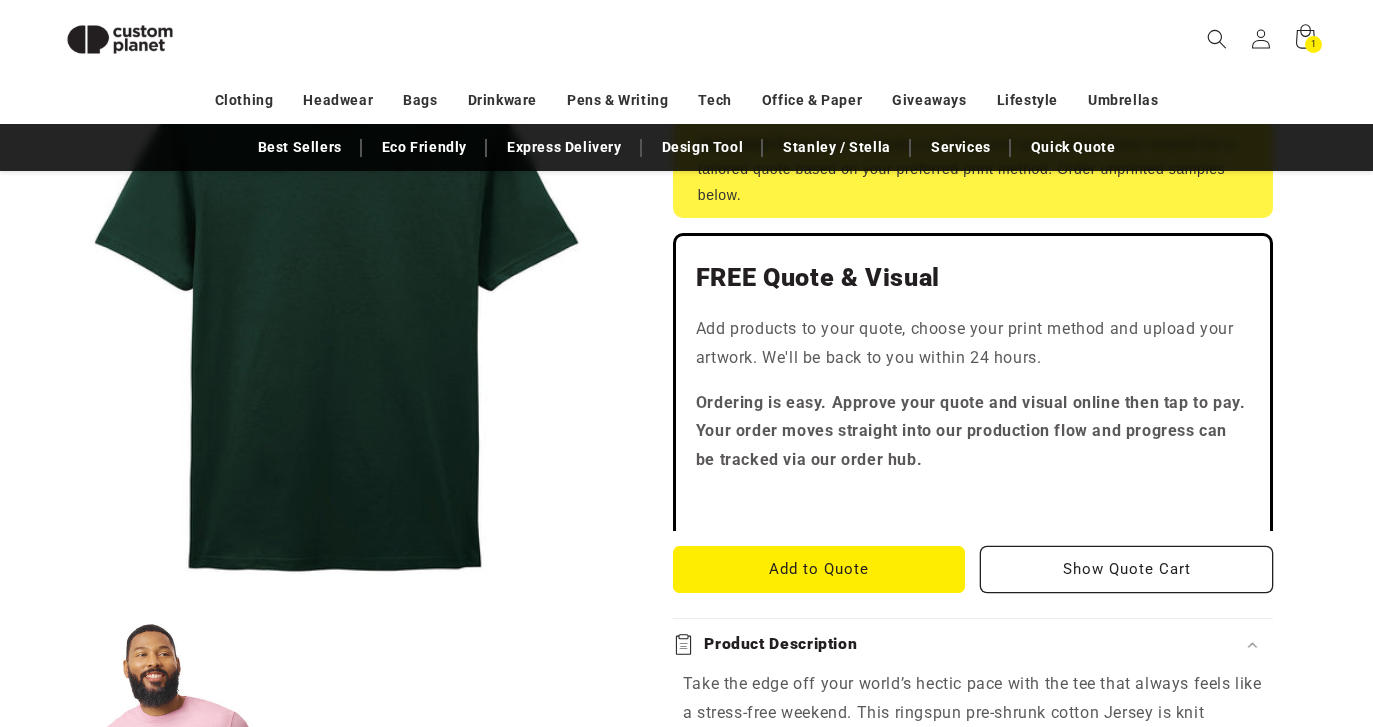 scroll, scrollTop: 472, scrollLeft: 0, axis: vertical 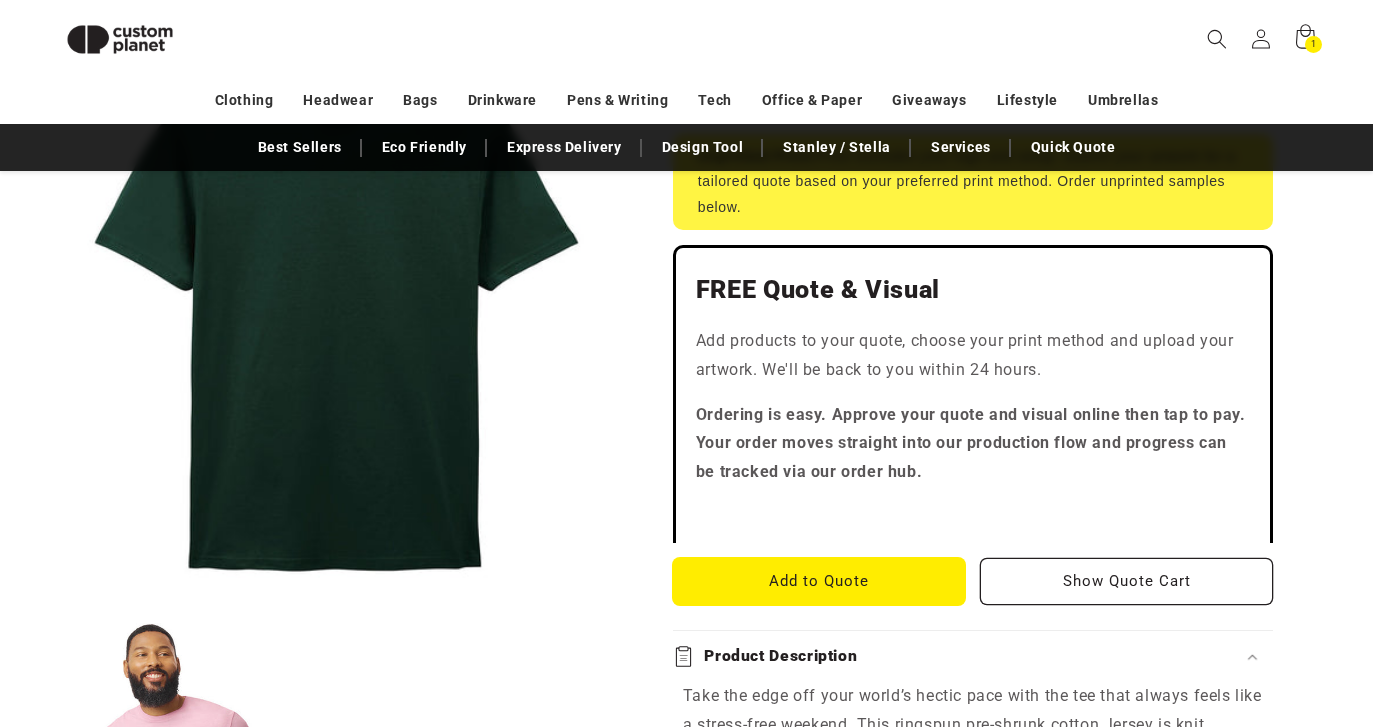 click on "Add to Quote" at bounding box center (819, 581) 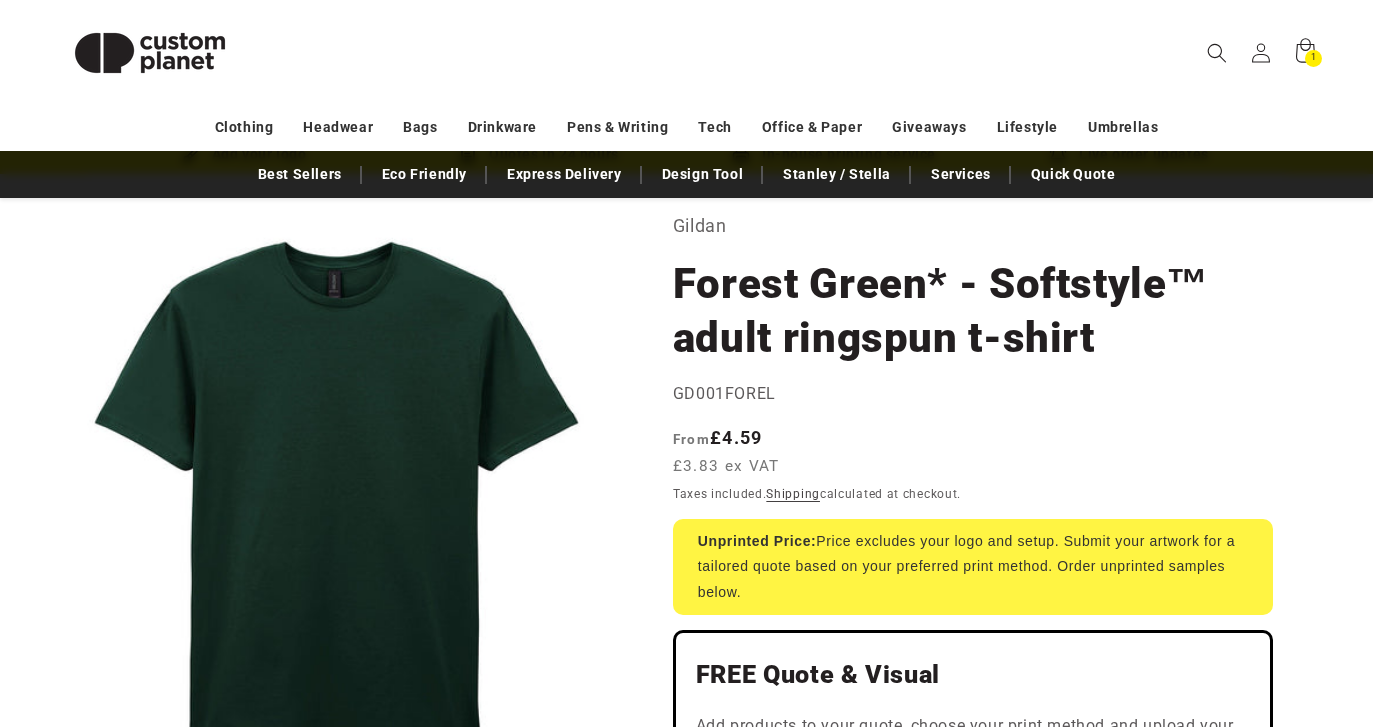 scroll, scrollTop: 101, scrollLeft: 0, axis: vertical 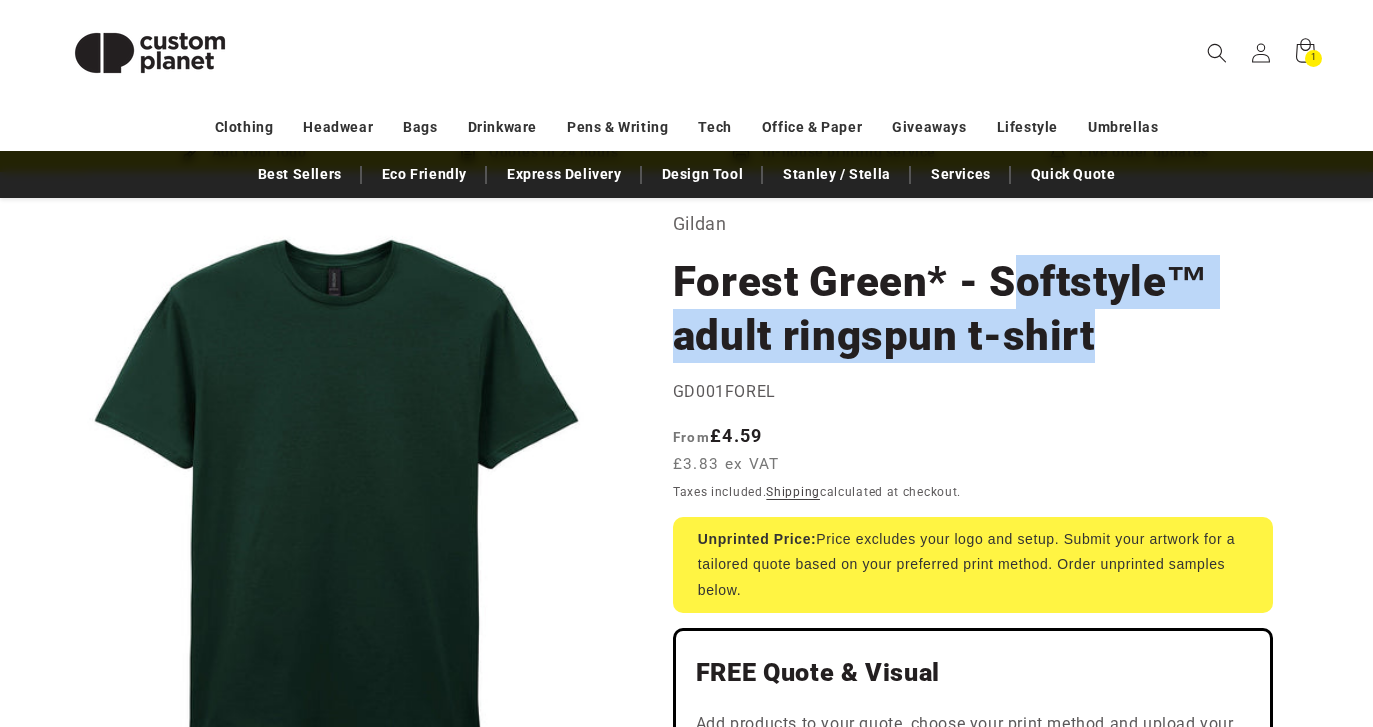 drag, startPoint x: 1095, startPoint y: 337, endPoint x: 1001, endPoint y: 301, distance: 100.65784 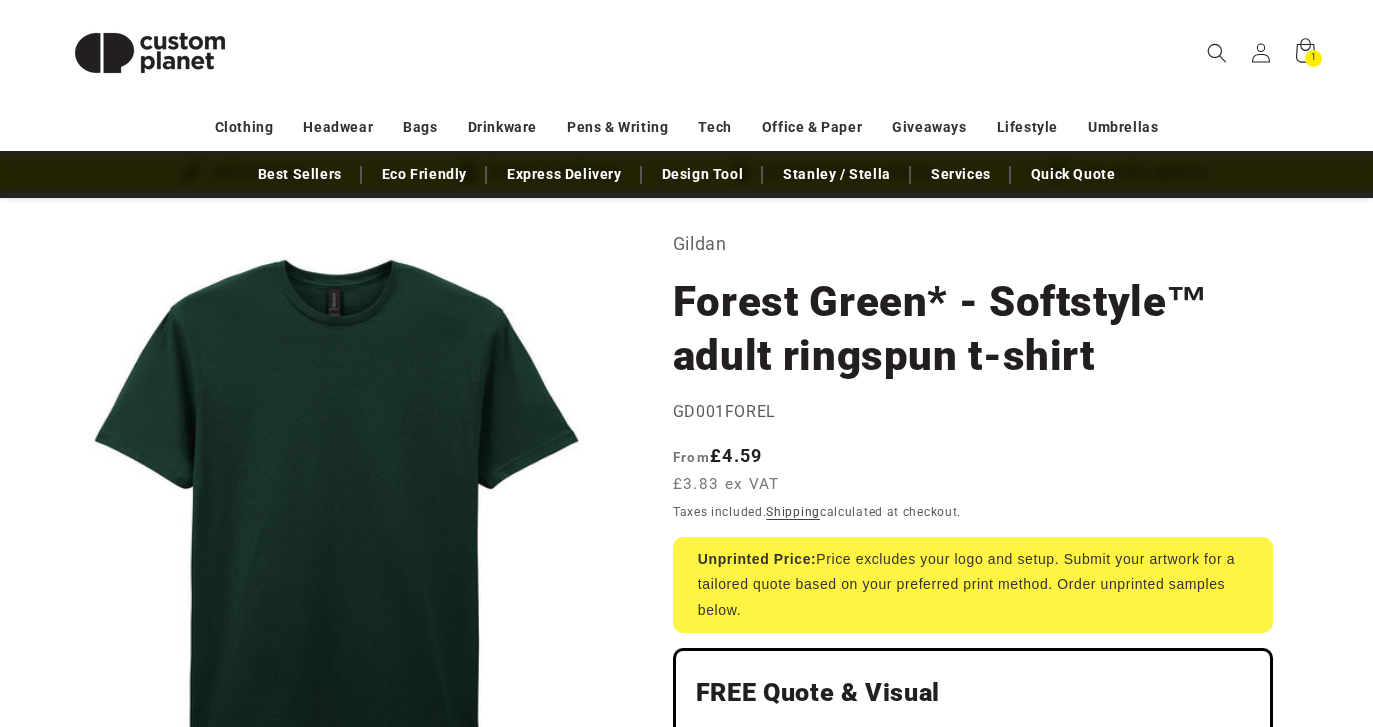 click on "Regular price
From  £4.59
£3.83 ex VAT
Regular price
Sale price
£4.59
Unit price
/
per
Sale
Sold out" at bounding box center [973, 471] 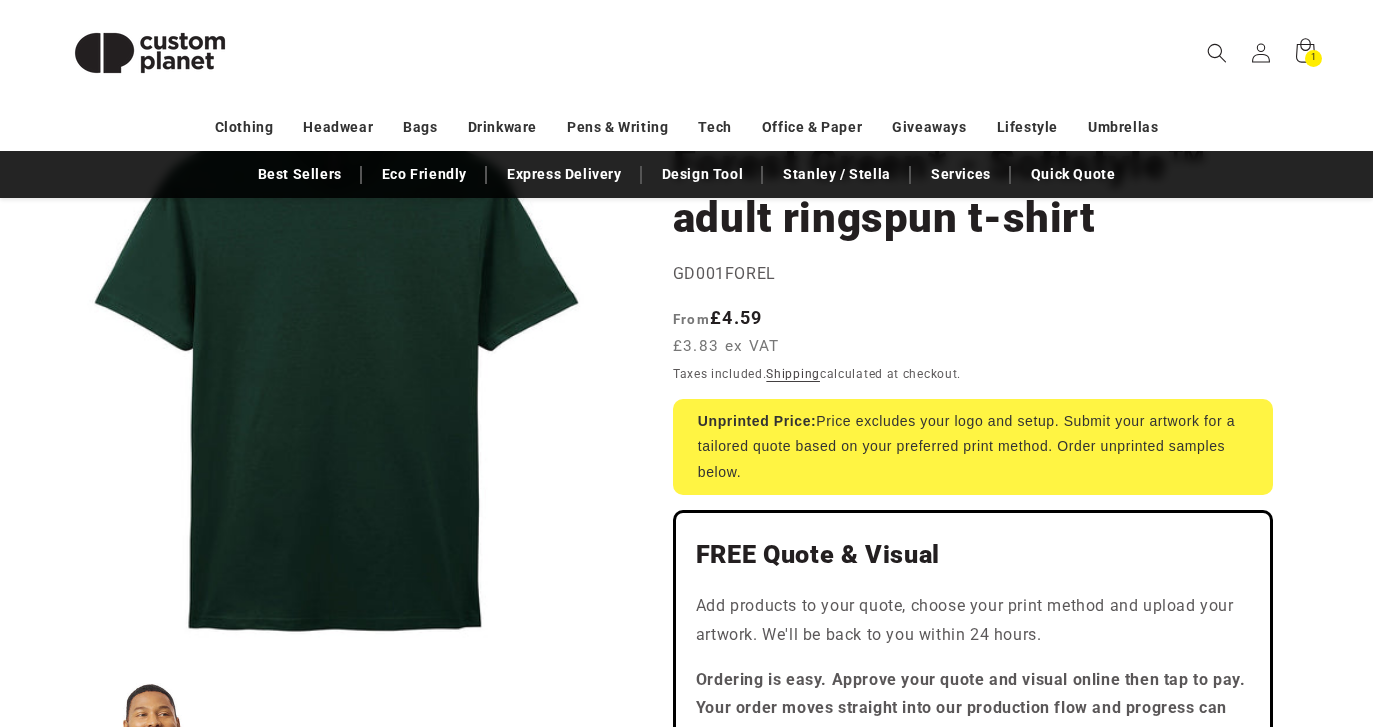 scroll, scrollTop: 220, scrollLeft: 0, axis: vertical 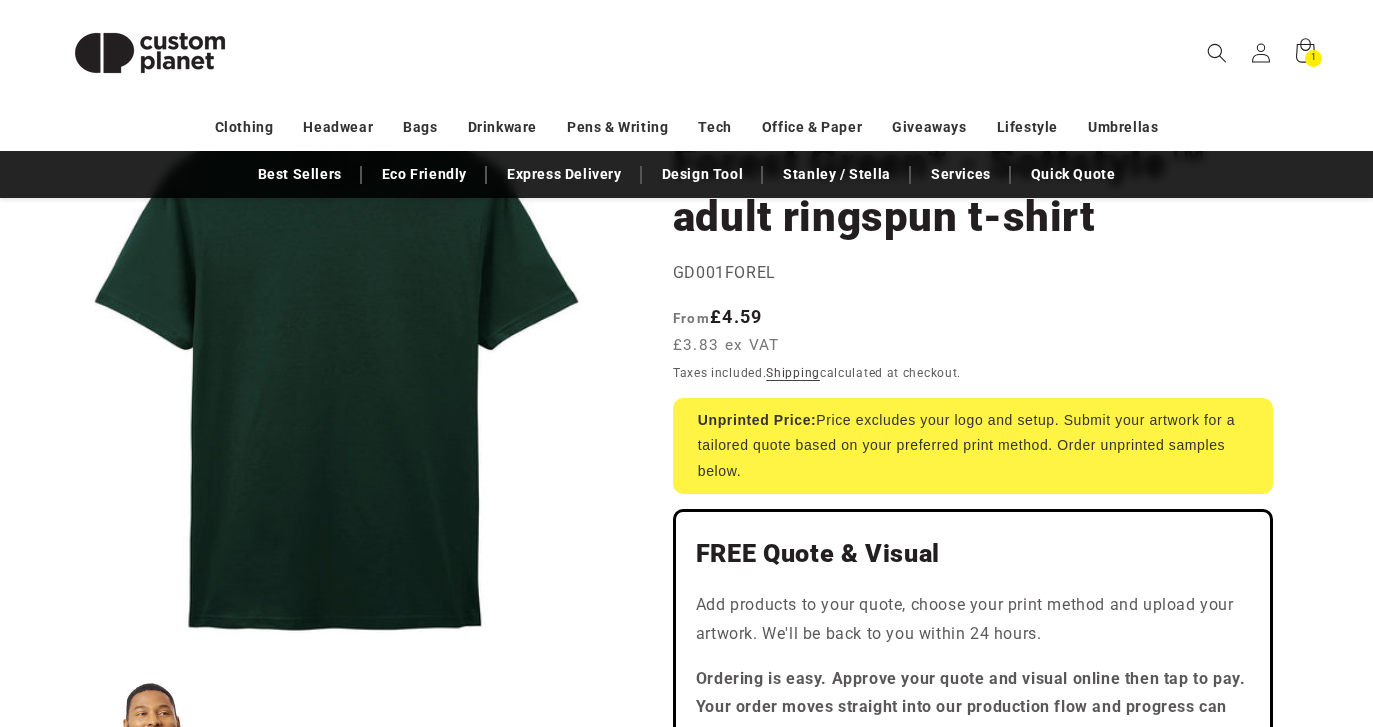 click on "Unprinted Price:" at bounding box center [757, 420] 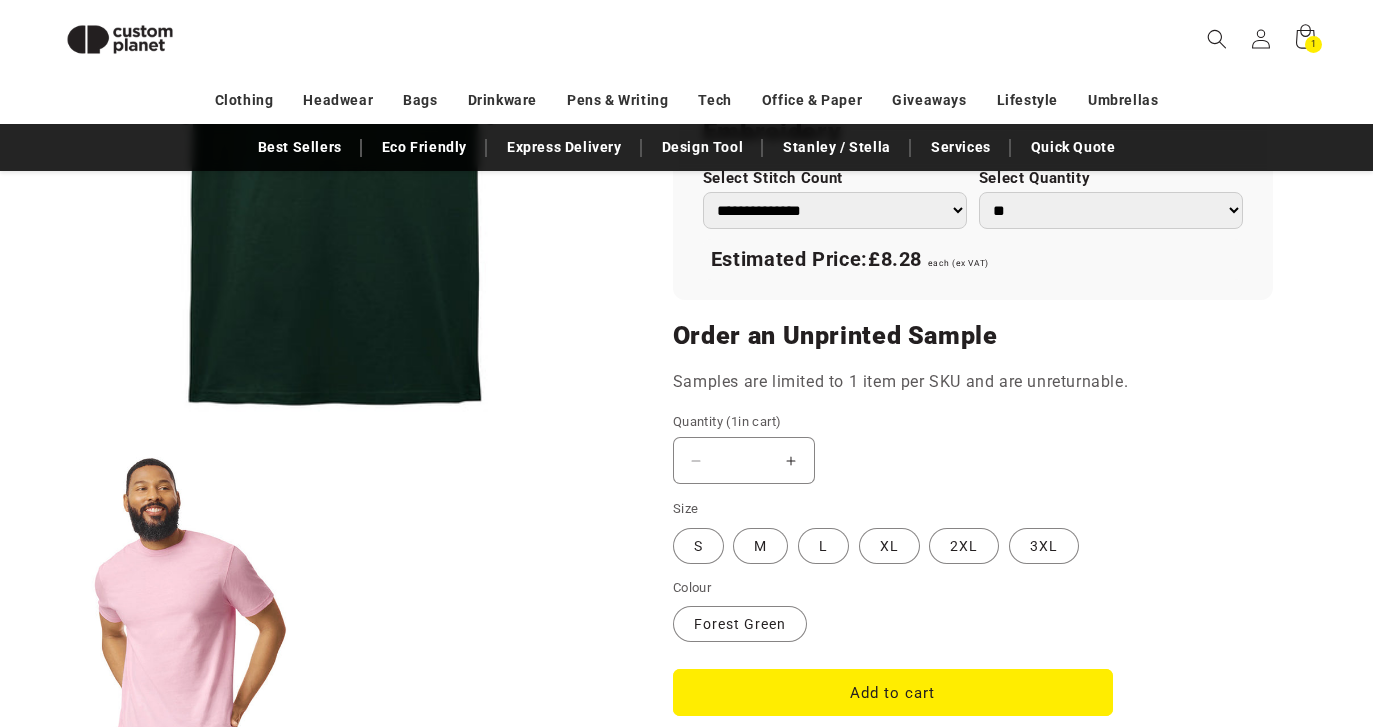 scroll, scrollTop: 1573, scrollLeft: 0, axis: vertical 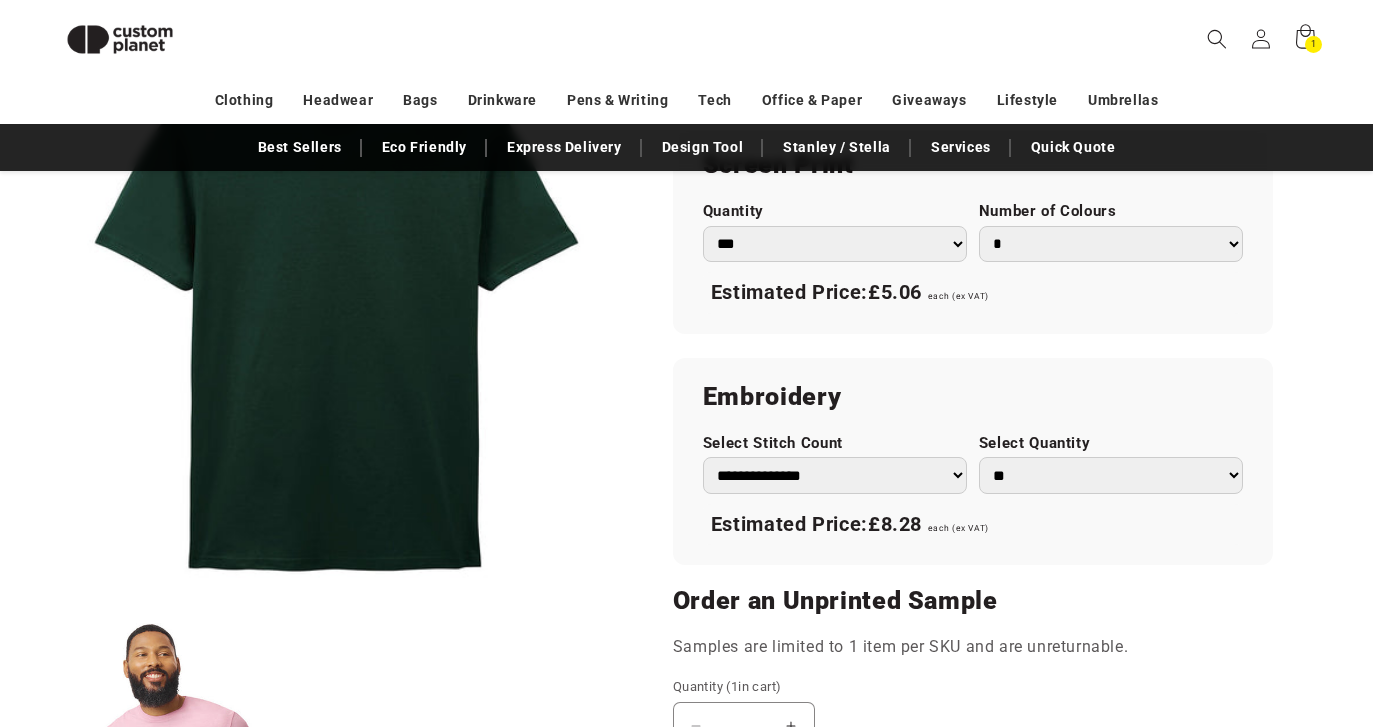 click on "***
***
***
****
****
****
*****
*****" at bounding box center [835, 244] 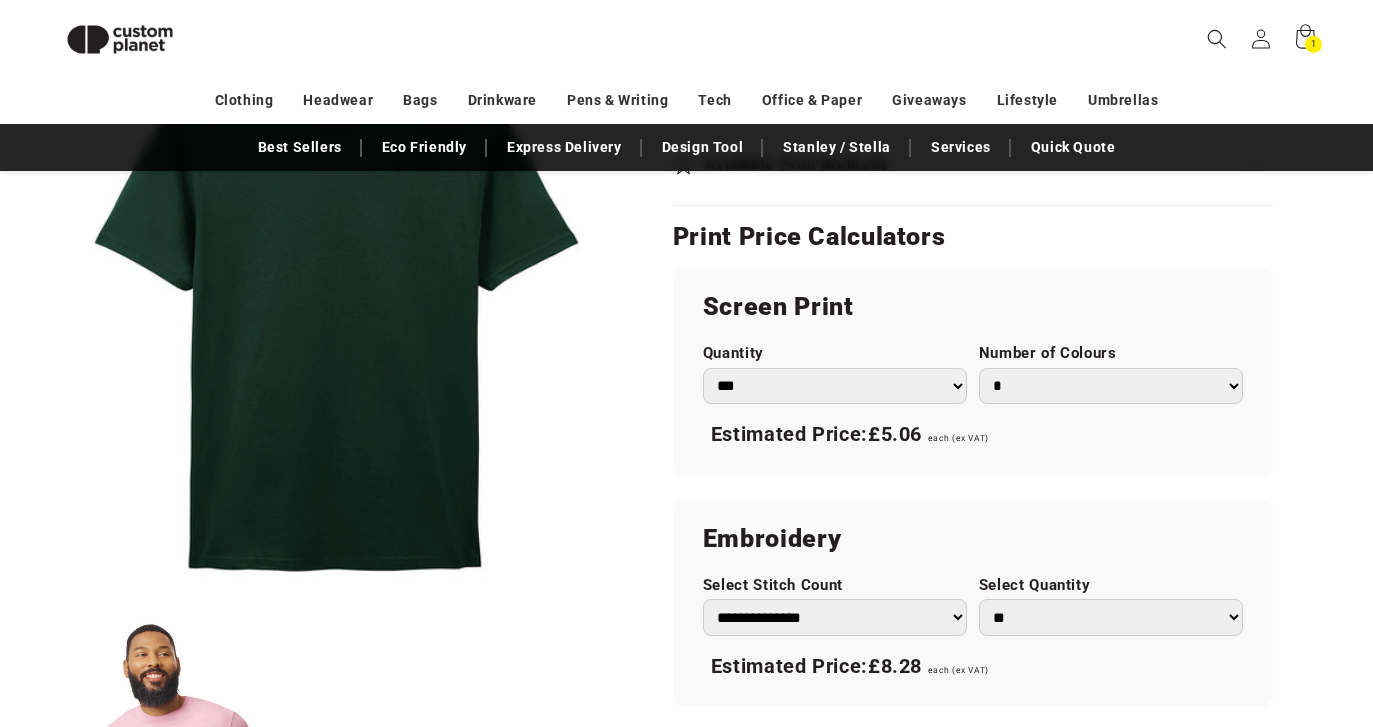 click on "Gildan
Forest Green* - Softstyle™ adult ringspun t-shirt
Forest Green* - Softstyle™ adult ringspun t-shirt
GD001FOREL
Regular price
From  £4.59
£3.83 ex VAT
Regular price
Sale price
£4.59
Unit price
/
per
Sale
Sold out
Taxes included.
Shipping  calculated at checkout.
Unprinted Price:  Price excludes your logo and setup. Submit your artwork for a tailored quote based on your preferred print method. Order unprinted samples below.
FREE Quote & Visual" at bounding box center (973, 29) 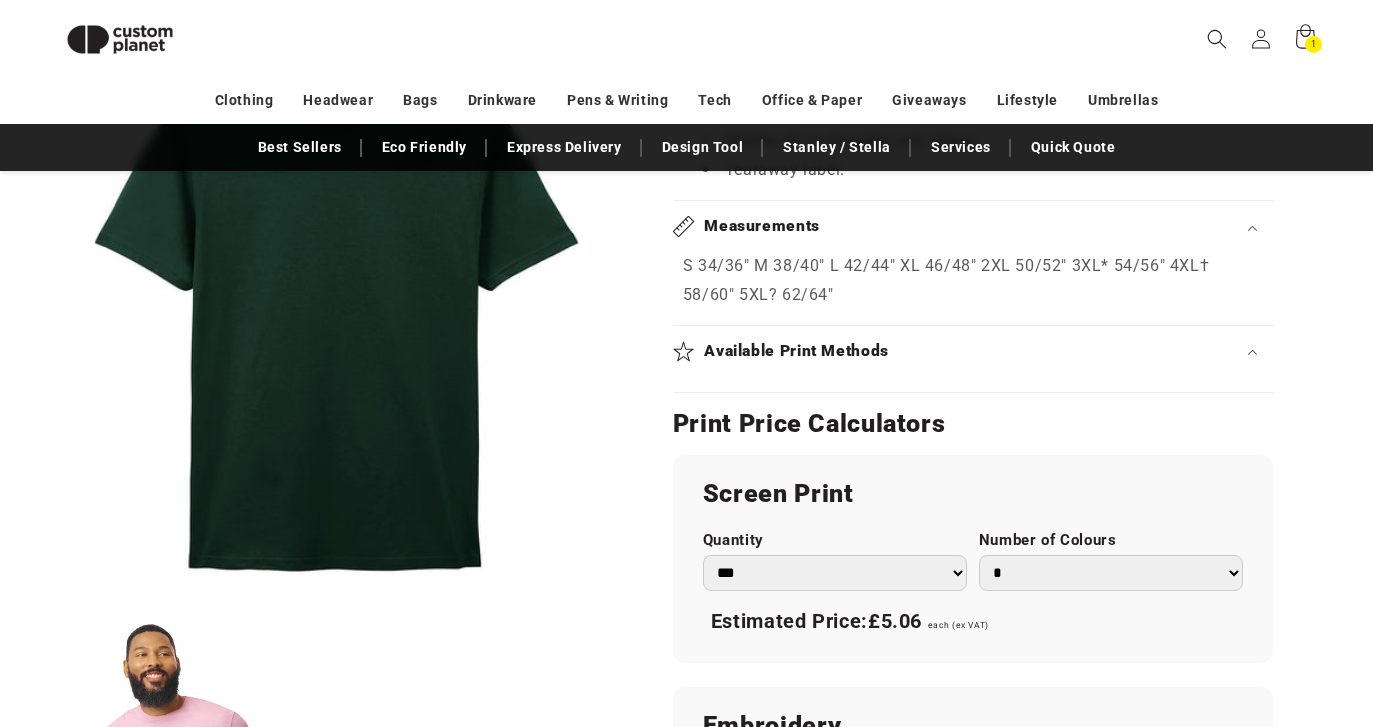 scroll, scrollTop: 1243, scrollLeft: 0, axis: vertical 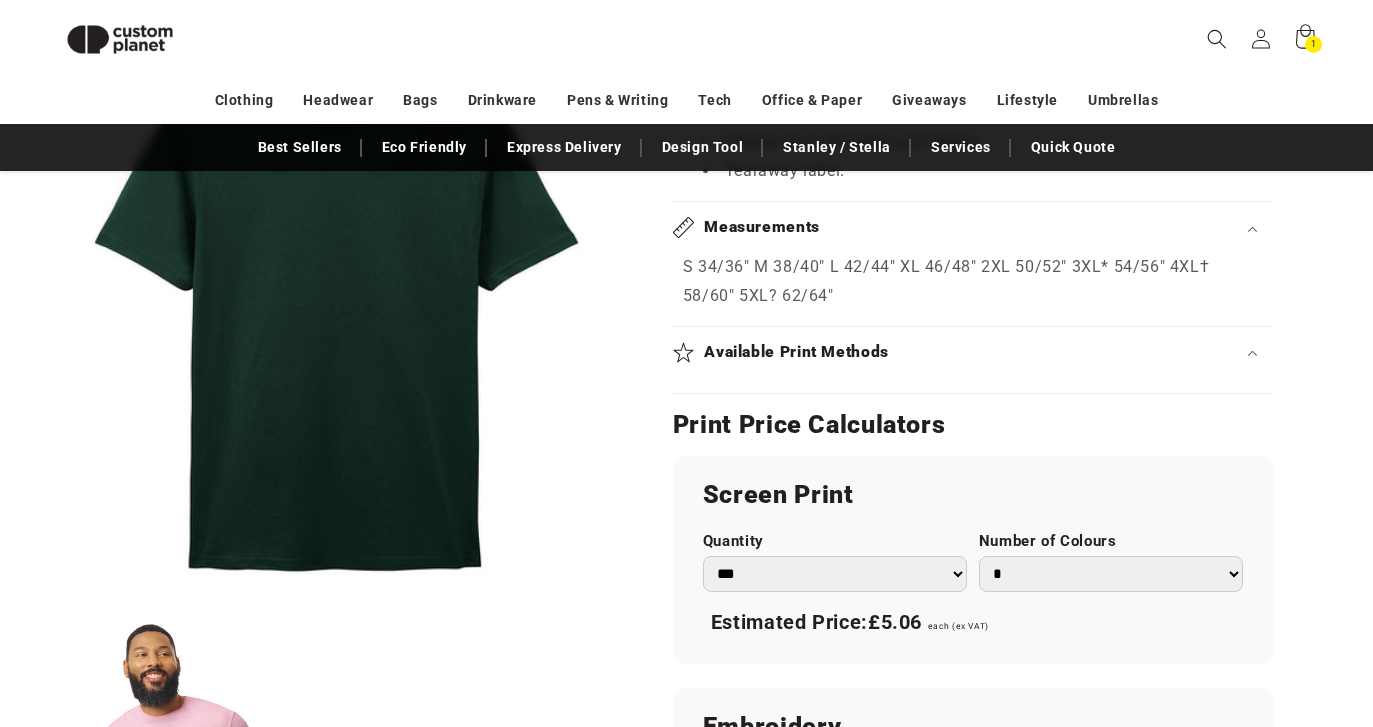 click on "Available Print Methods" at bounding box center [796, 352] 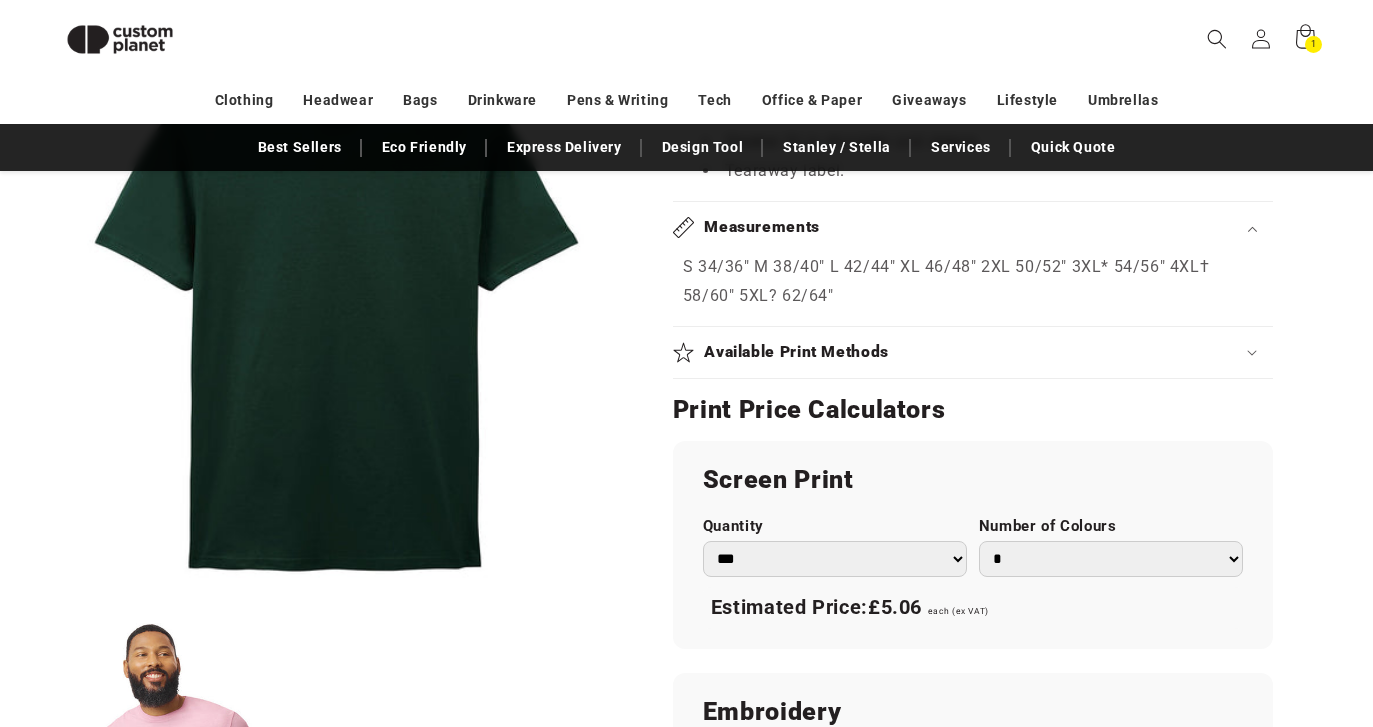 click on "Available Print Methods" at bounding box center [796, 352] 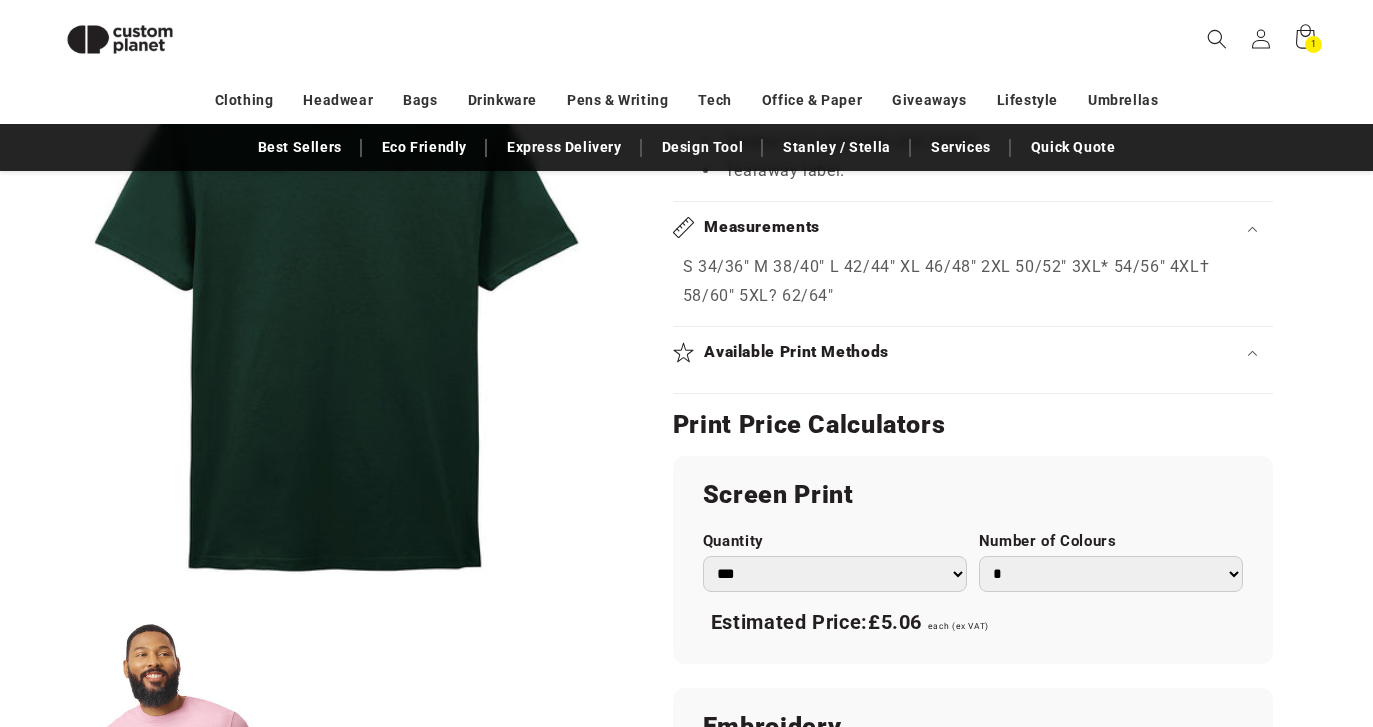 click on "Available Print Methods" at bounding box center (796, 352) 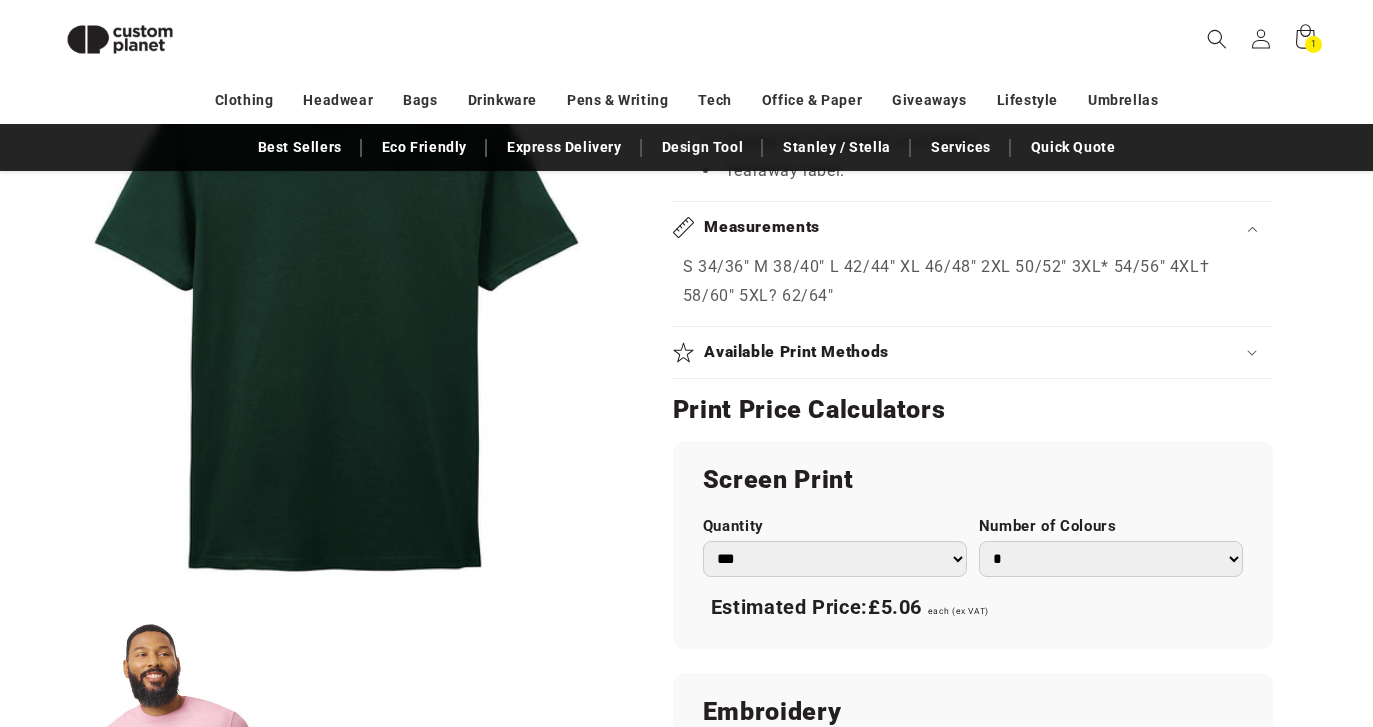 click on "Available Print Methods" at bounding box center (796, 352) 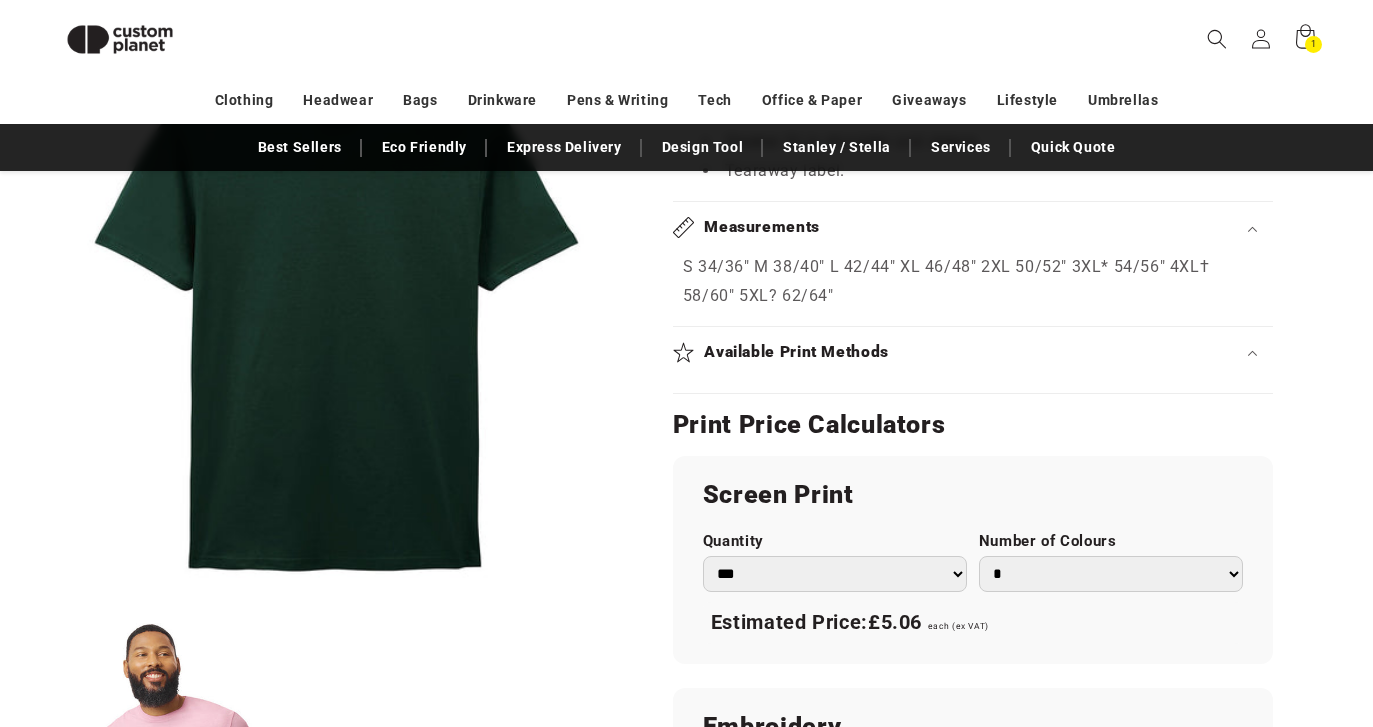click on "Available Print Methods" at bounding box center [796, 352] 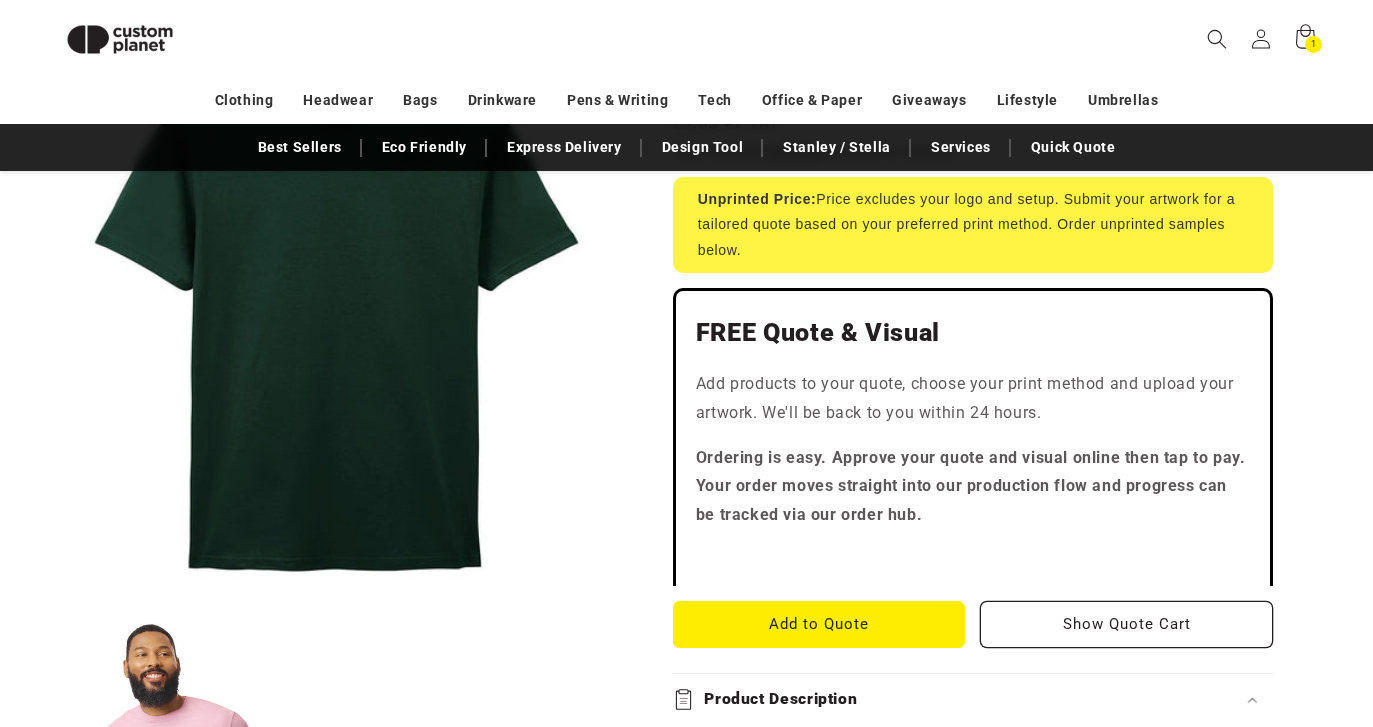 scroll, scrollTop: 167, scrollLeft: 0, axis: vertical 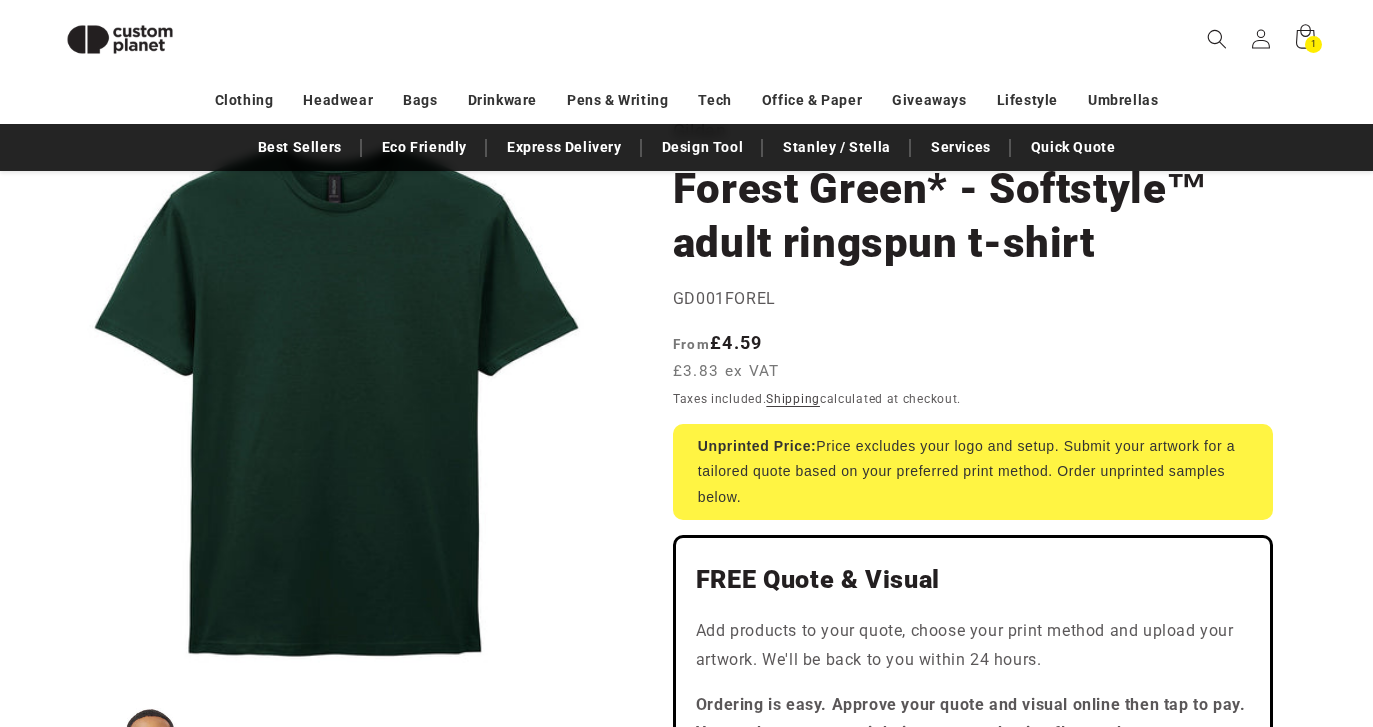 click on "Unprinted Price:  Price excludes your logo and setup. Submit your artwork for a tailored quote based on your preferred print method. Order unprinted samples below." at bounding box center (973, 472) 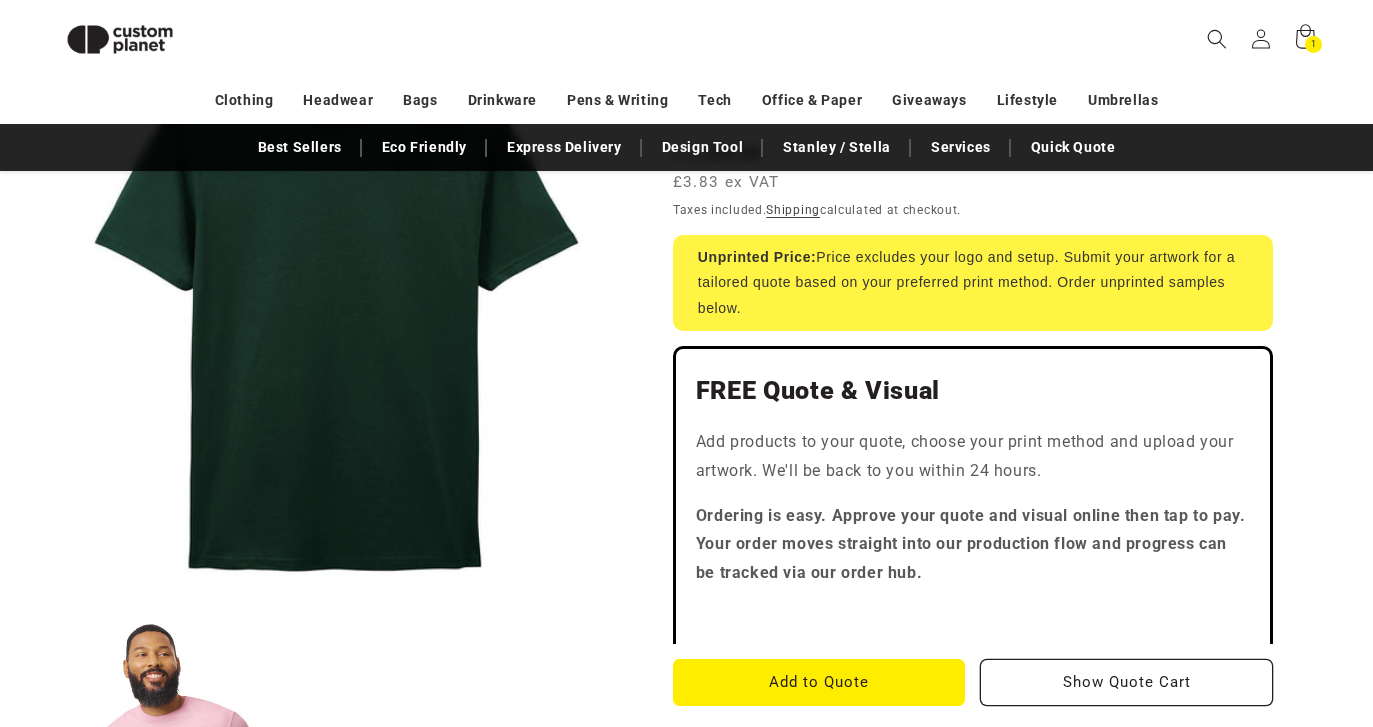 click on "Add products to your quote, choose your print method and upload your artwork. We'll be back to you within 24 hours." at bounding box center (973, 457) 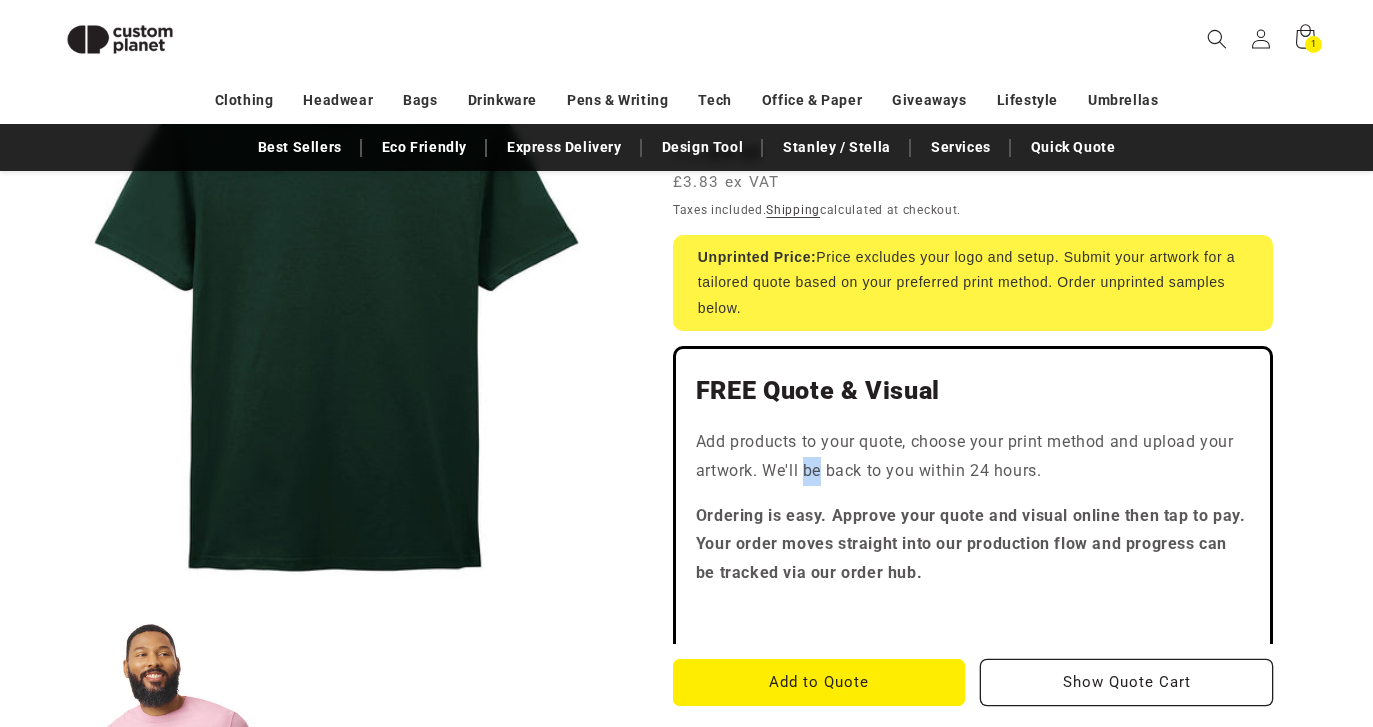 click on "Add products to your quote, choose your print method and upload your artwork. We'll be back to you within 24 hours." at bounding box center [973, 457] 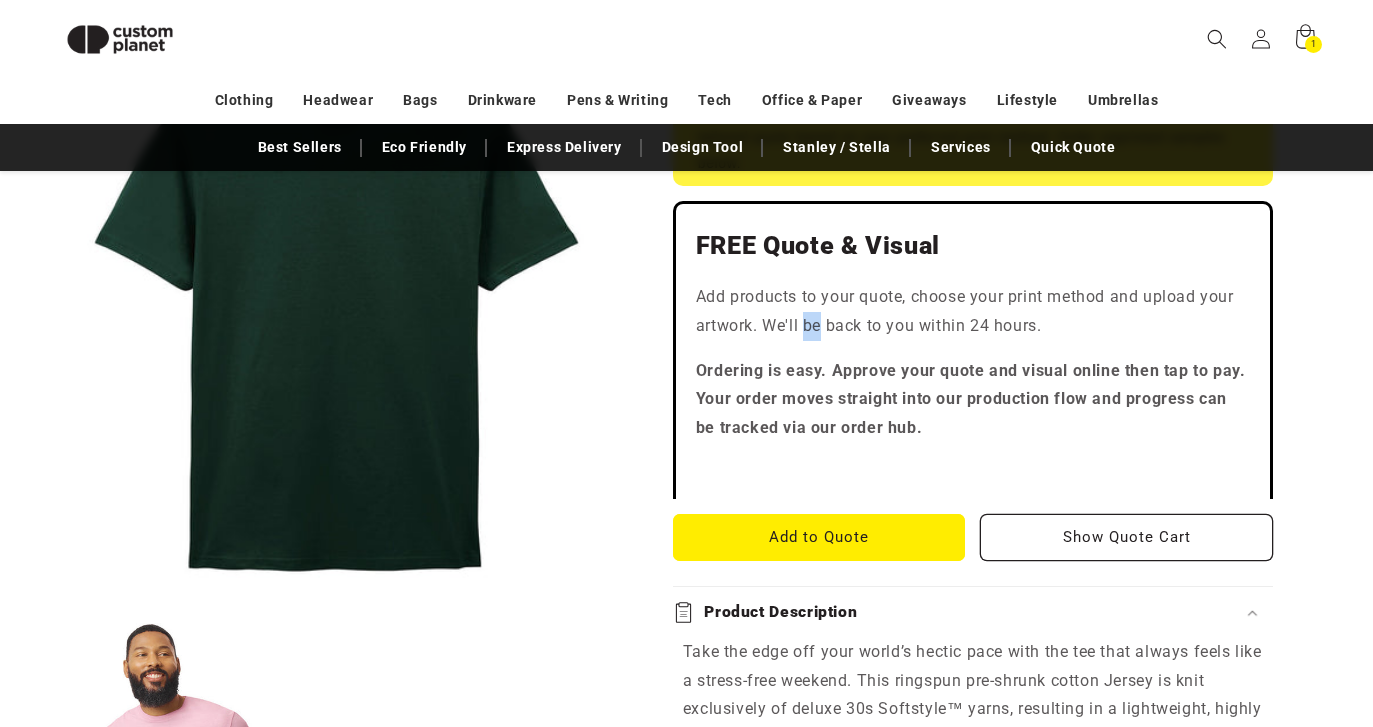 scroll, scrollTop: 545, scrollLeft: 0, axis: vertical 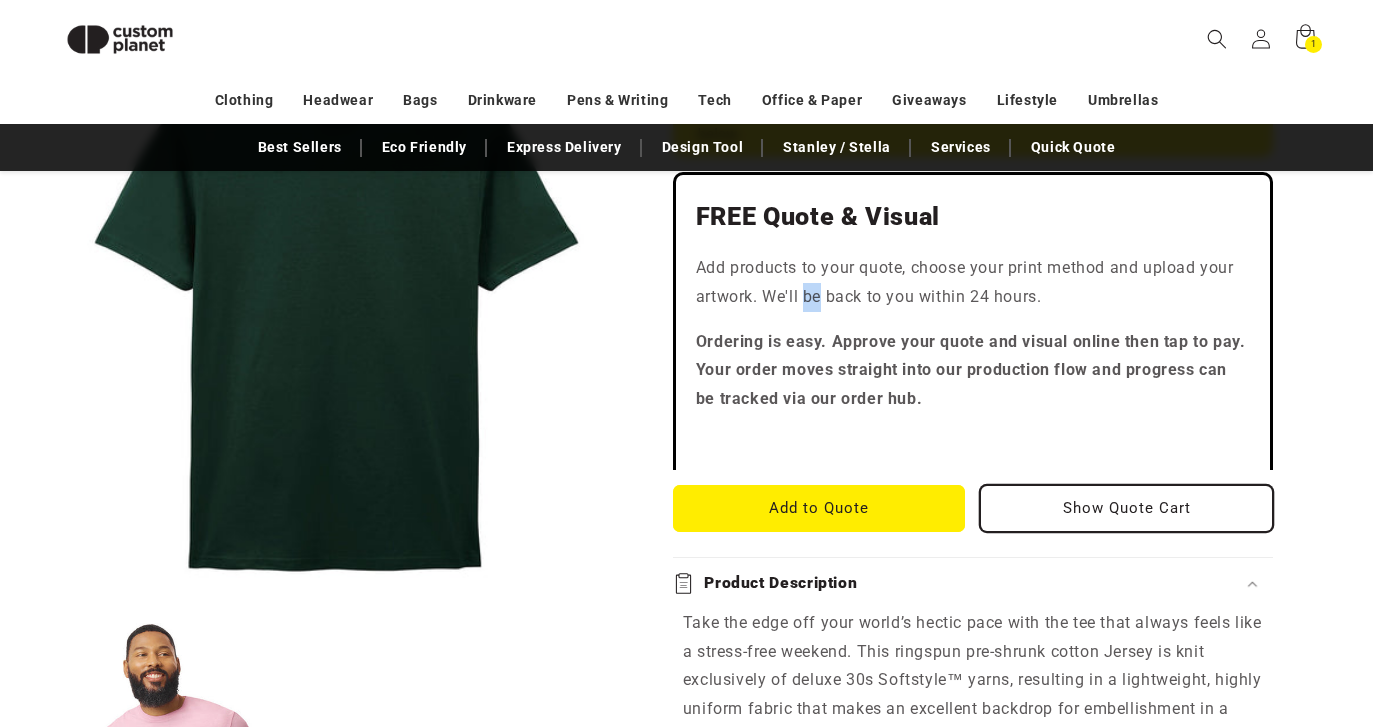 click on "Show Quote Cart" at bounding box center (1126, 508) 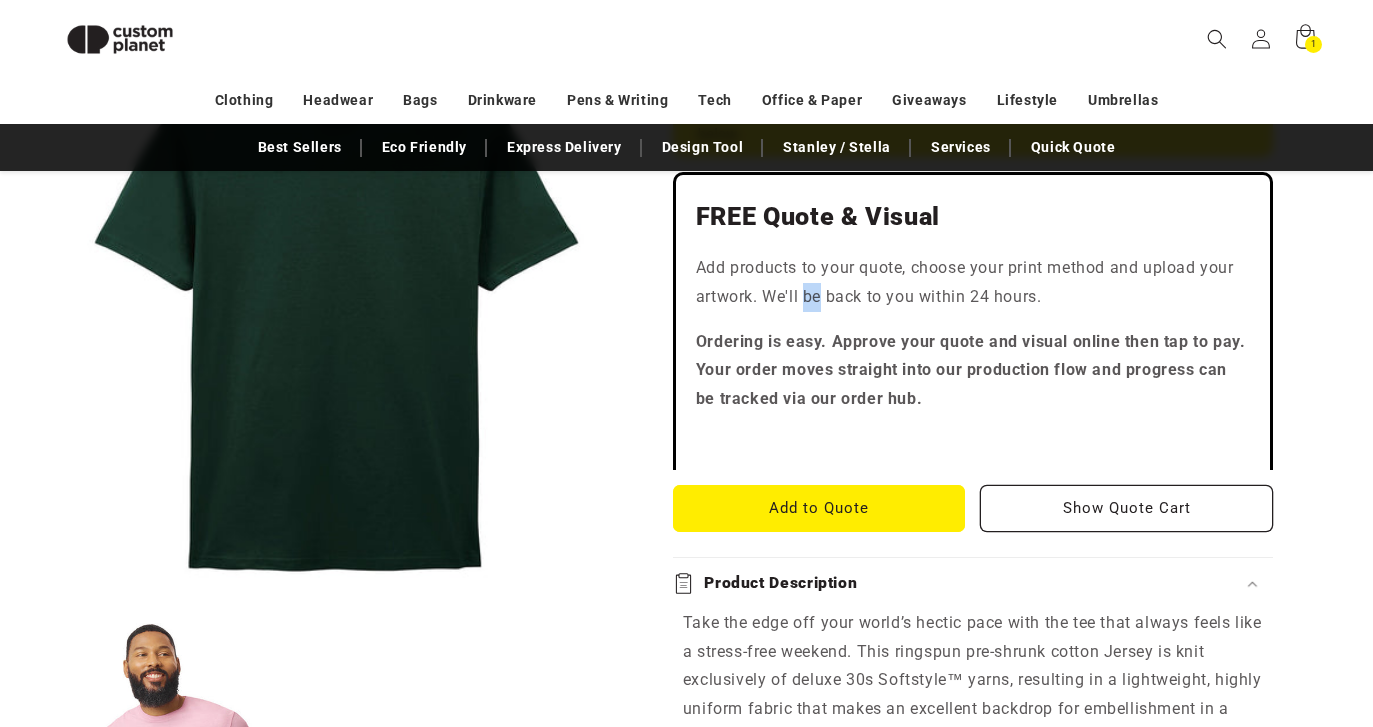 click on "Add to Quote
Show Quote Cart" at bounding box center (973, 508) 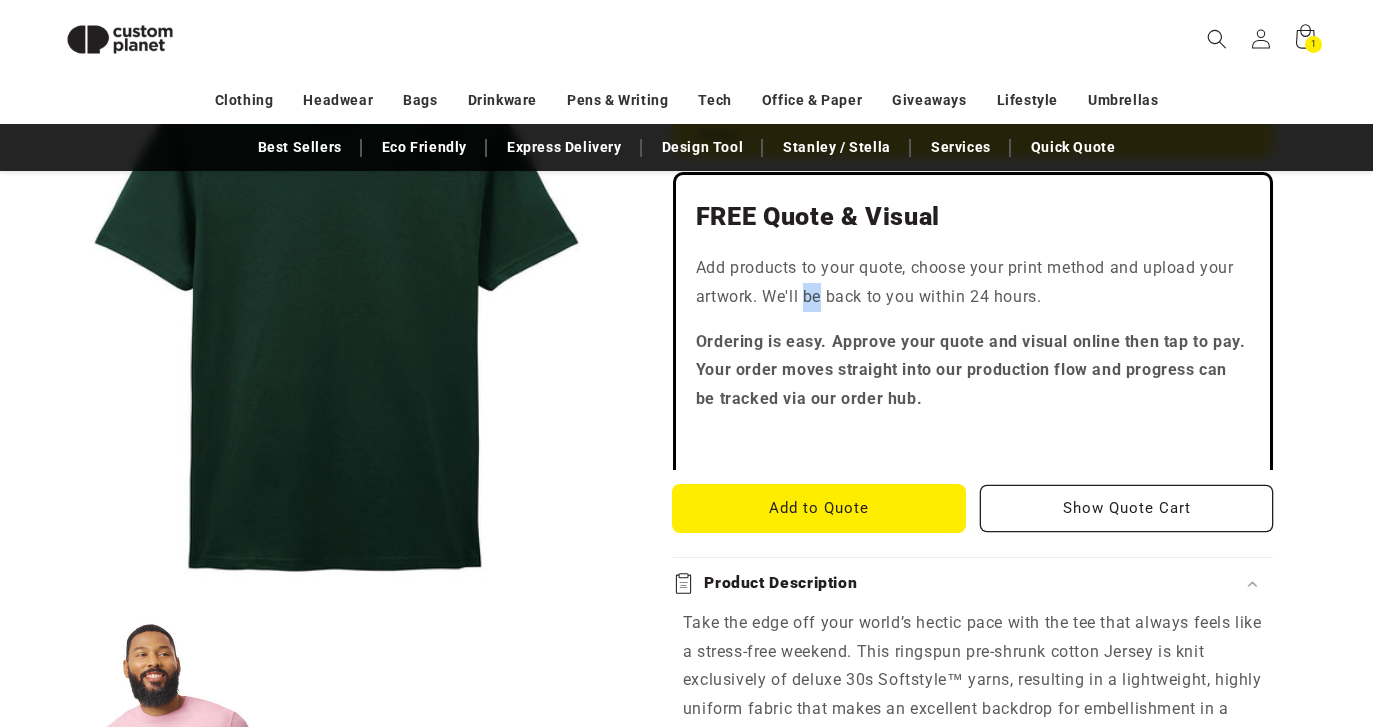 click on "Add to Quote" at bounding box center [819, 508] 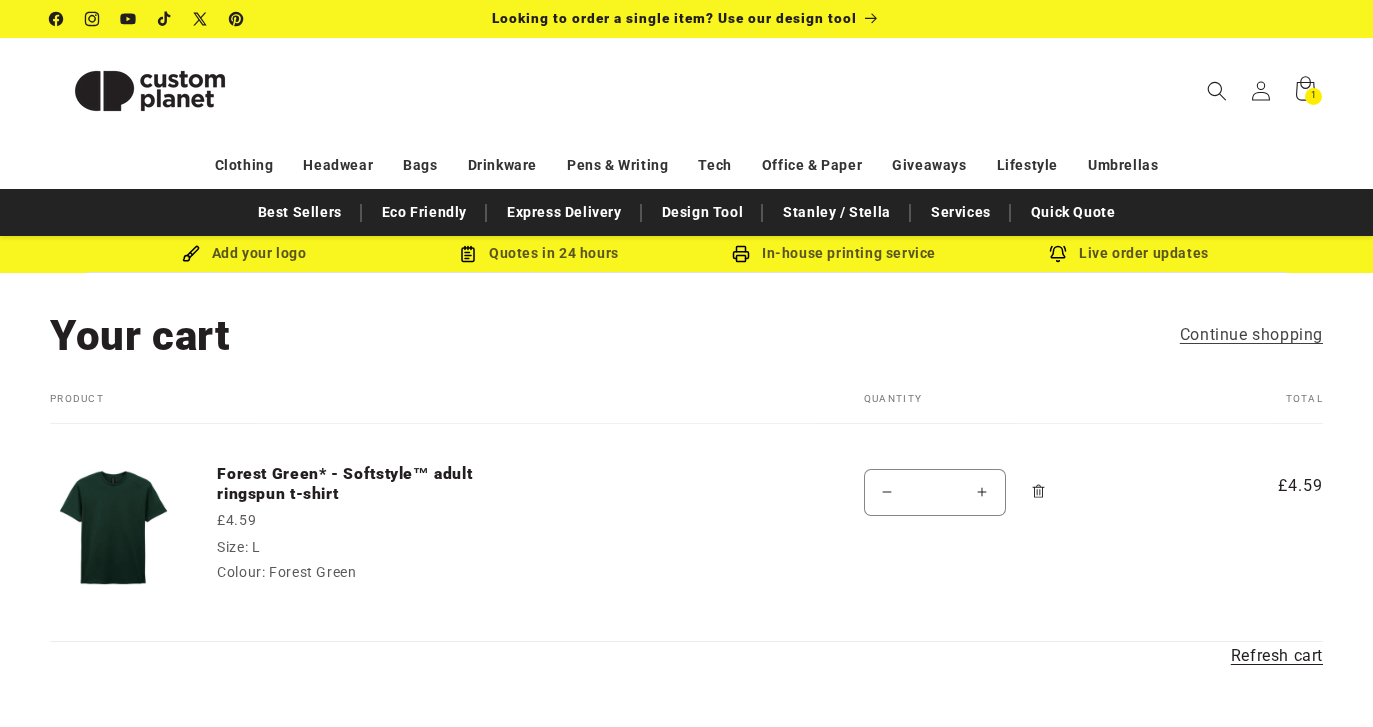 scroll, scrollTop: 0, scrollLeft: 0, axis: both 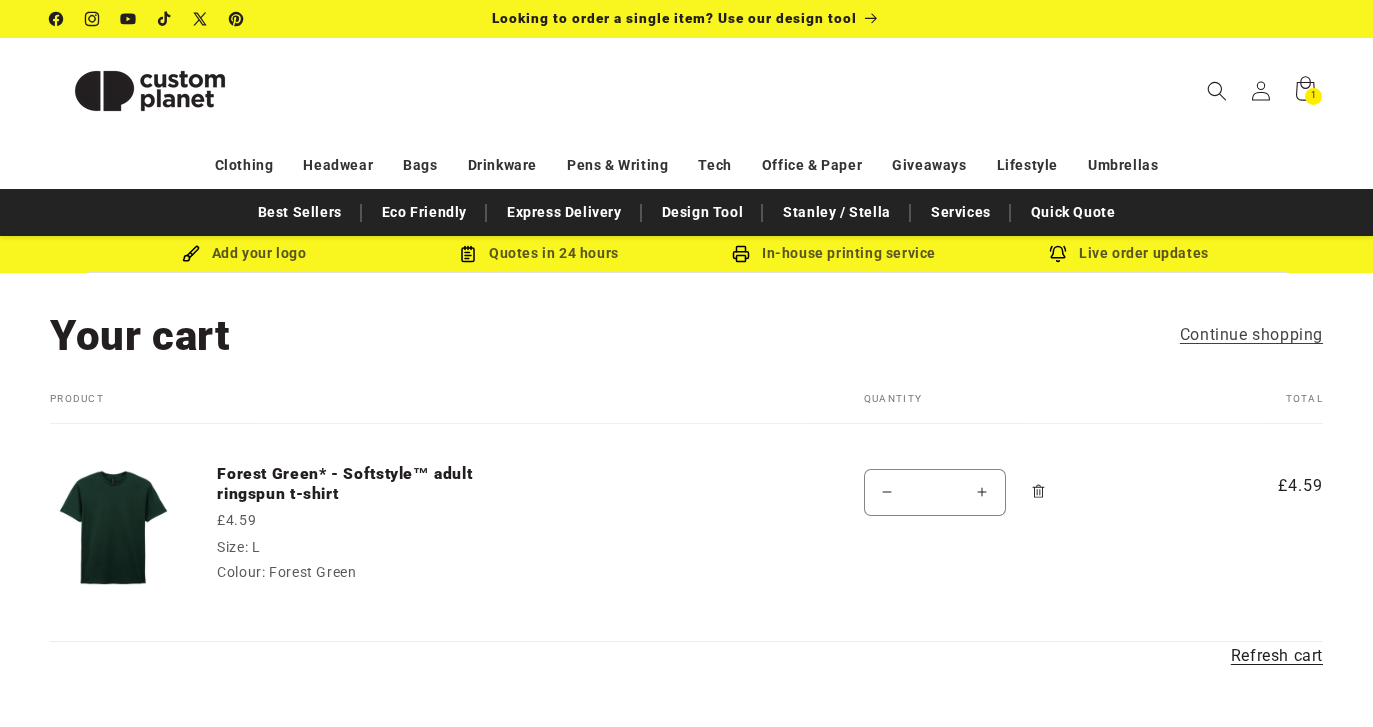 click on "Forest Green* - Softstyle™ adult ringspun t-shirt
£4.59
Size:
L
Colour:
Forest Green" at bounding box center (495, 512) 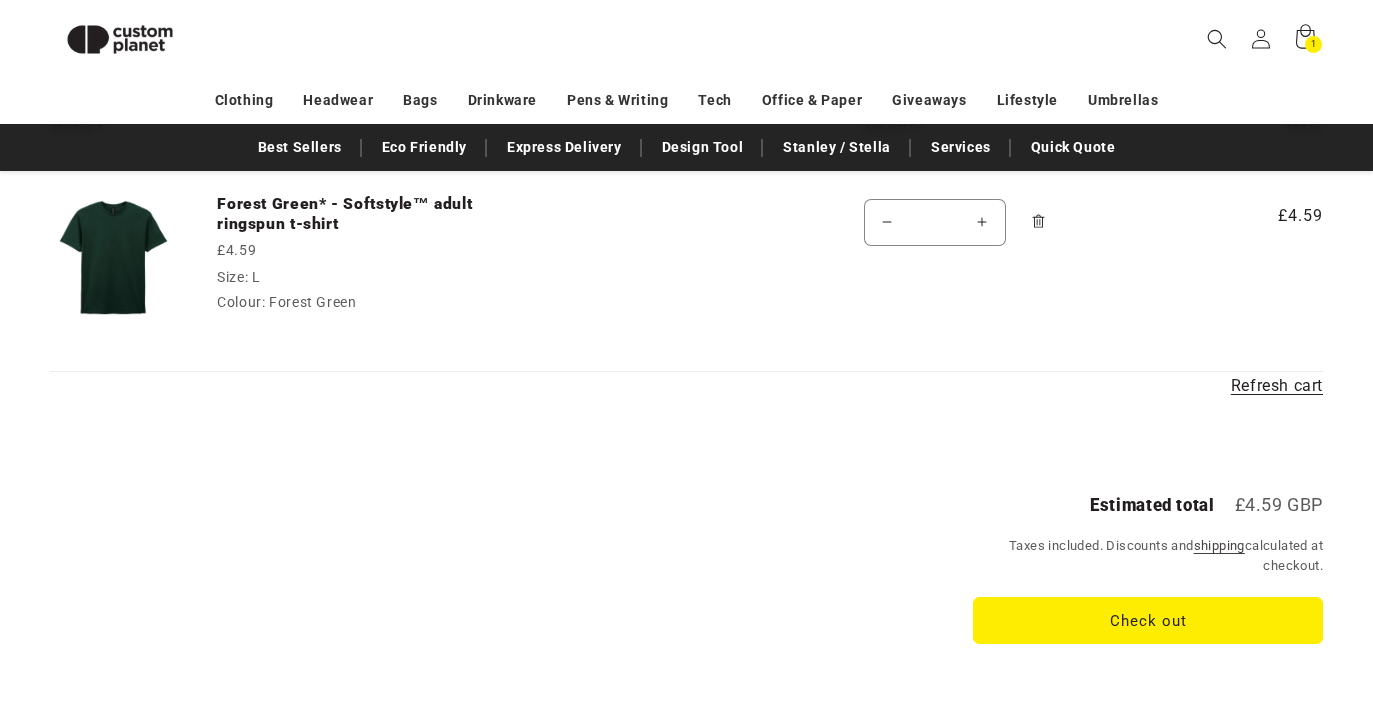 scroll, scrollTop: 220, scrollLeft: 0, axis: vertical 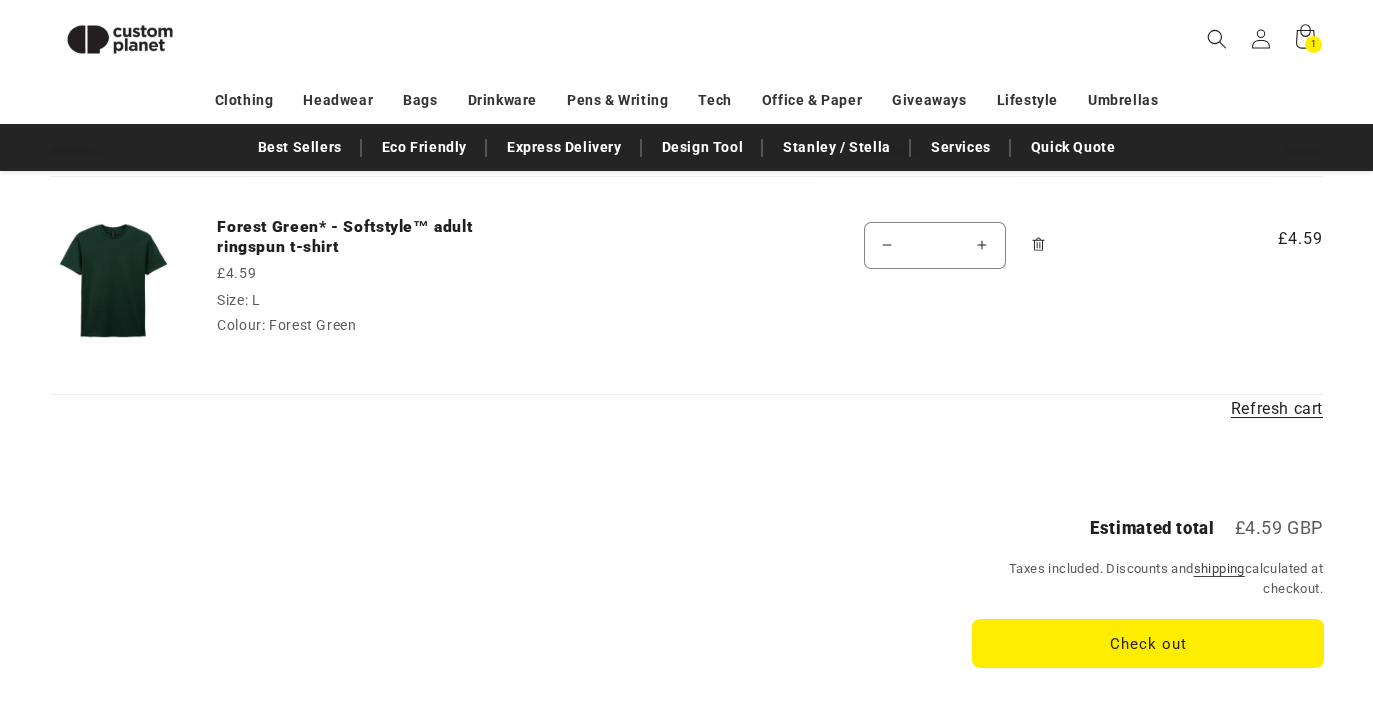click on "Check out" at bounding box center (1148, 643) 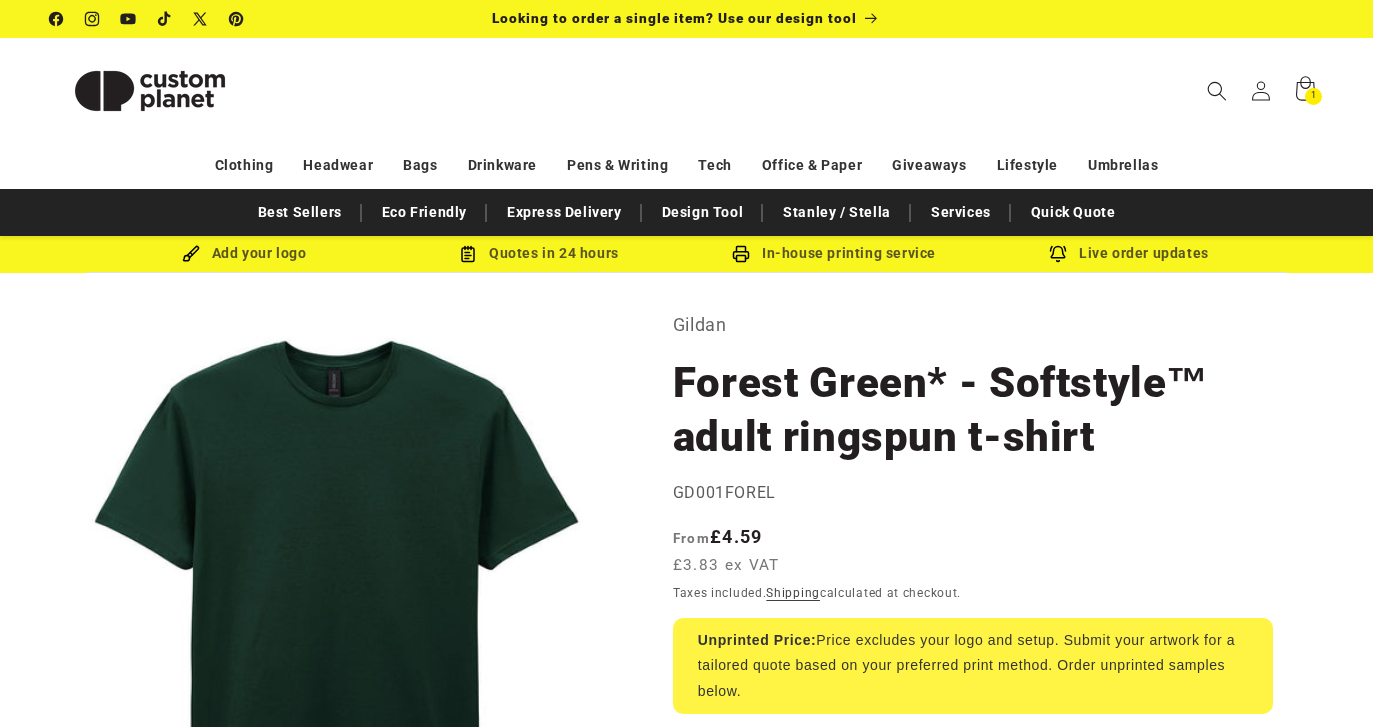 scroll, scrollTop: 572, scrollLeft: 0, axis: vertical 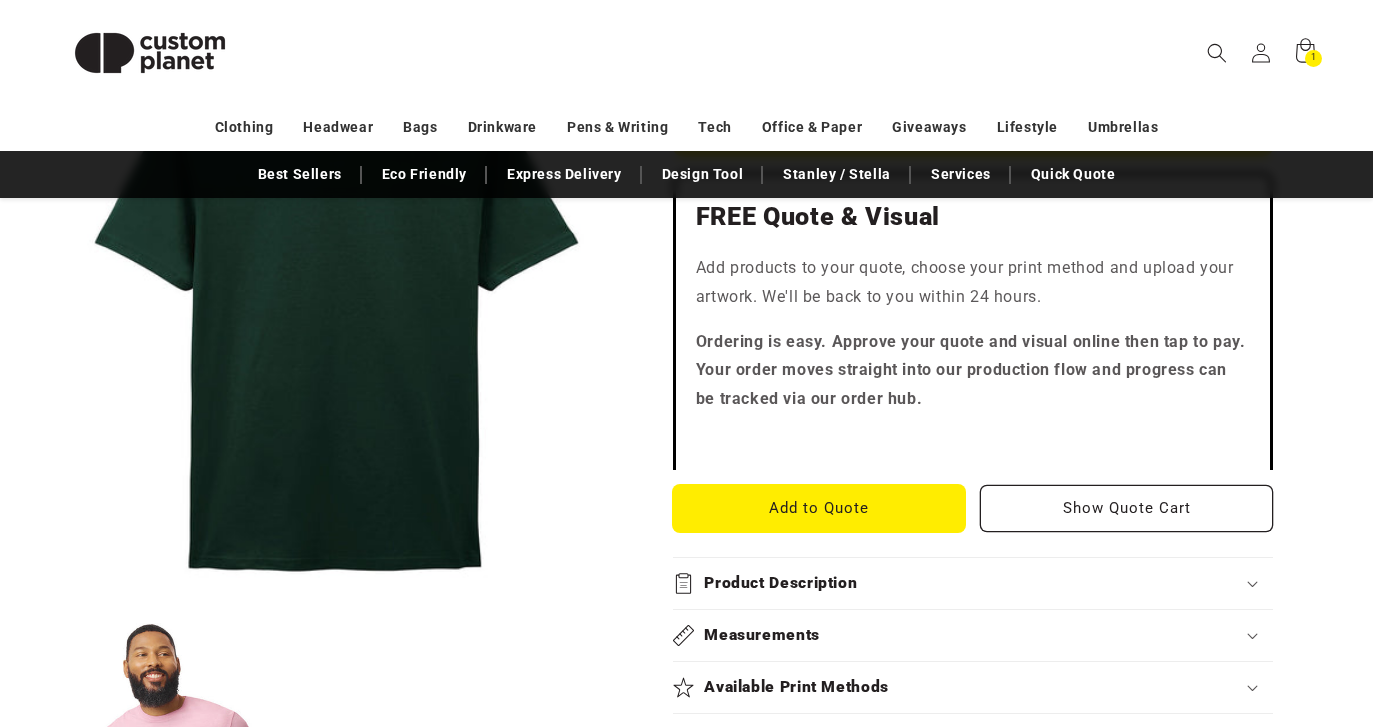 click on "Add to Quote" at bounding box center (819, 508) 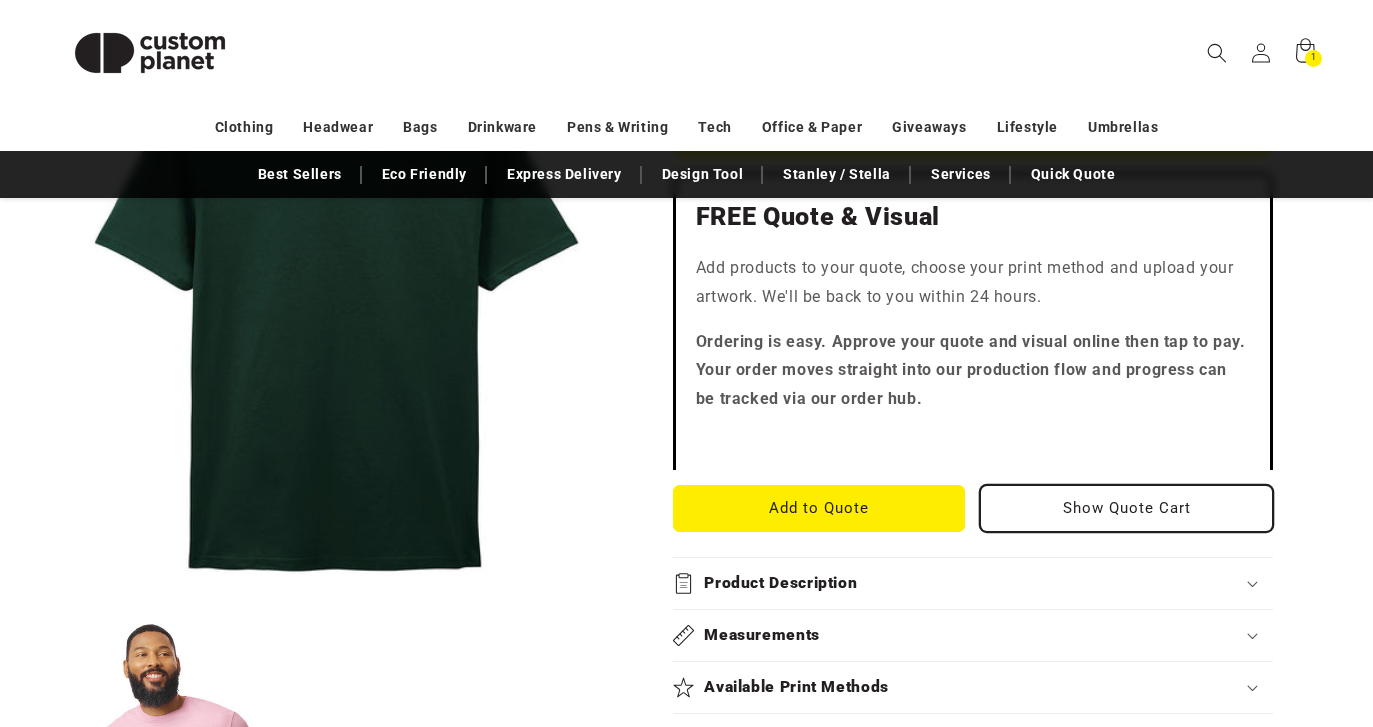 click on "Show Quote Cart" at bounding box center [1126, 508] 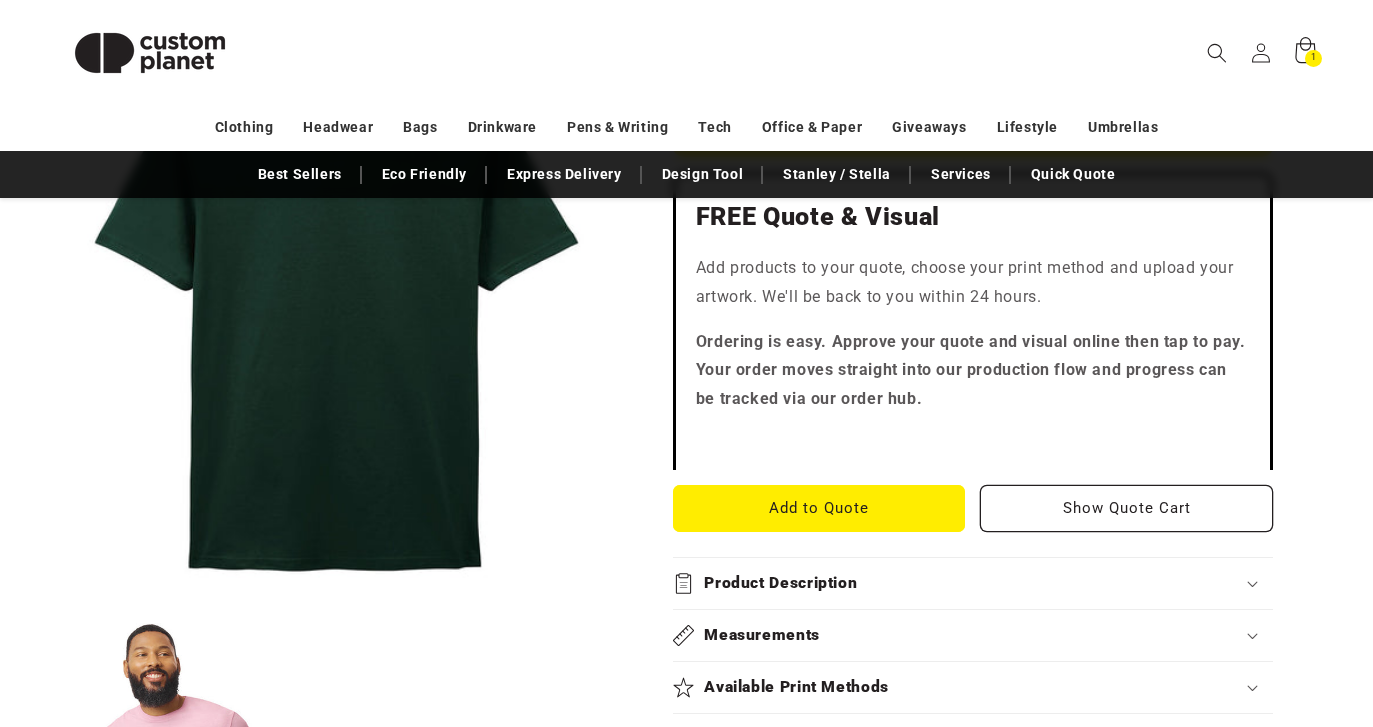 click 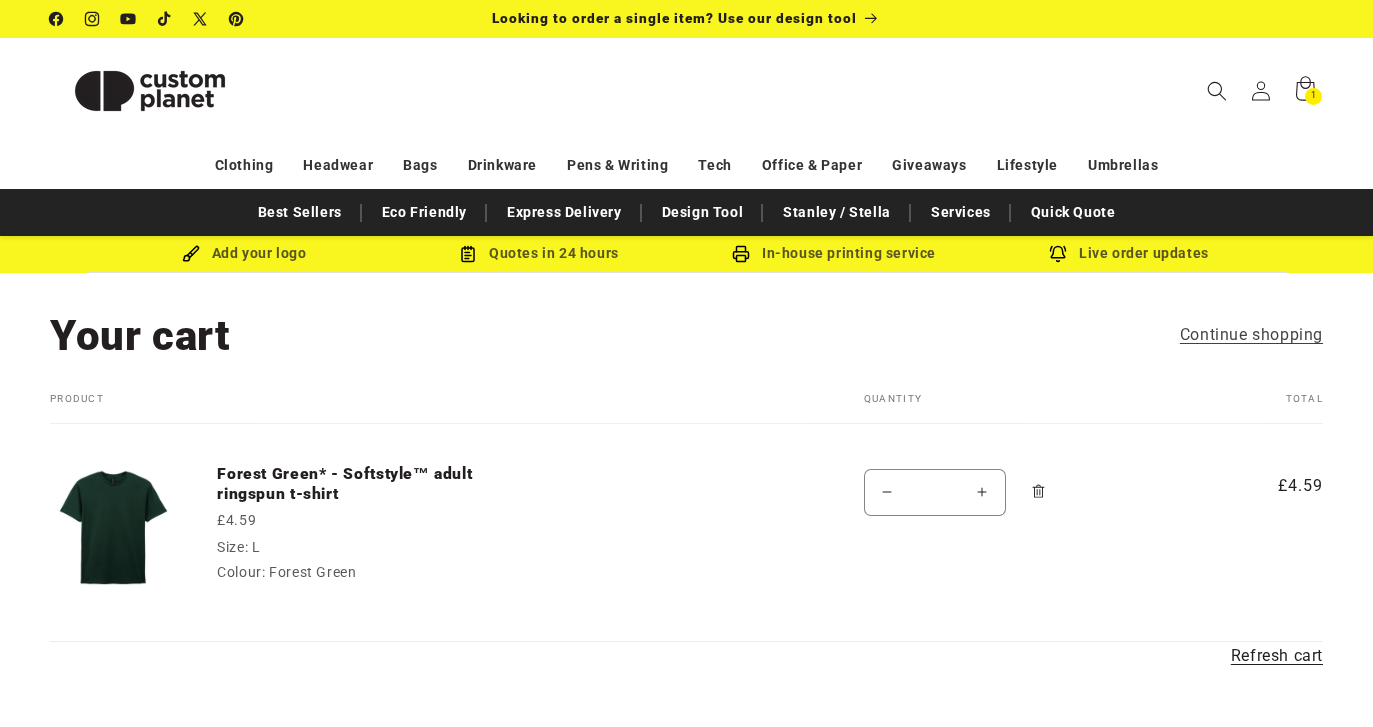 scroll, scrollTop: 0, scrollLeft: 0, axis: both 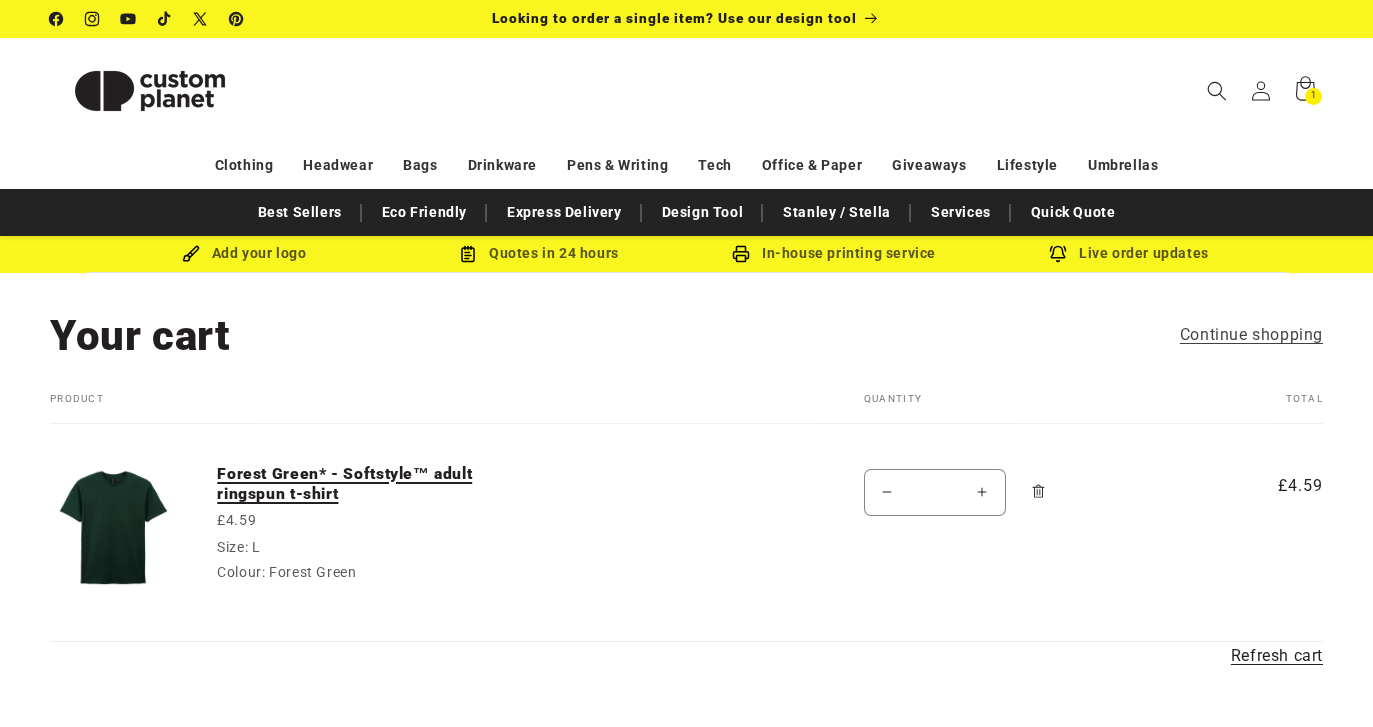 click on "Forest Green* - Softstyle™ adult ringspun t-shirt" at bounding box center (367, 484) 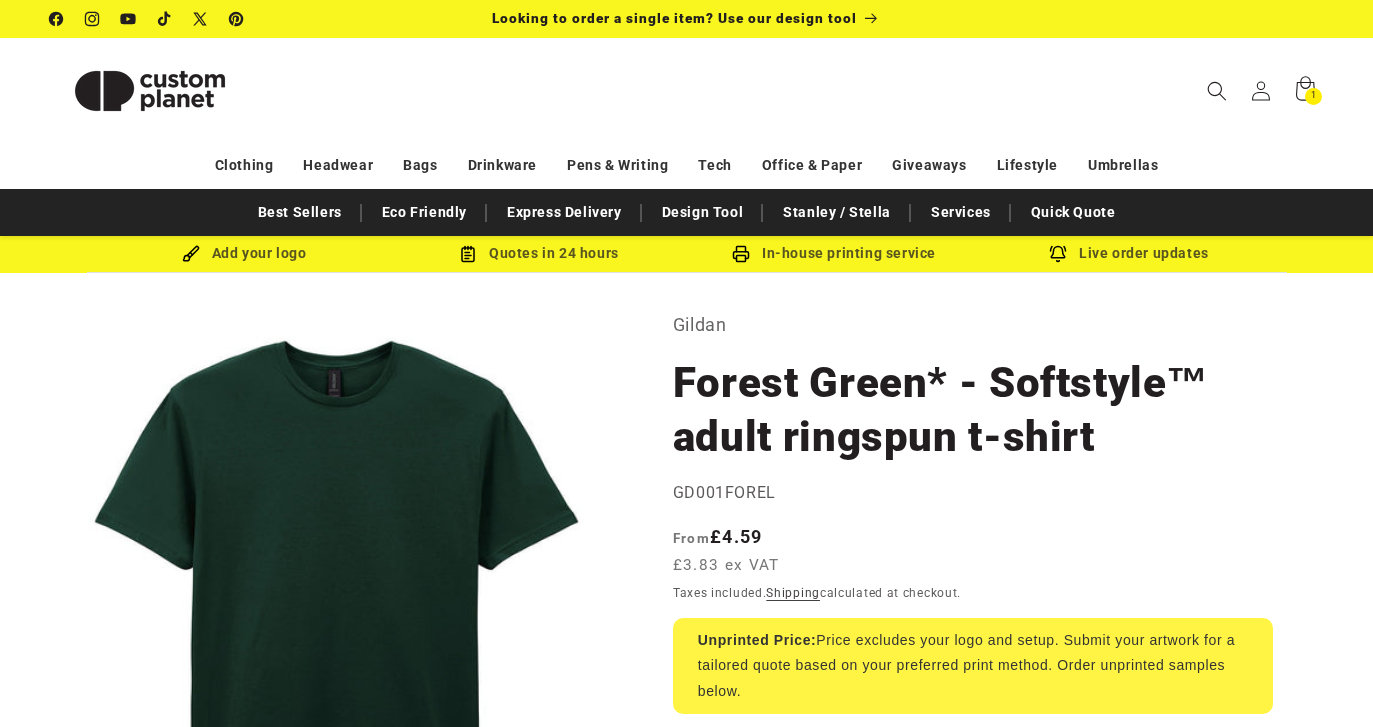 scroll, scrollTop: 0, scrollLeft: 0, axis: both 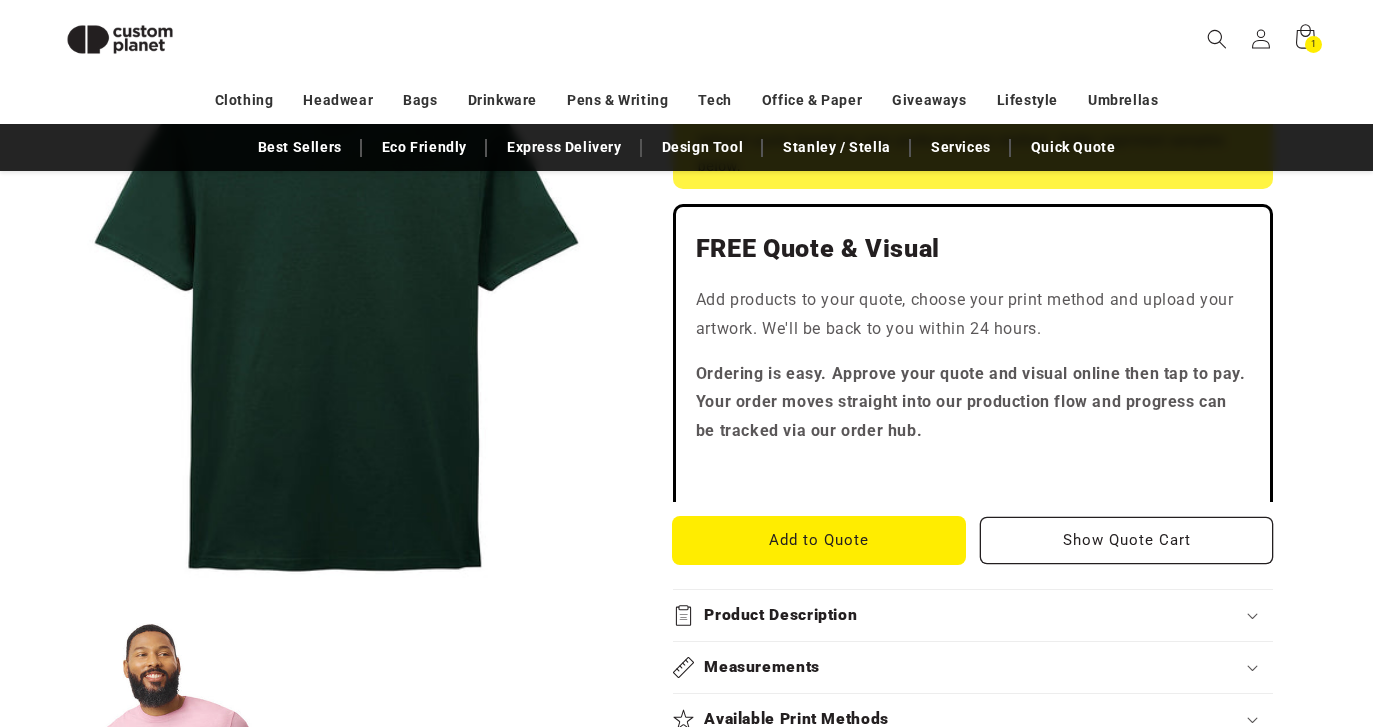 click on "Add to Quote" at bounding box center (819, 540) 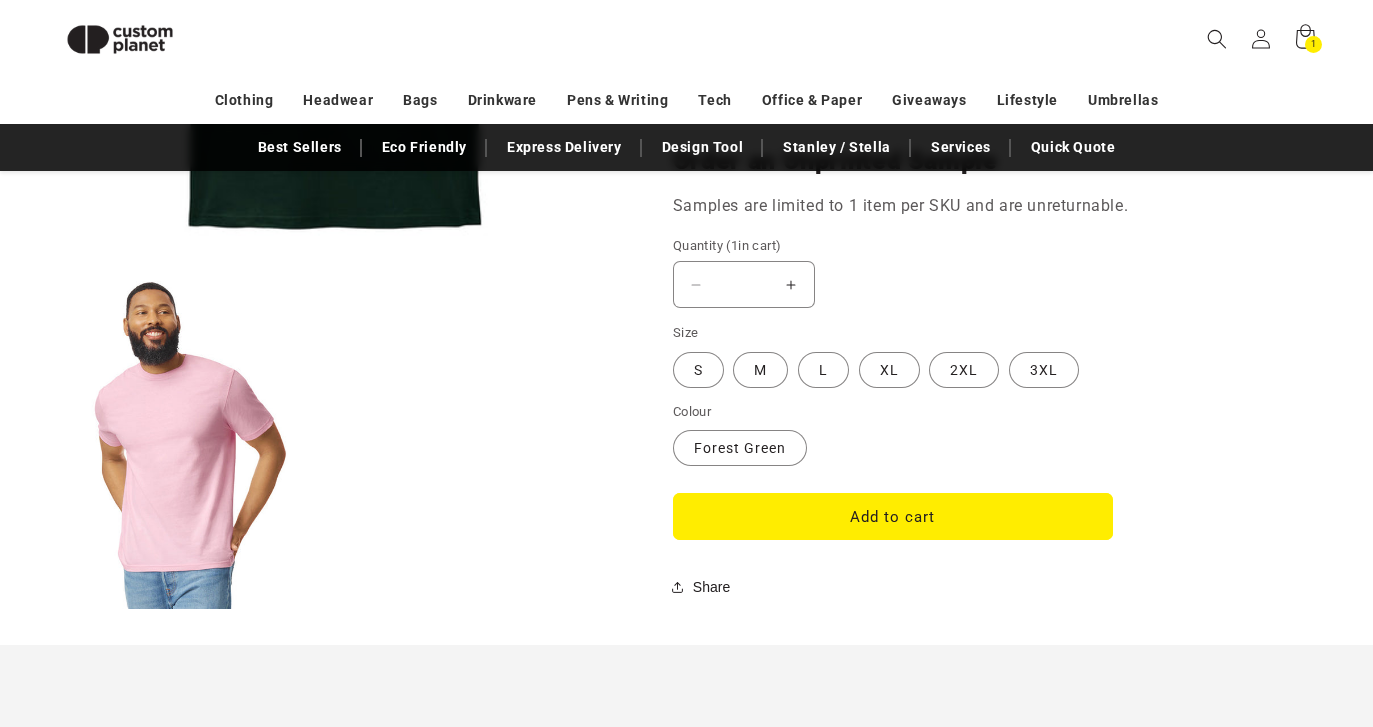 scroll, scrollTop: 1667, scrollLeft: 0, axis: vertical 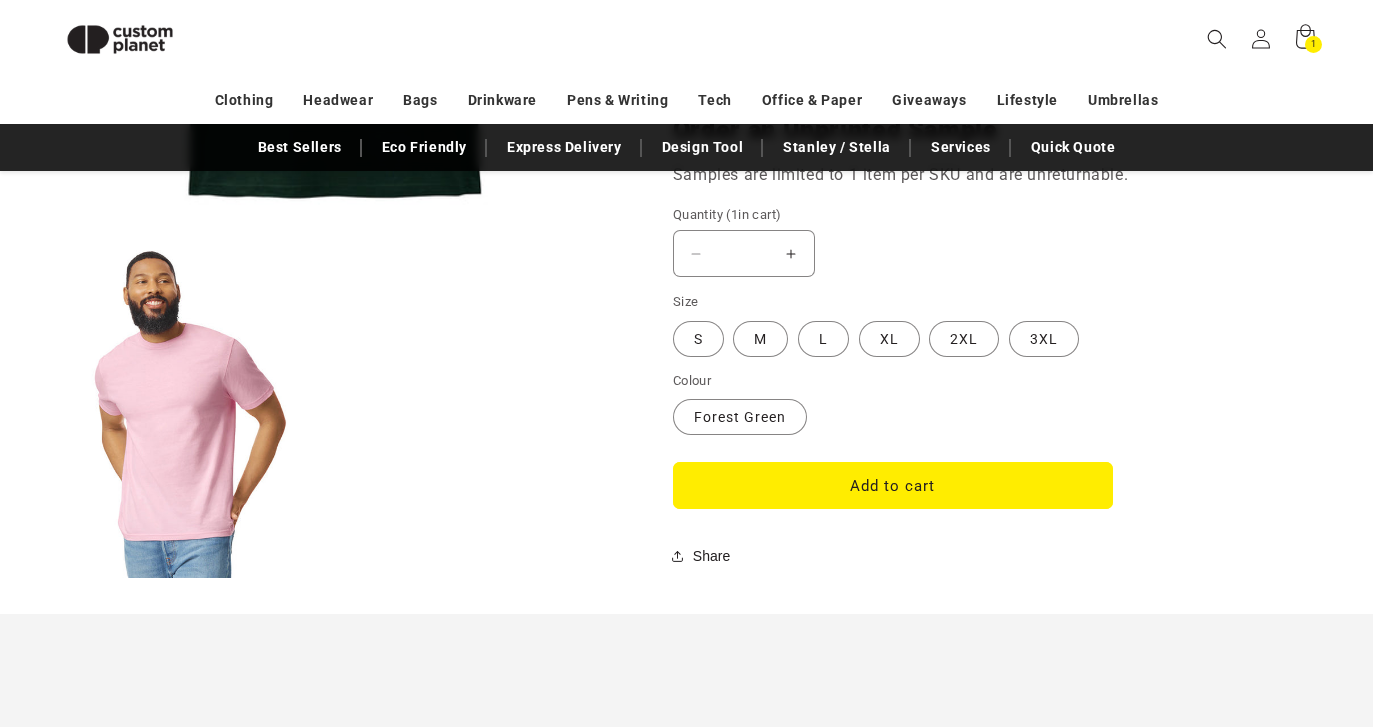 click on "Gildan
Forest Green* - Softstyle™ adult ringspun t-shirt
Forest Green* - Softstyle™ adult ringspun t-shirt
GD001FOREL
Regular price
From  £4.59
£3.83 ex VAT
Regular price
Sale price
£4.59
Unit price
/
per
Sale
Sold out
Taxes included.
Shipping  calculated at checkout.
Unprinted Price:  Price excludes your logo and setup. Submit your artwork for a tailored quote based on your preferred print method. Order unprinted samples below.
FREE Quote & Visual" at bounding box center [973, -396] 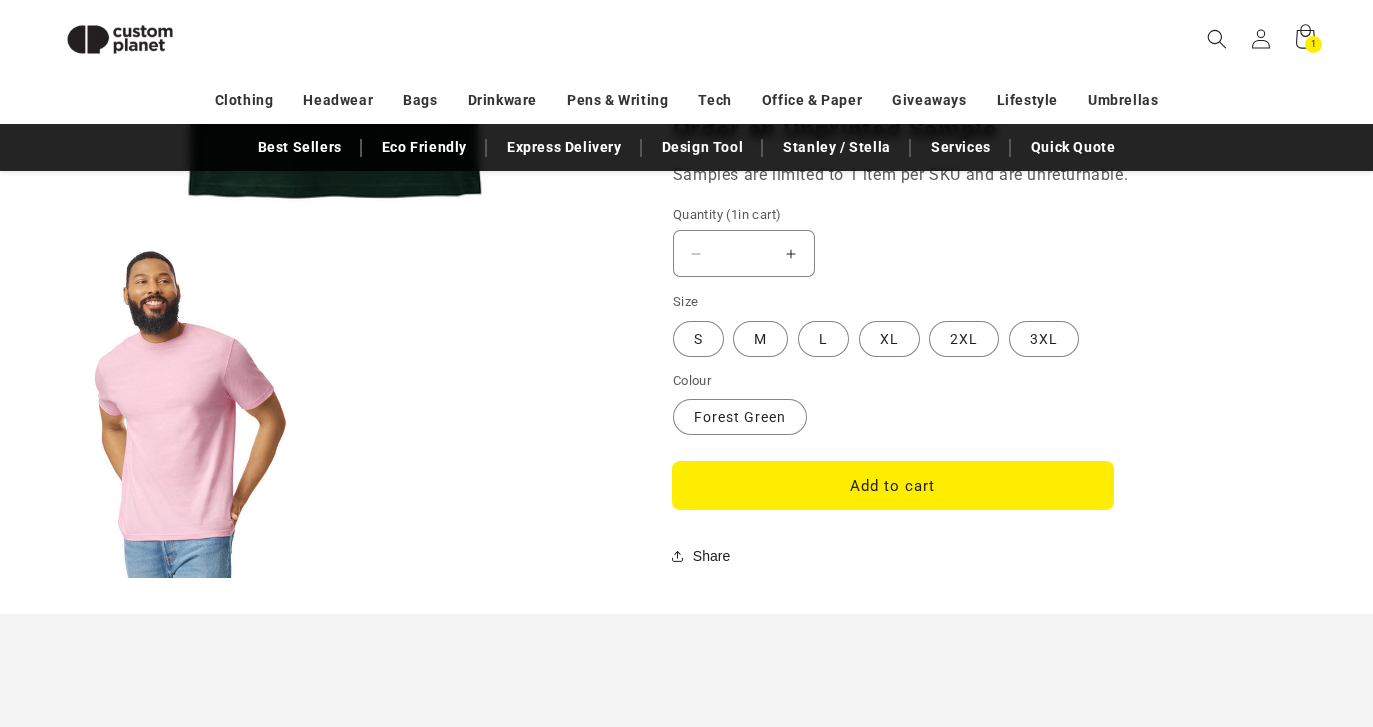 click on "Add to cart" at bounding box center (893, 485) 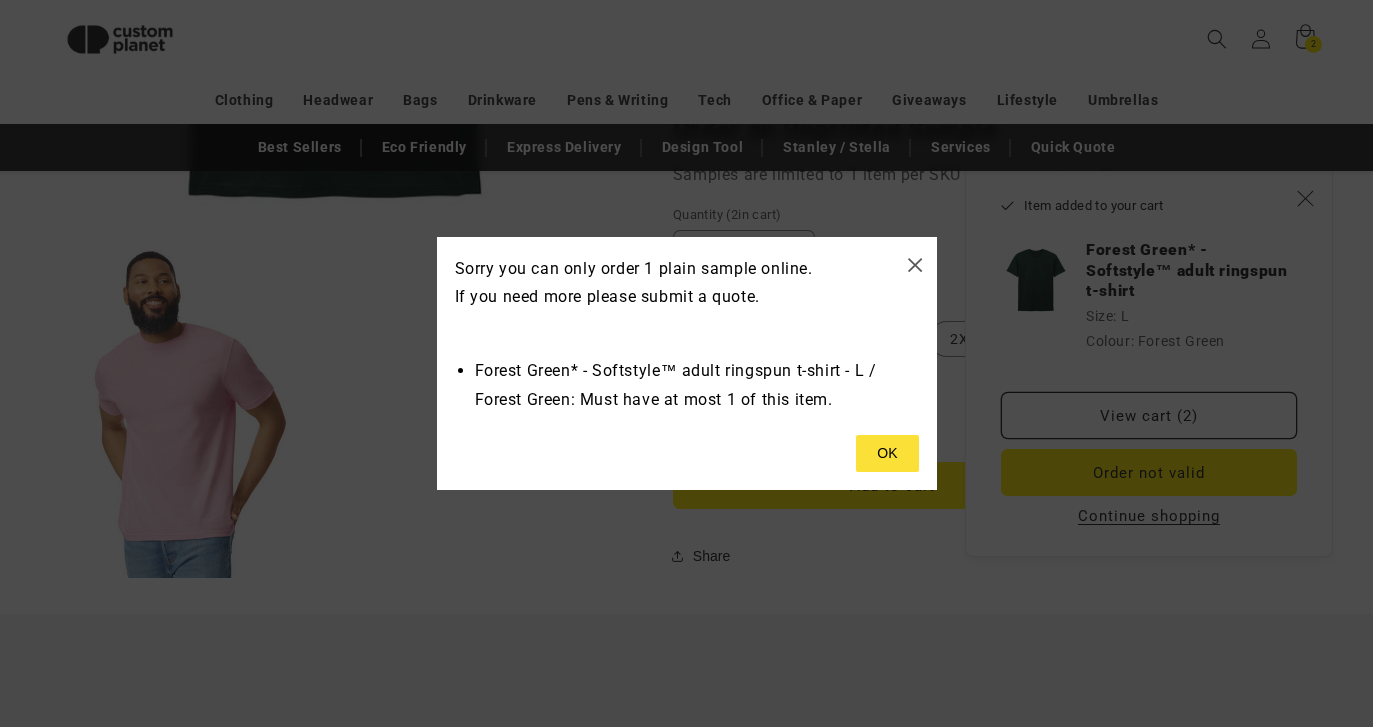 click at bounding box center [887, 454] 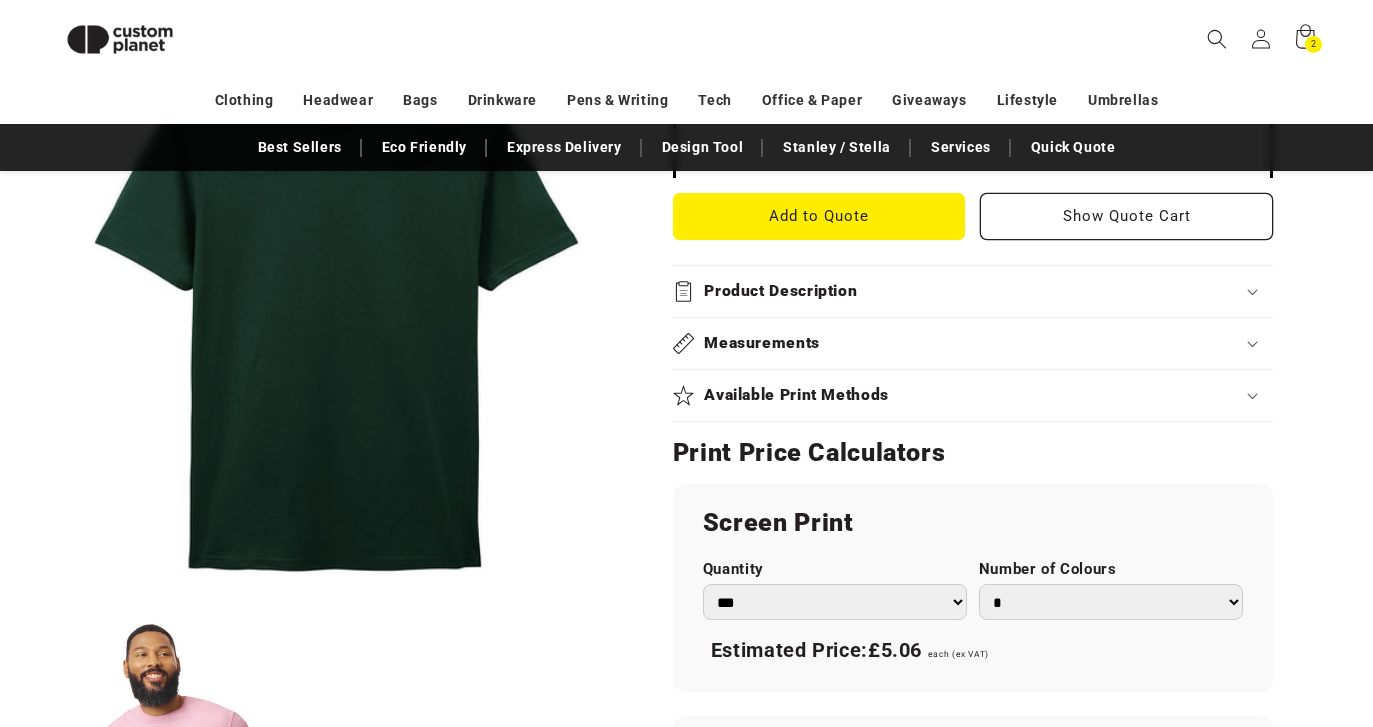 scroll, scrollTop: 0, scrollLeft: 0, axis: both 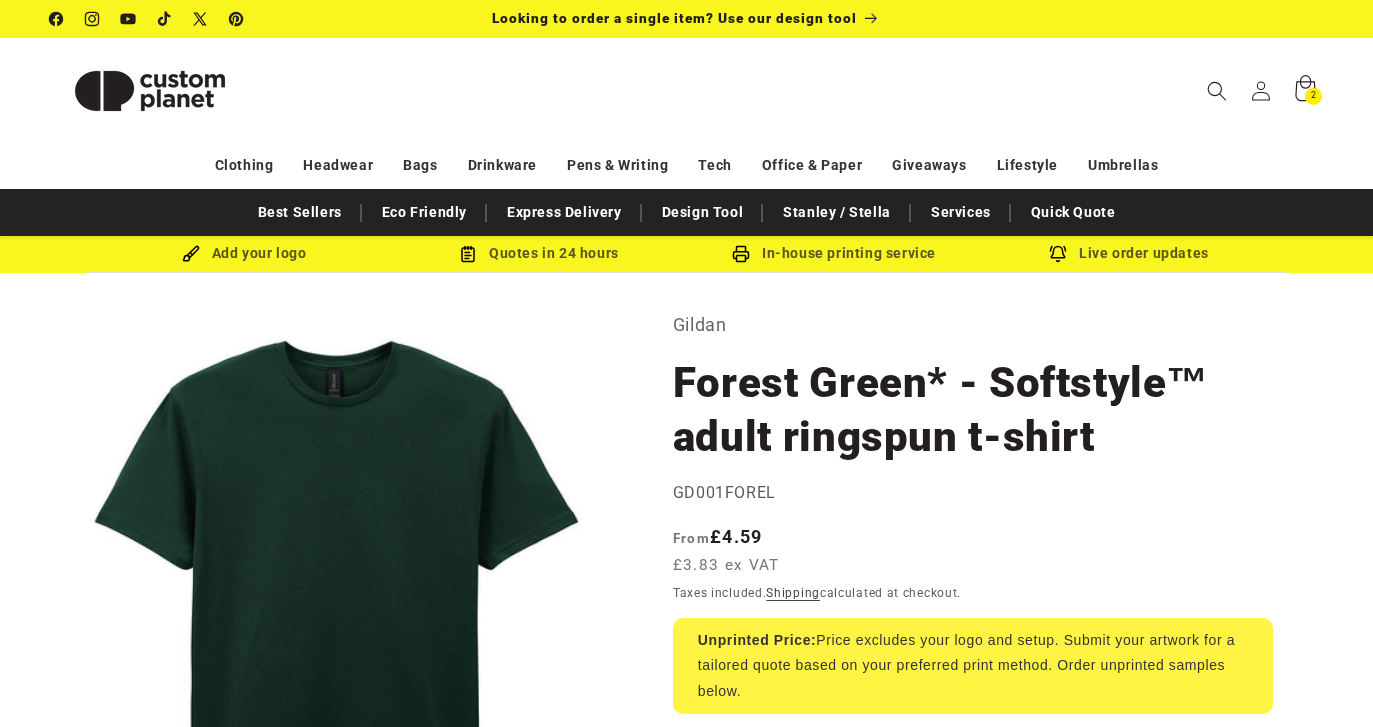 click on "2" at bounding box center (1314, 96) 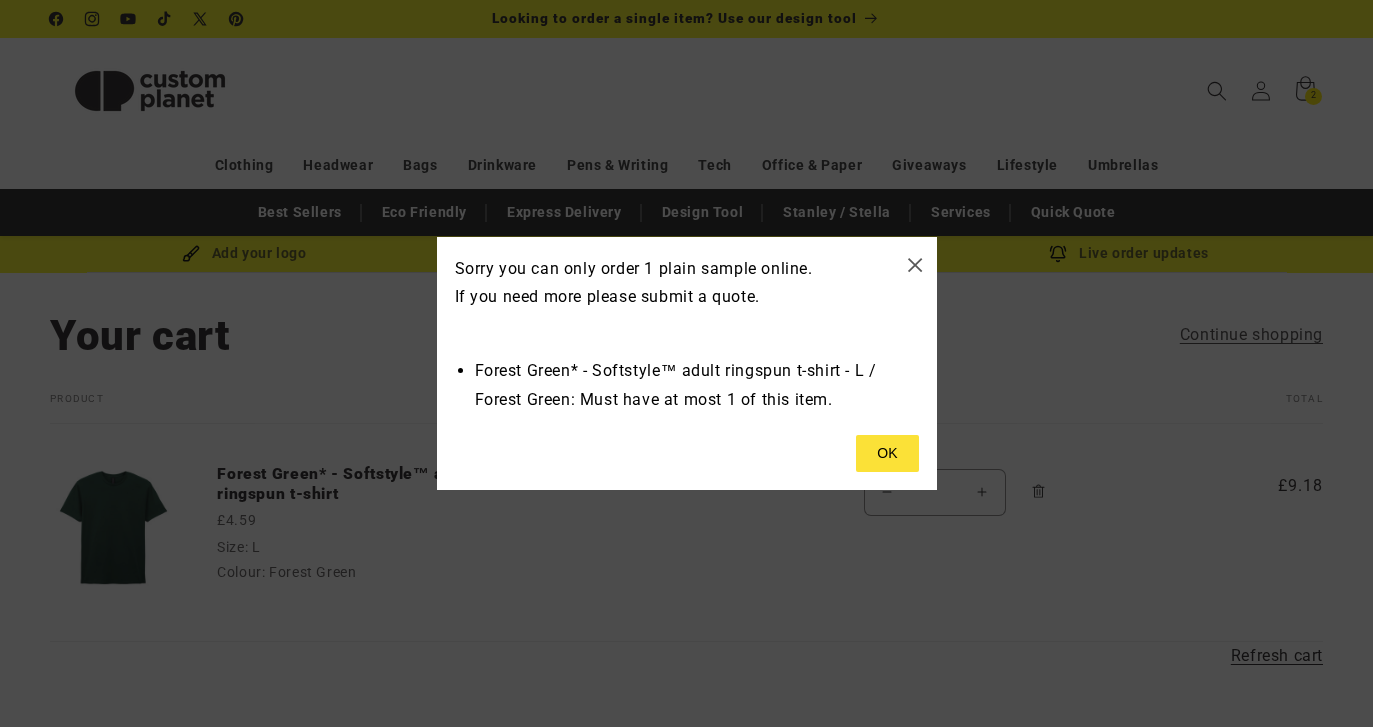 scroll, scrollTop: 0, scrollLeft: 0, axis: both 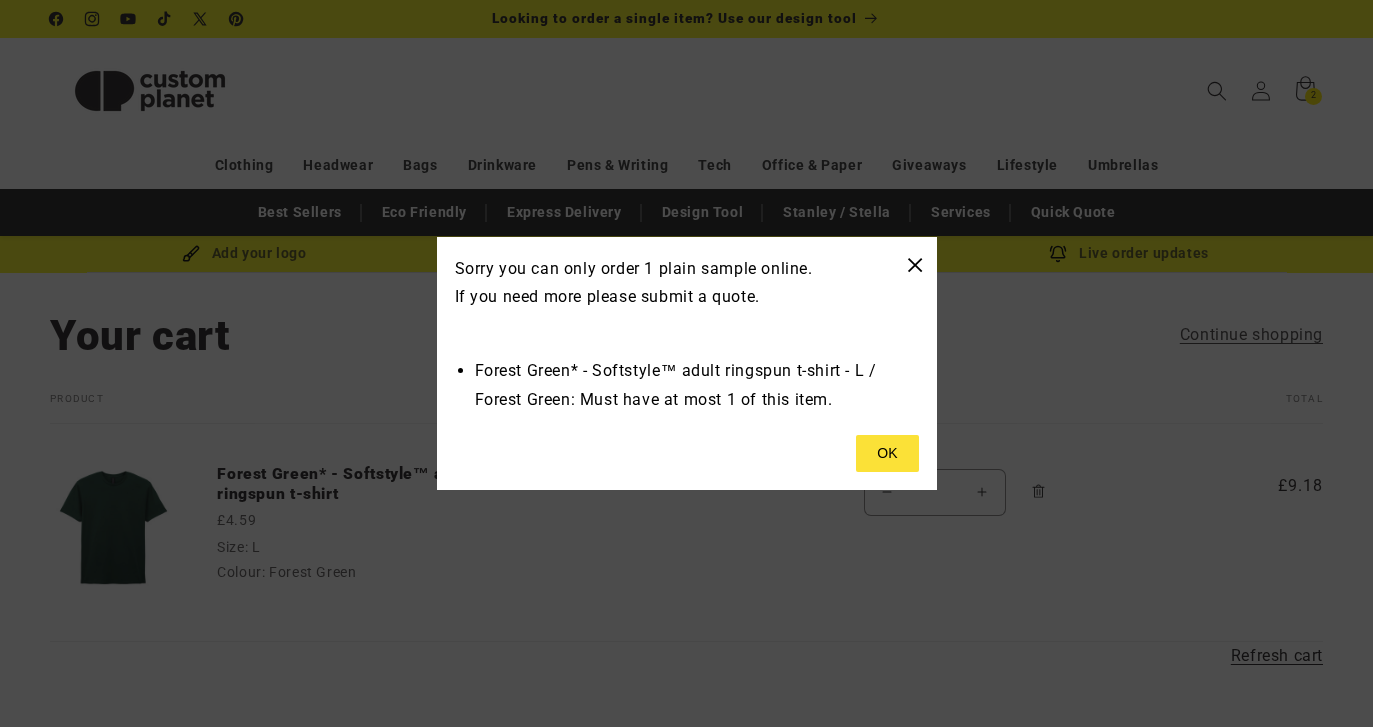 click on "×" at bounding box center [915, 264] 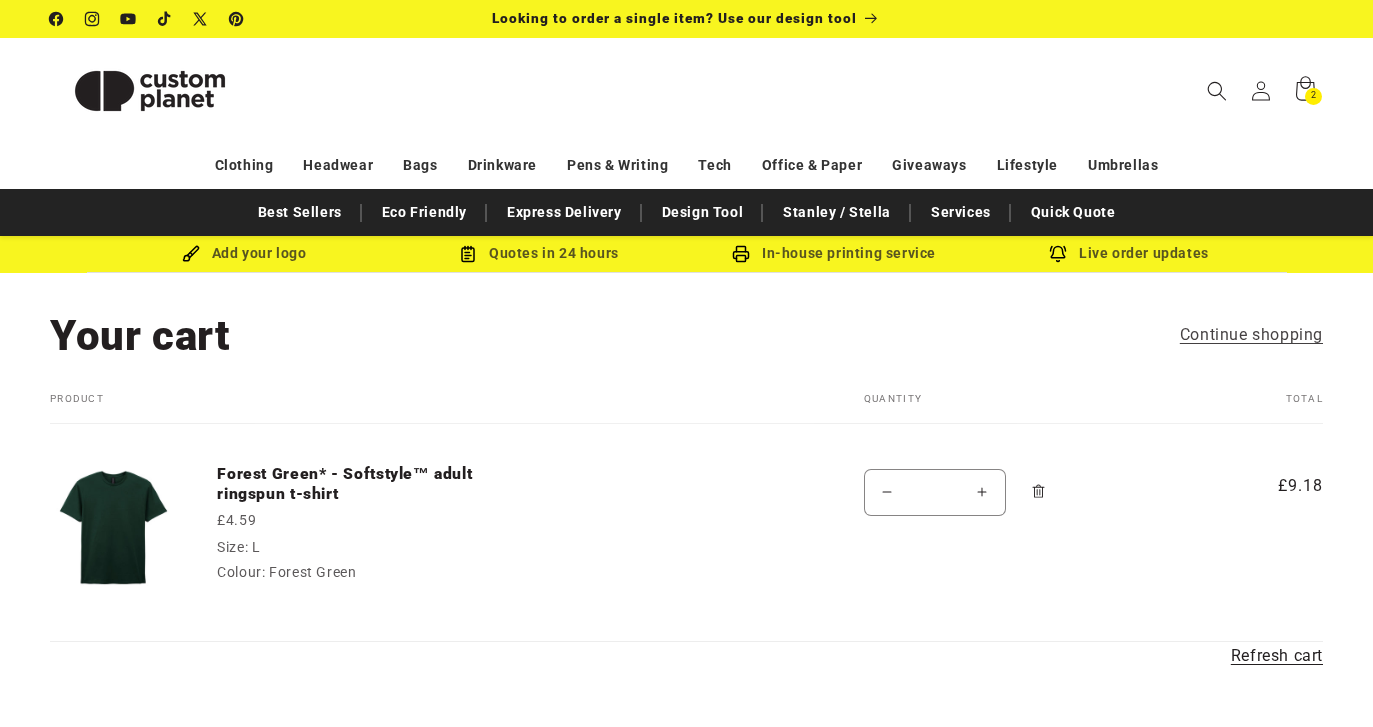 click 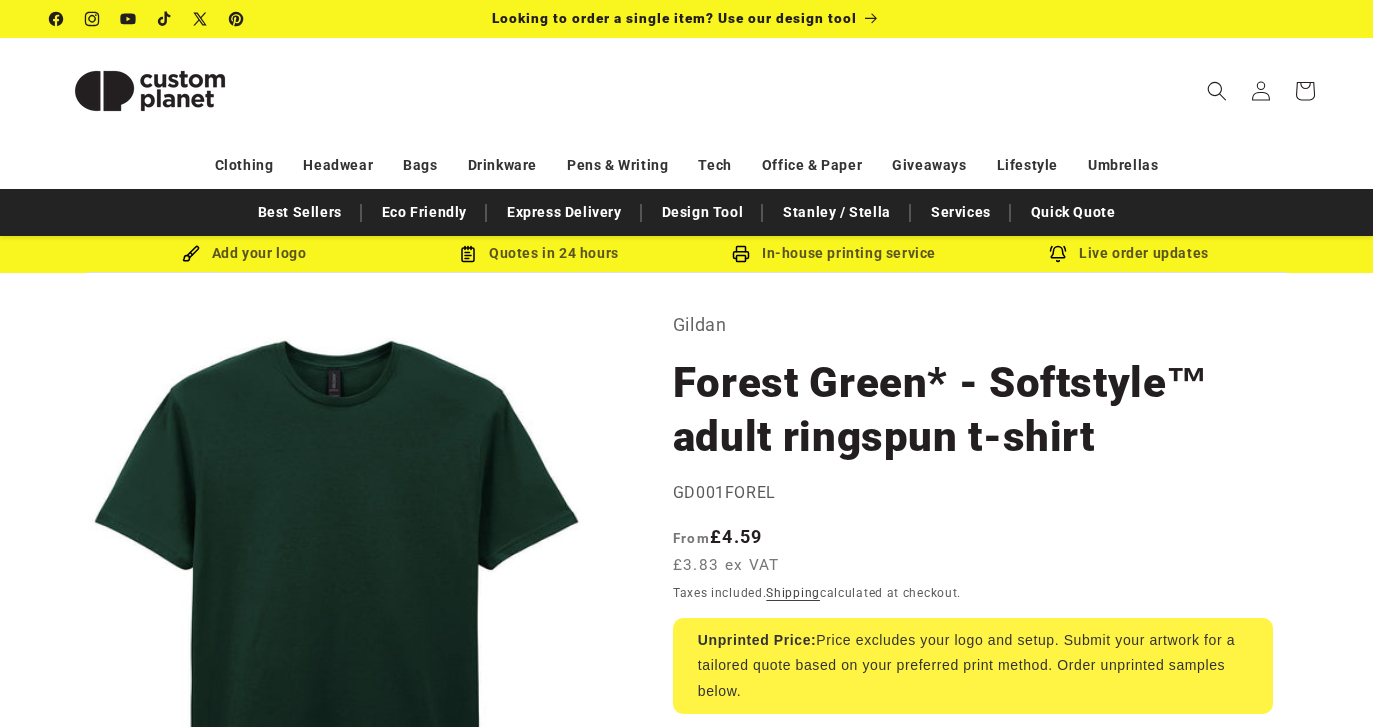 scroll, scrollTop: 0, scrollLeft: 0, axis: both 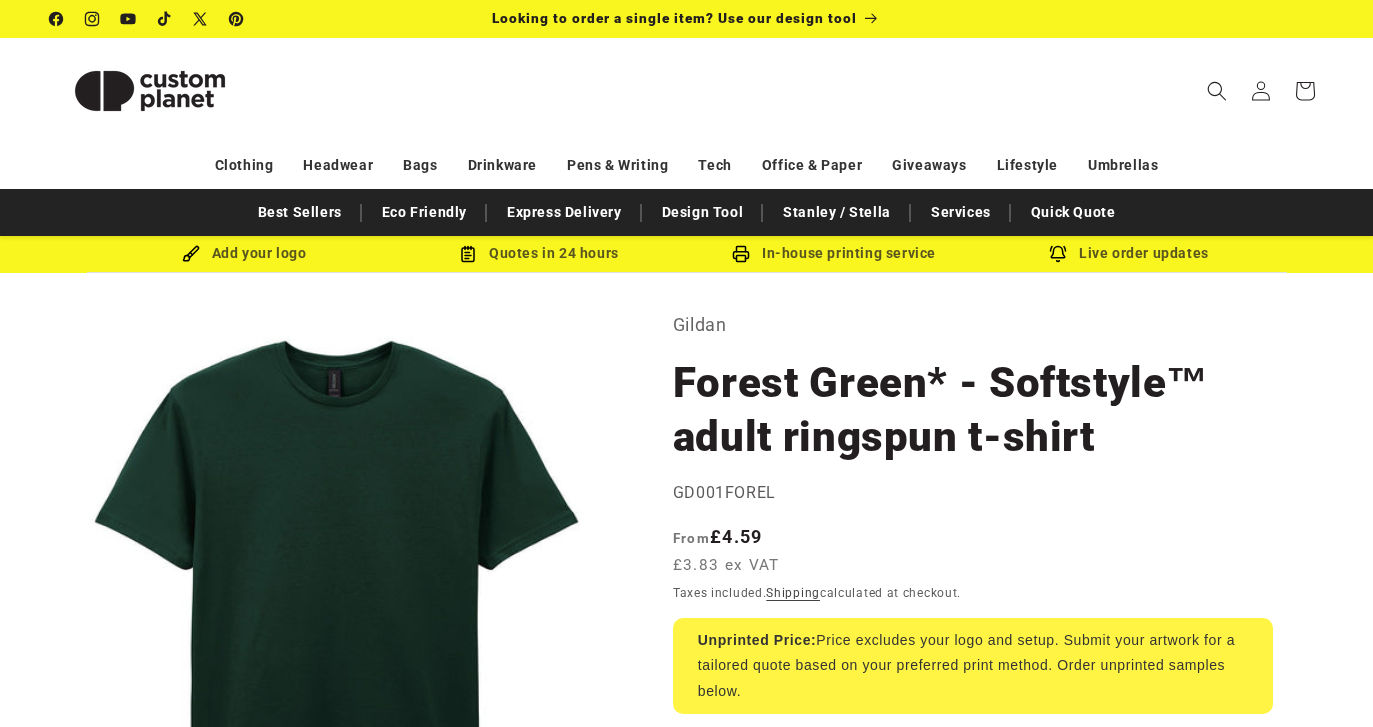 click on "Forest Green* - Softstyle™ adult ringspun t-shirt" at bounding box center [973, 410] 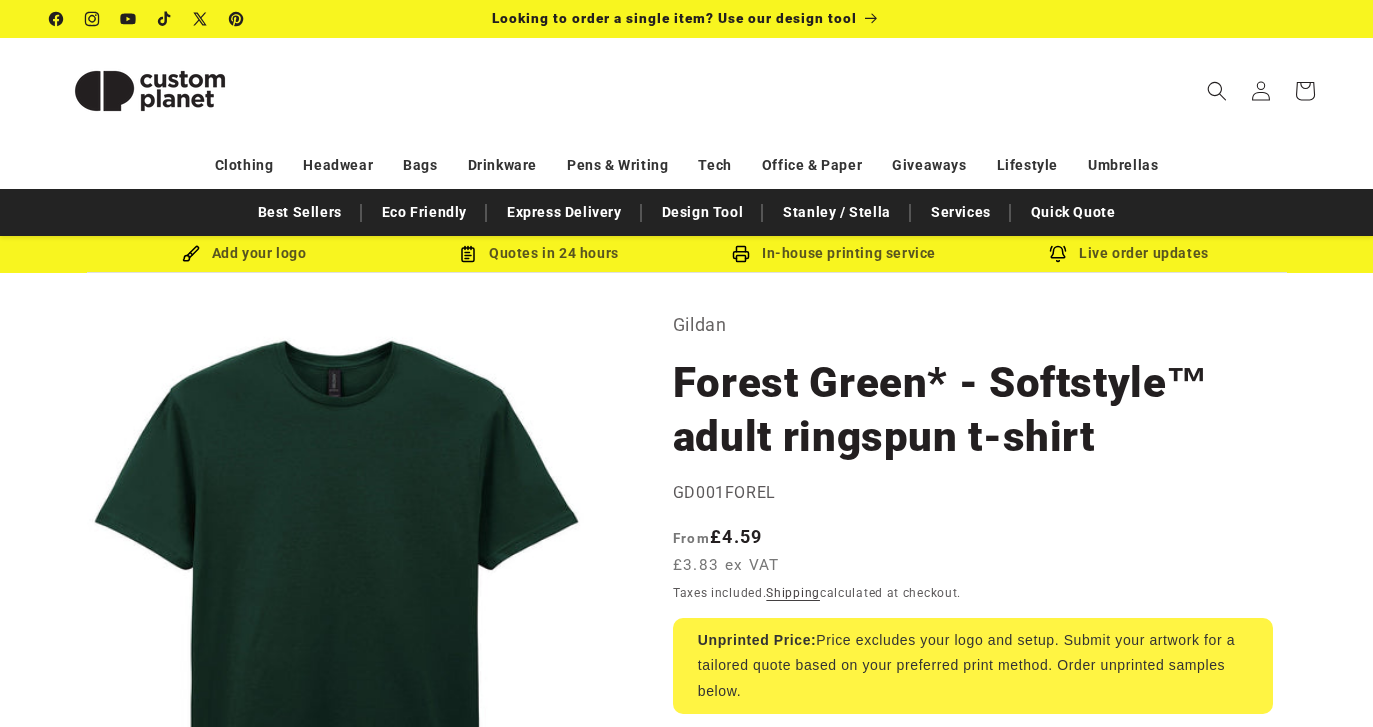 scroll, scrollTop: 0, scrollLeft: 0, axis: both 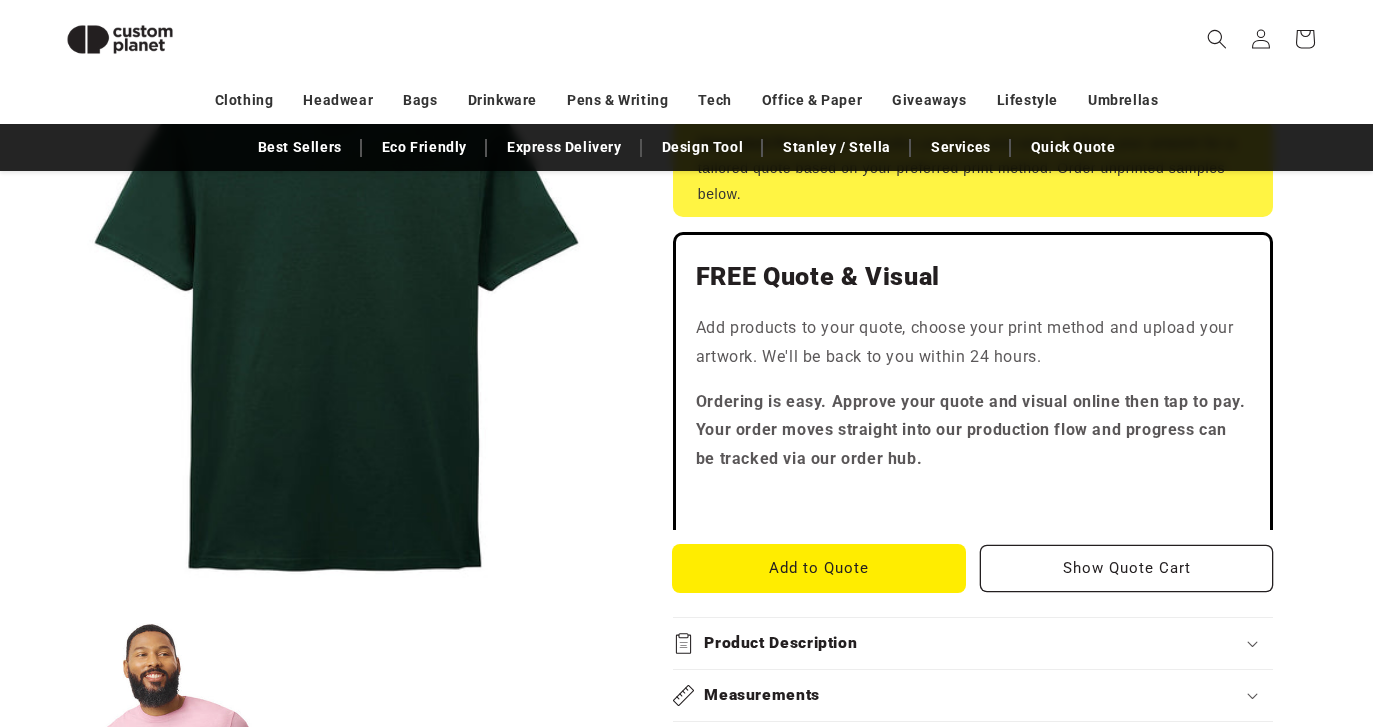click on "Add to Quote" at bounding box center [819, 568] 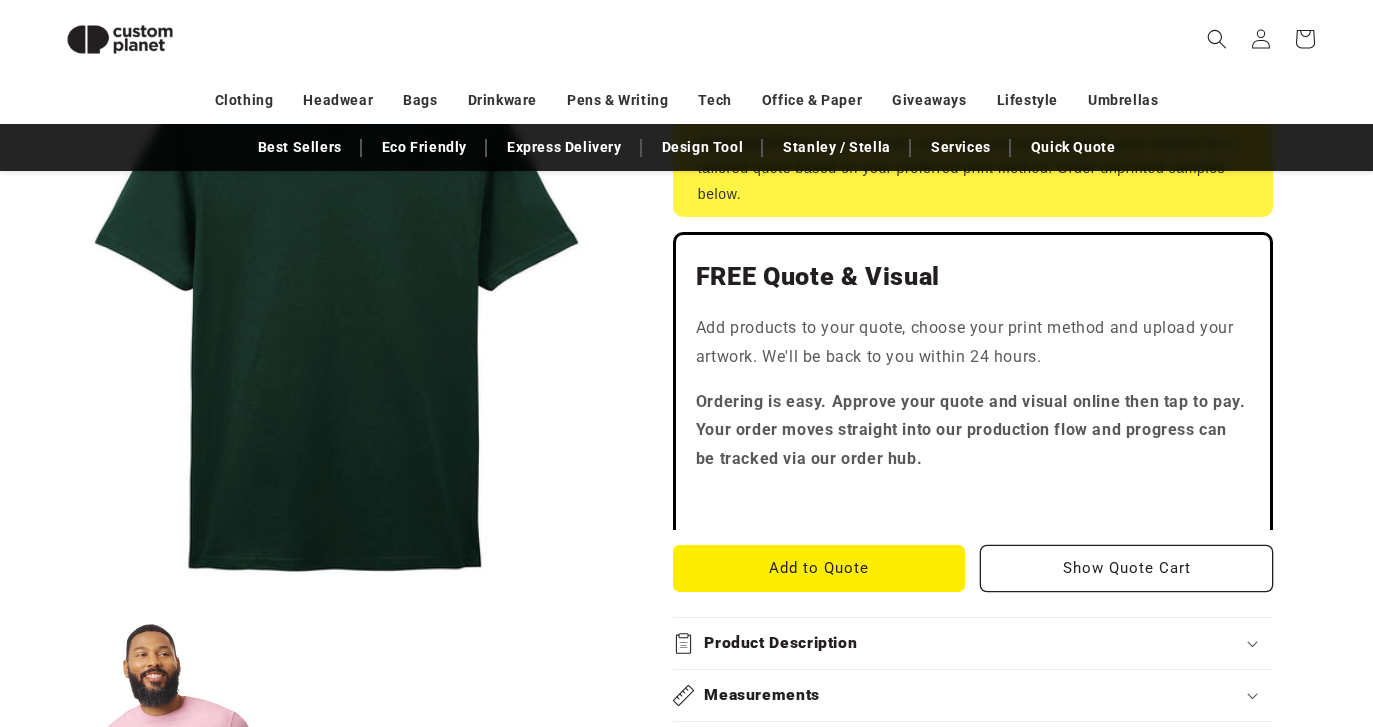 scroll, scrollTop: 0, scrollLeft: 0, axis: both 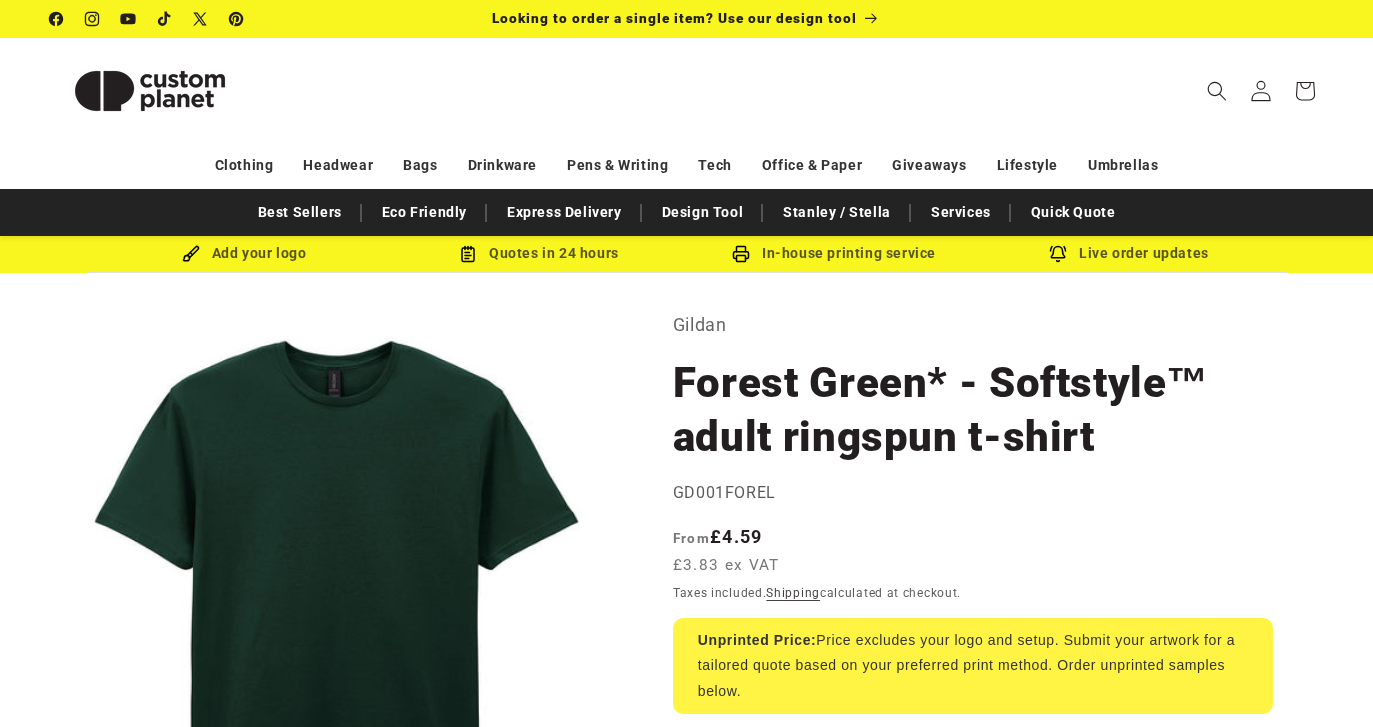 click 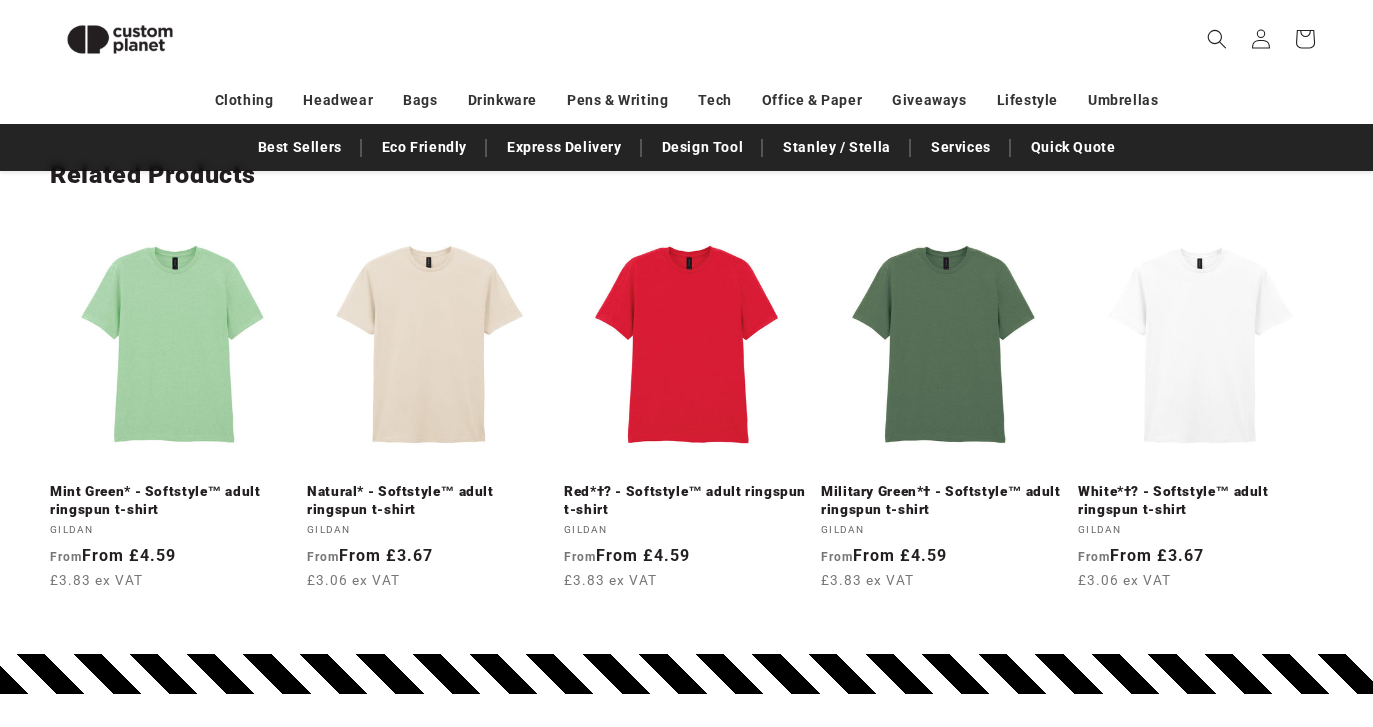 scroll, scrollTop: 2527, scrollLeft: 0, axis: vertical 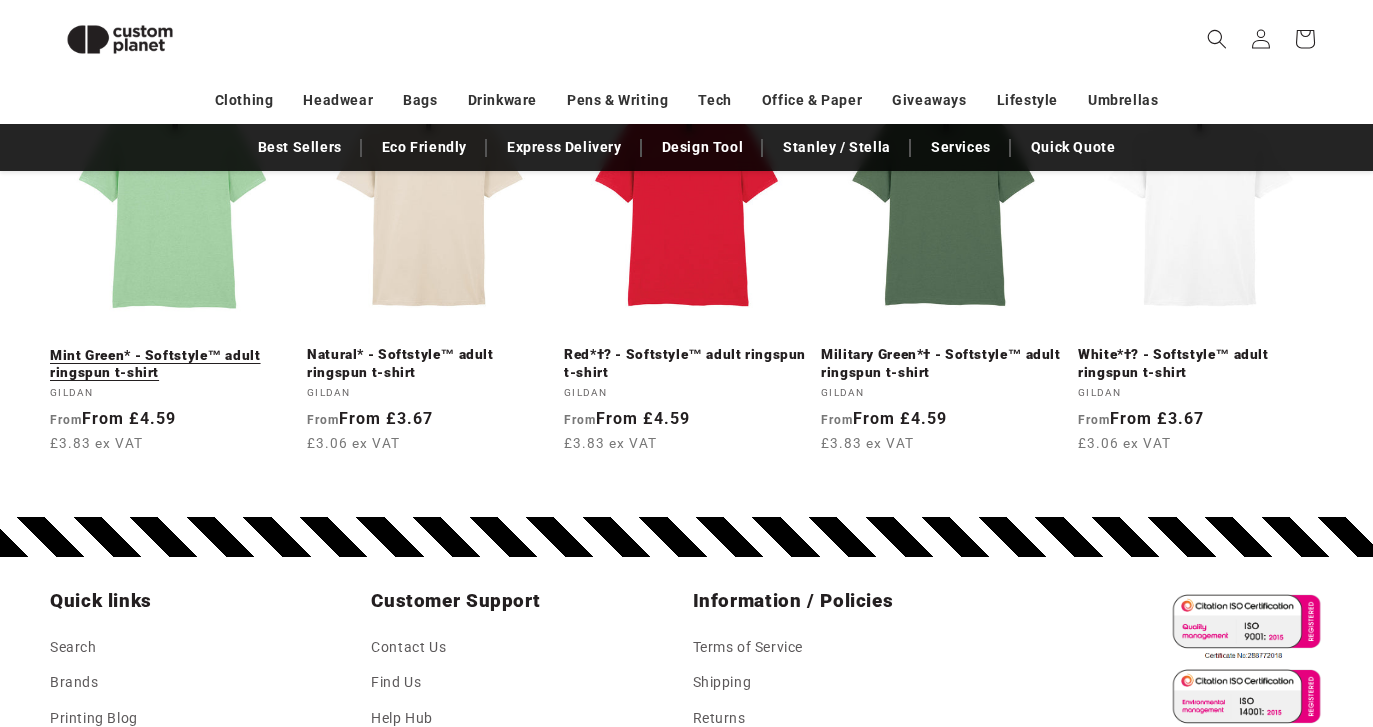 click on "Mint Green* - Softstyle™ adult ringspun t-shirt" at bounding box center (172, 364) 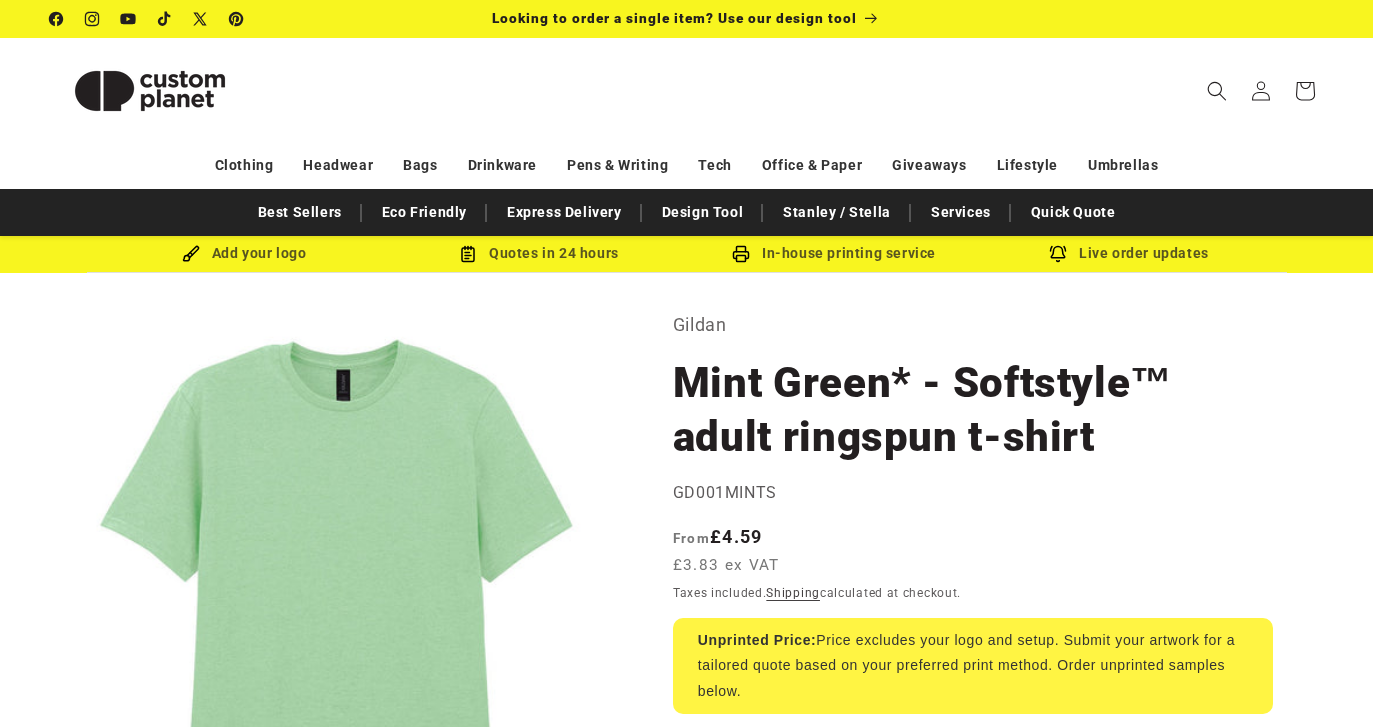 scroll, scrollTop: 0, scrollLeft: 0, axis: both 